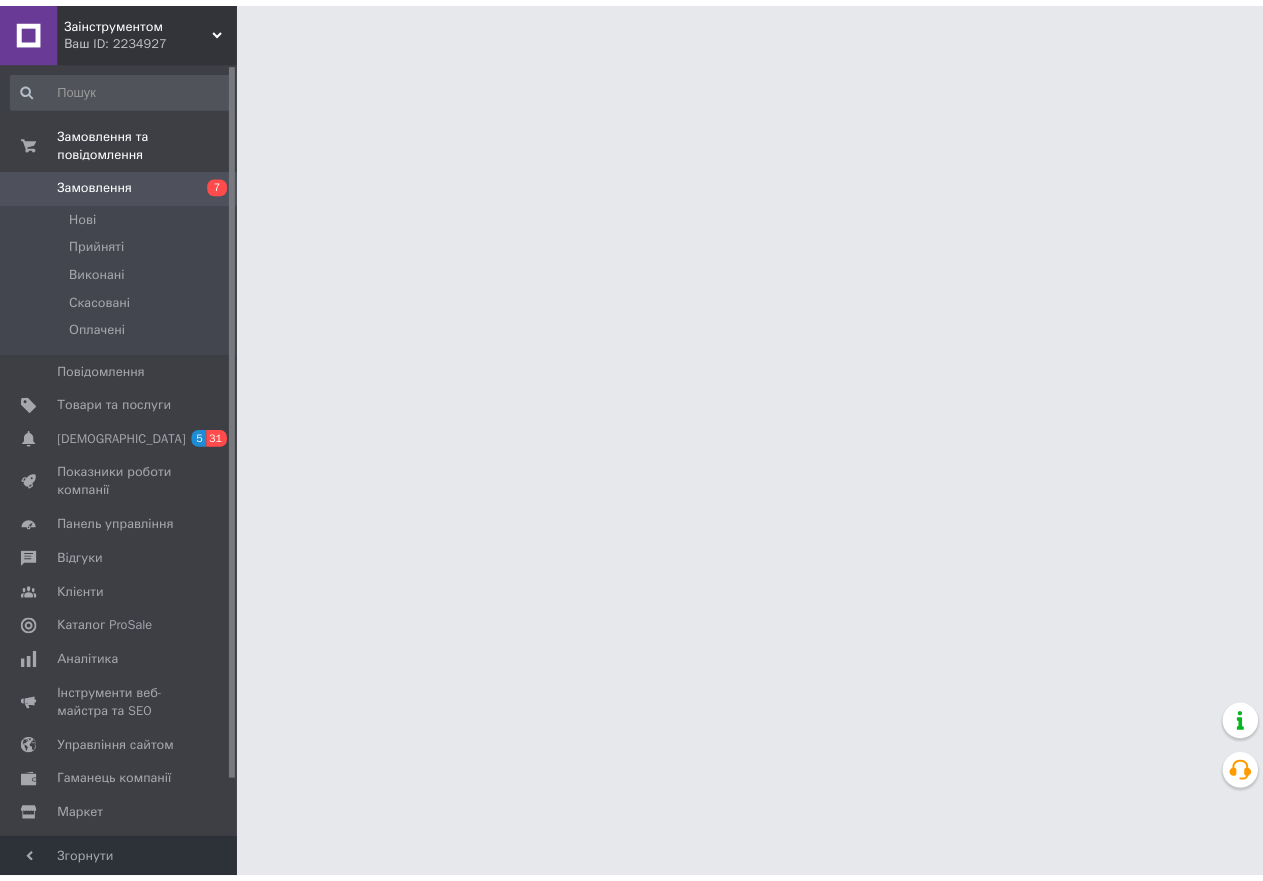 scroll, scrollTop: 0, scrollLeft: 0, axis: both 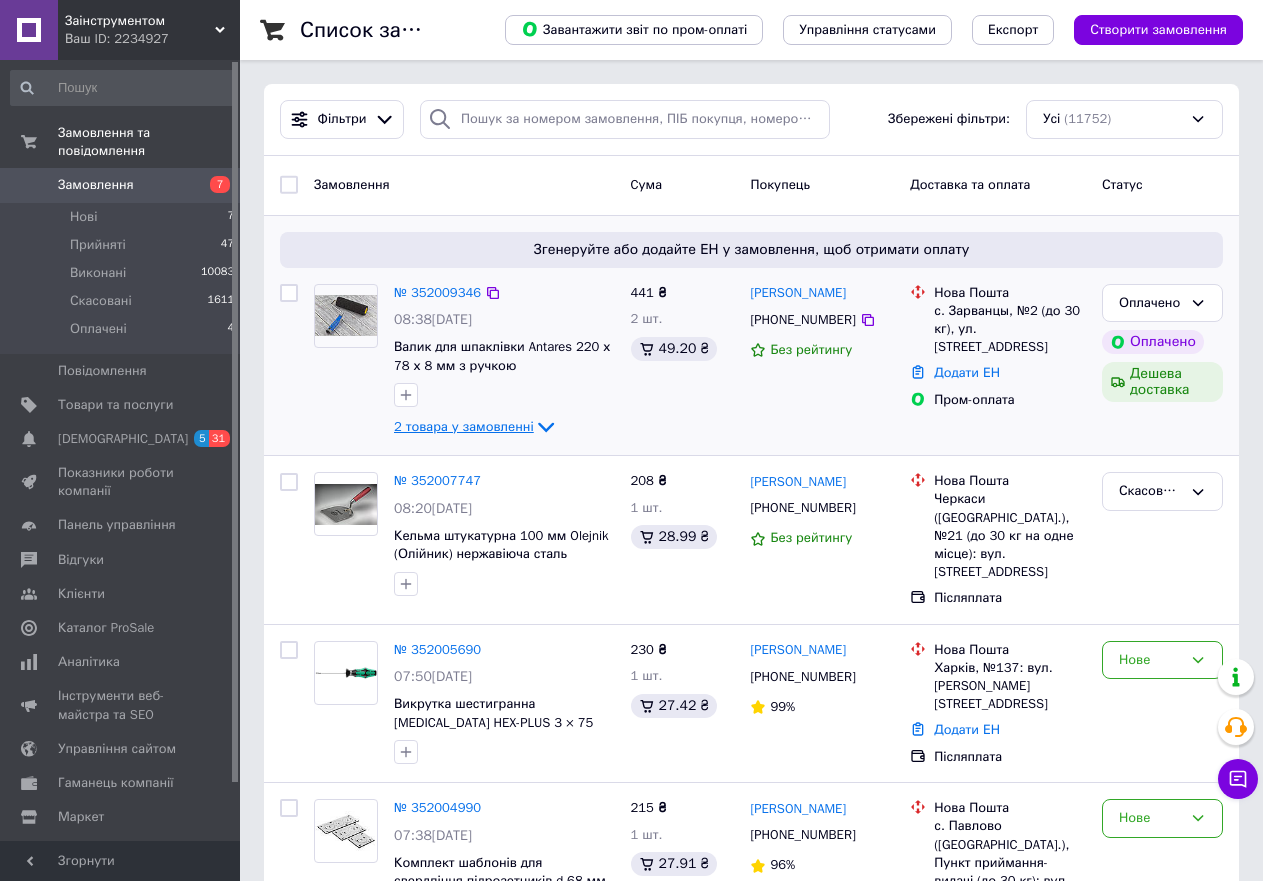 click 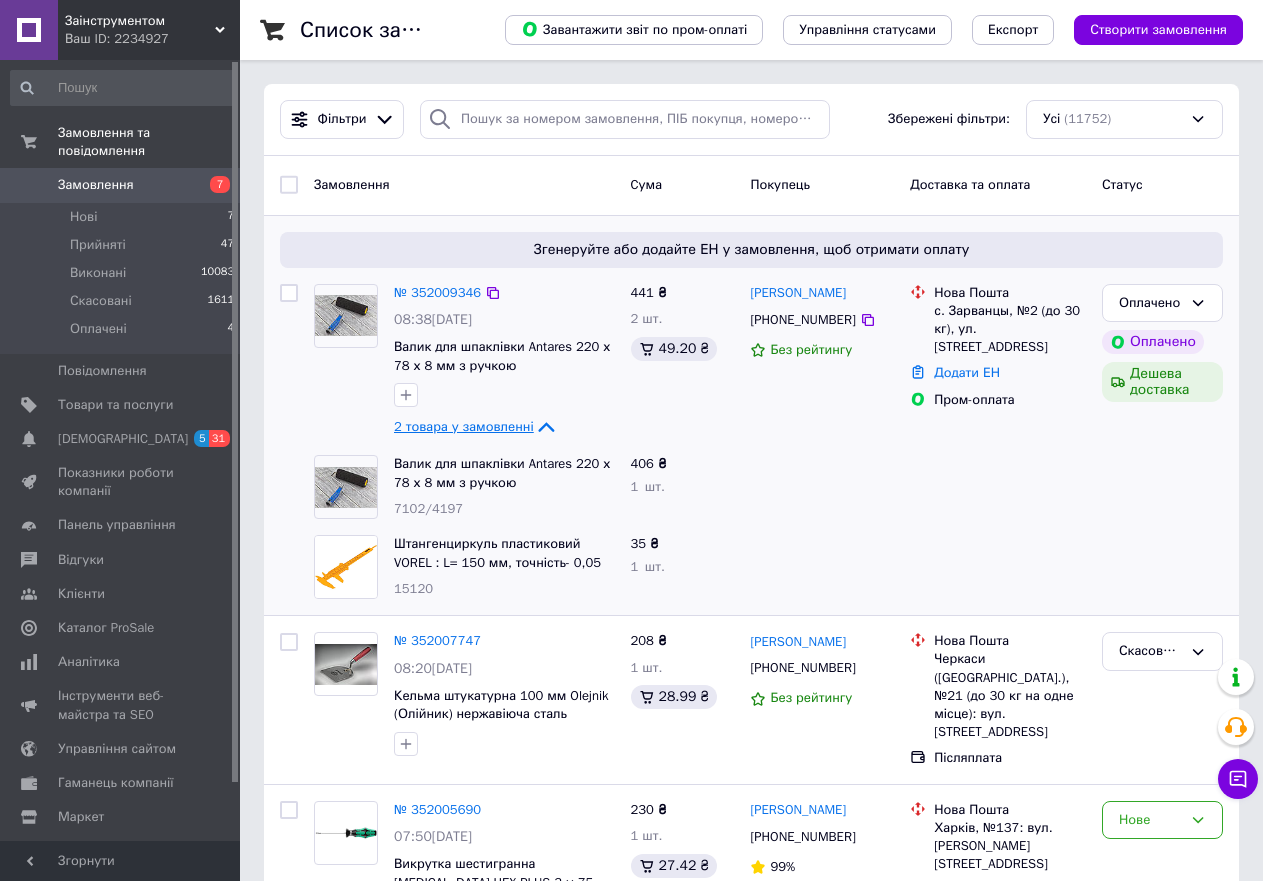 scroll, scrollTop: 100, scrollLeft: 0, axis: vertical 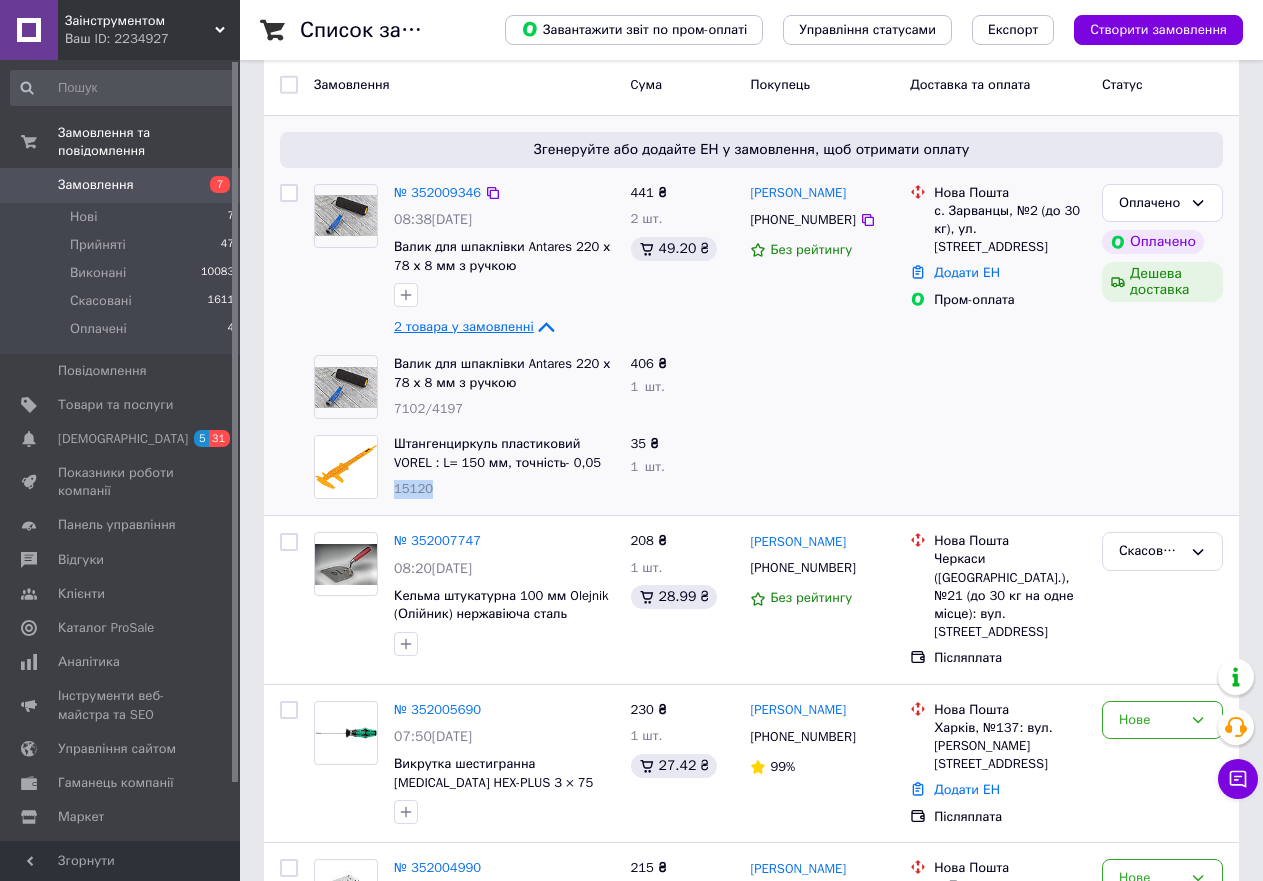 drag, startPoint x: 434, startPoint y: 484, endPoint x: 390, endPoint y: 485, distance: 44.011364 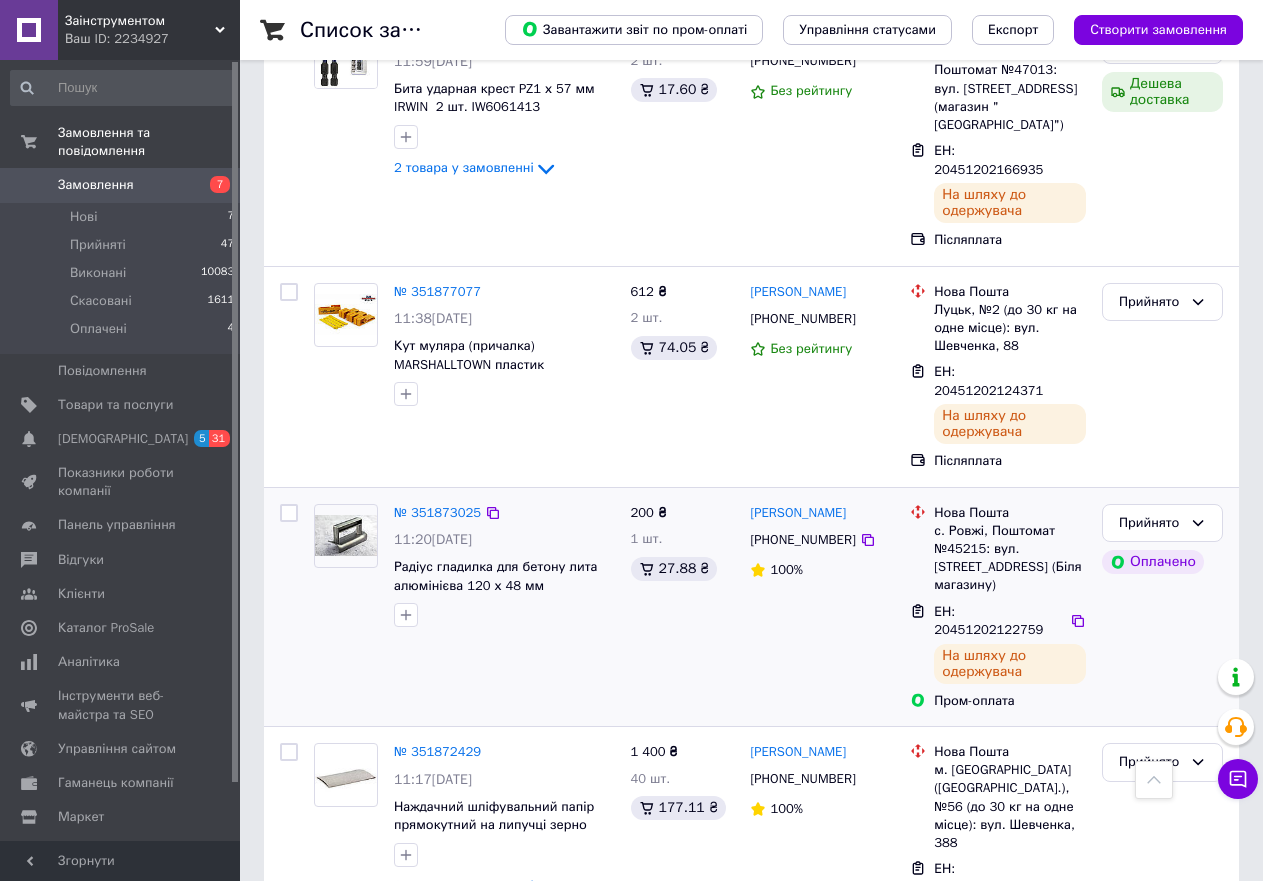 scroll, scrollTop: 3900, scrollLeft: 0, axis: vertical 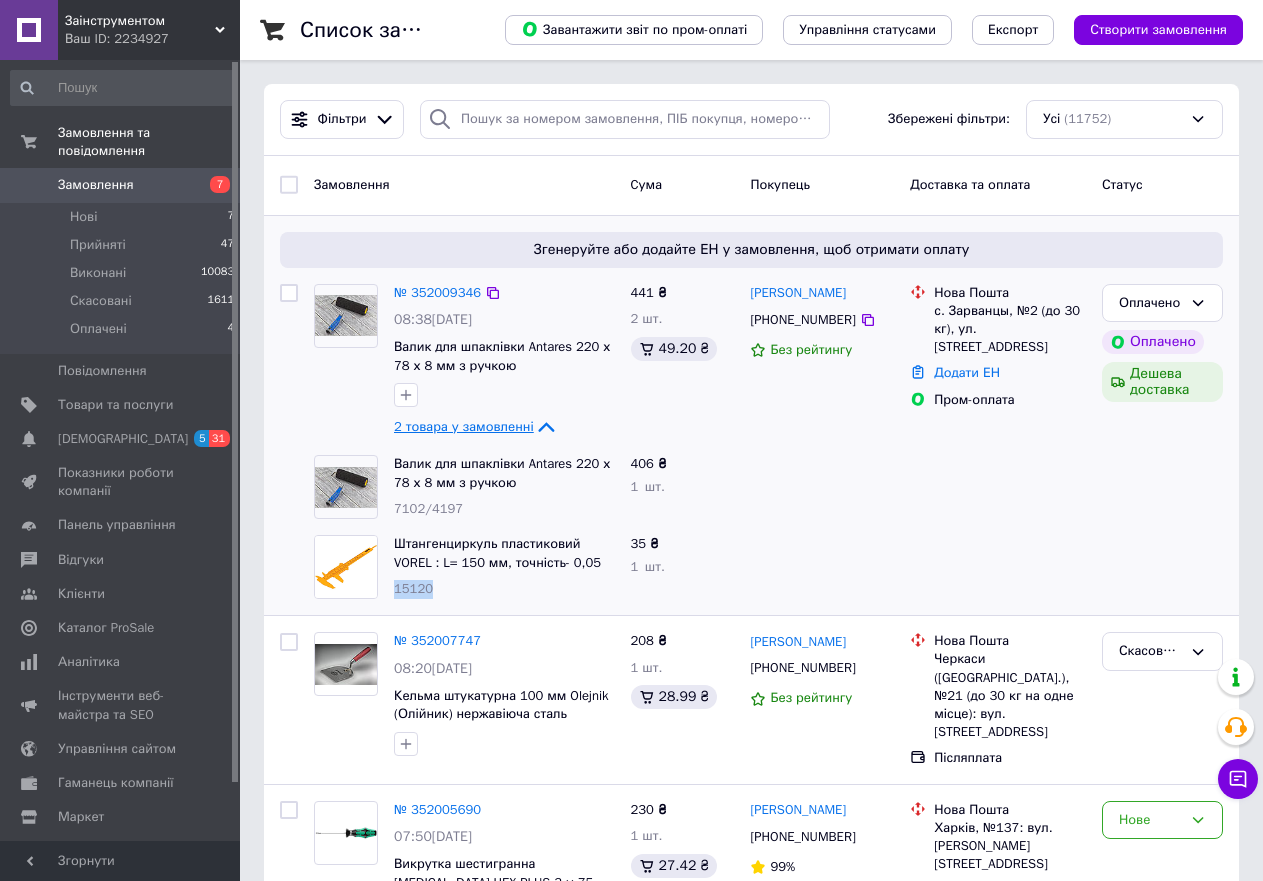 click on "Заінструментом" at bounding box center [140, 21] 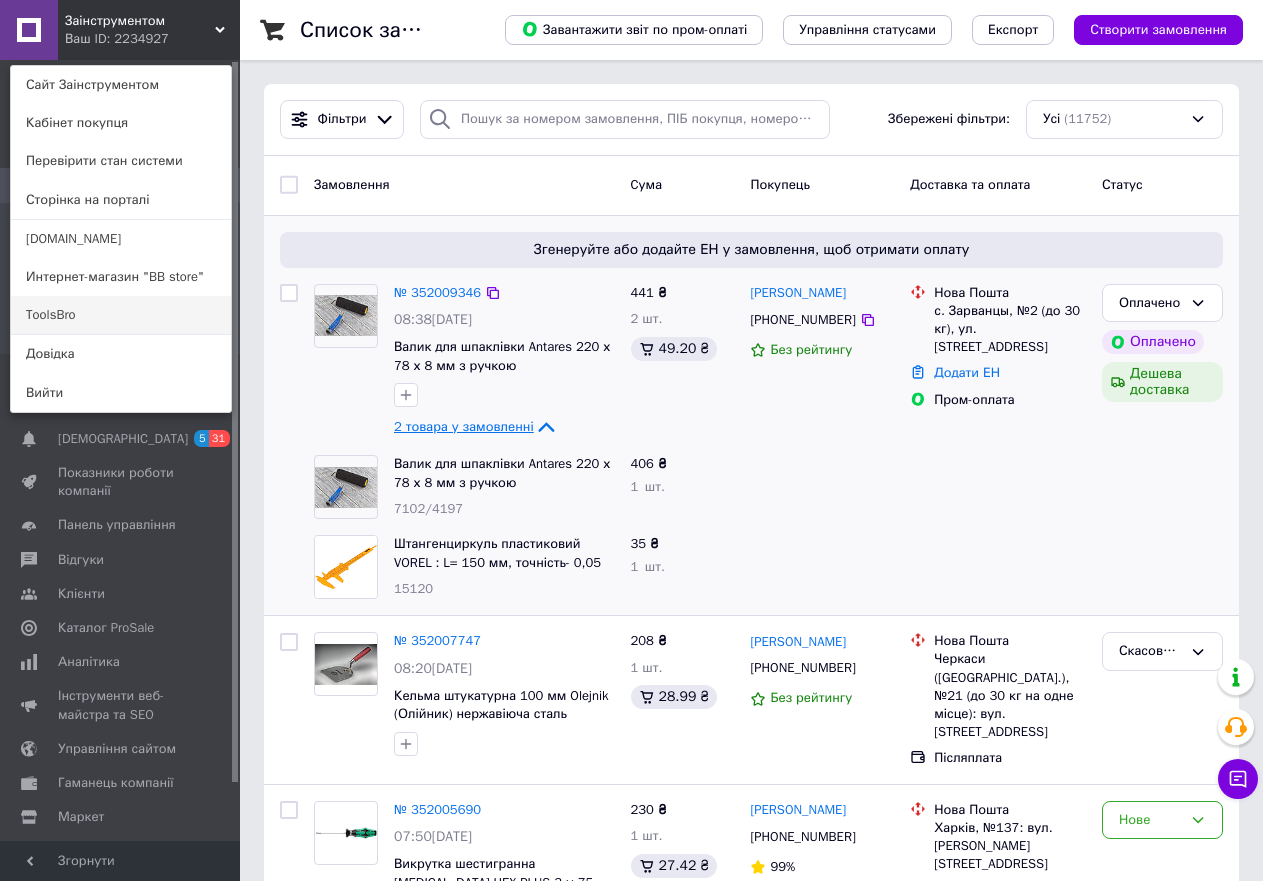 click on "ToolsBro" at bounding box center [121, 315] 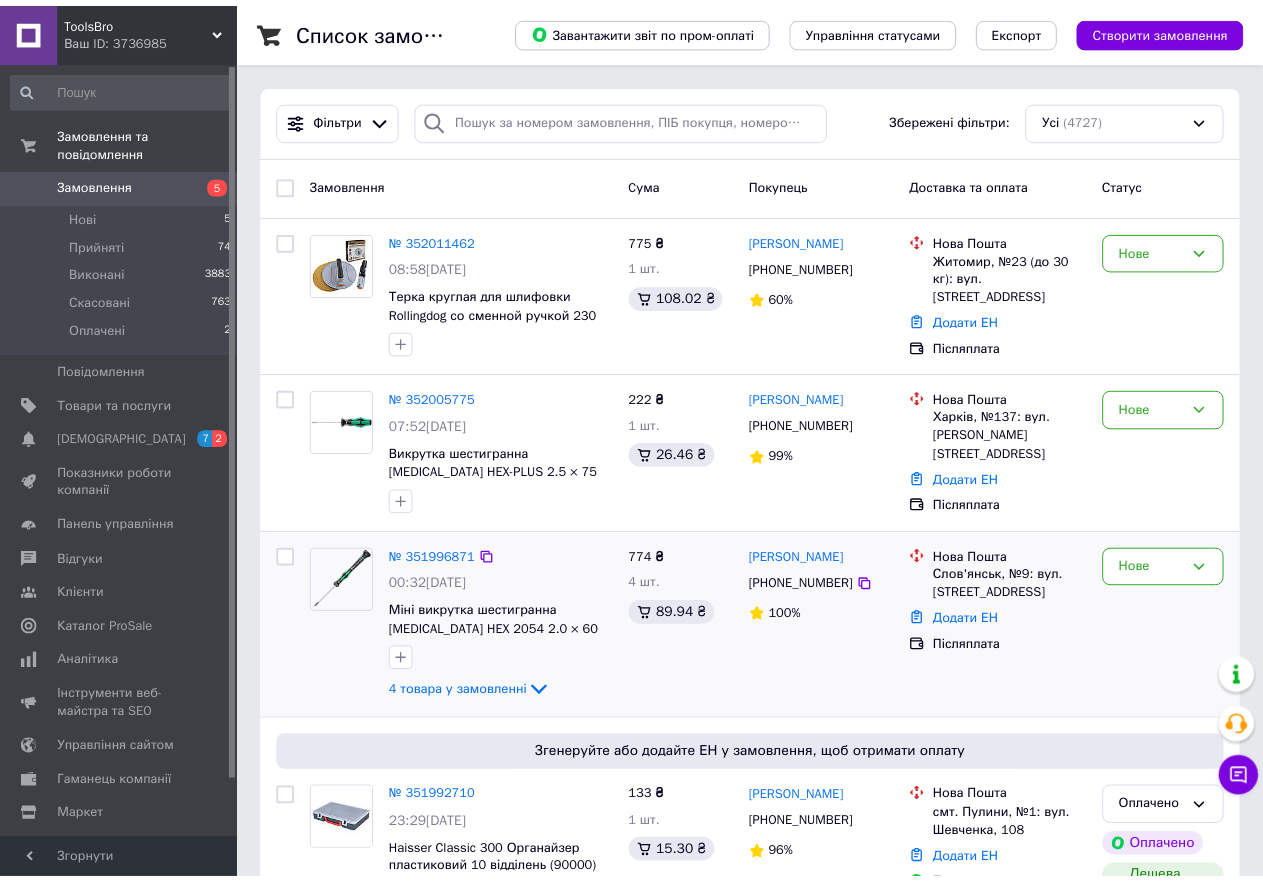 scroll, scrollTop: 100, scrollLeft: 0, axis: vertical 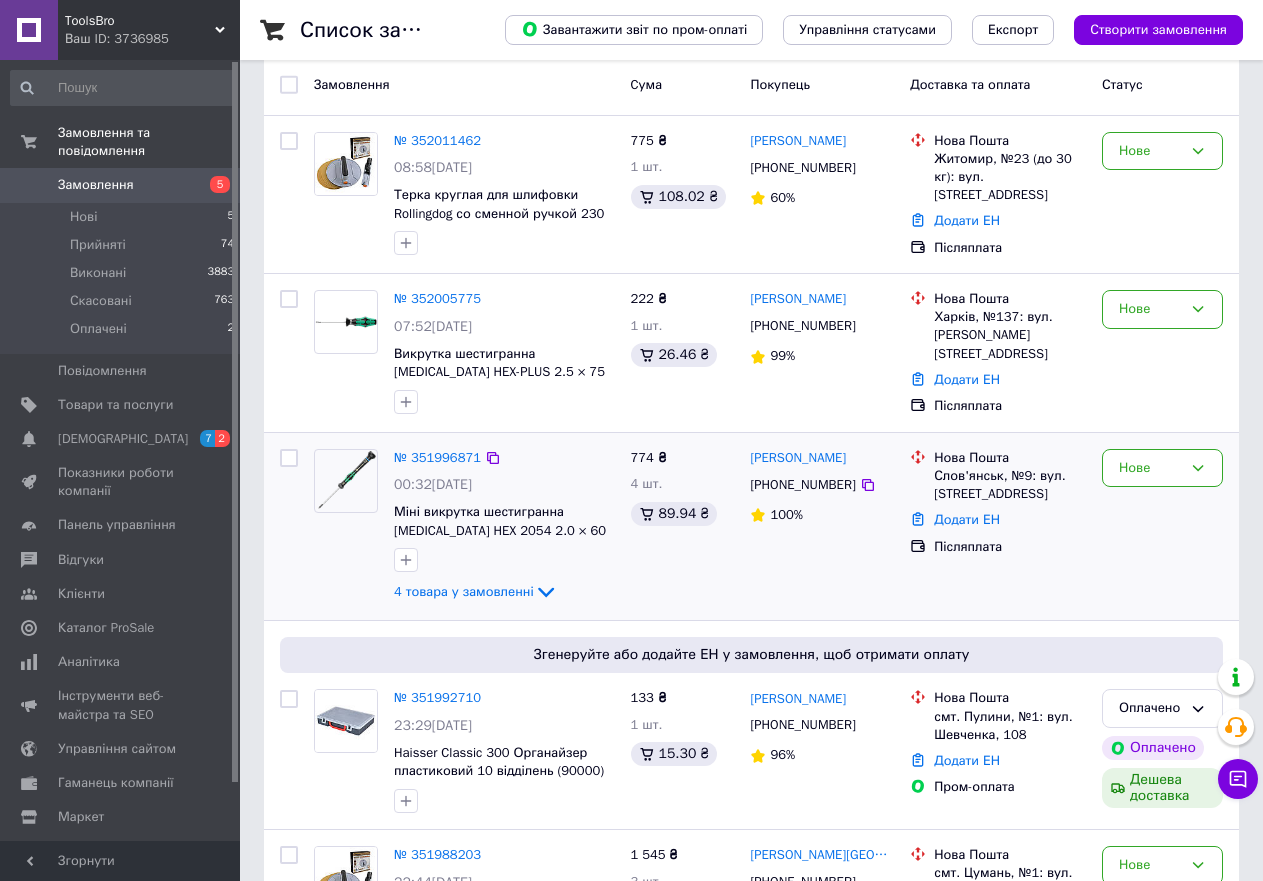 click 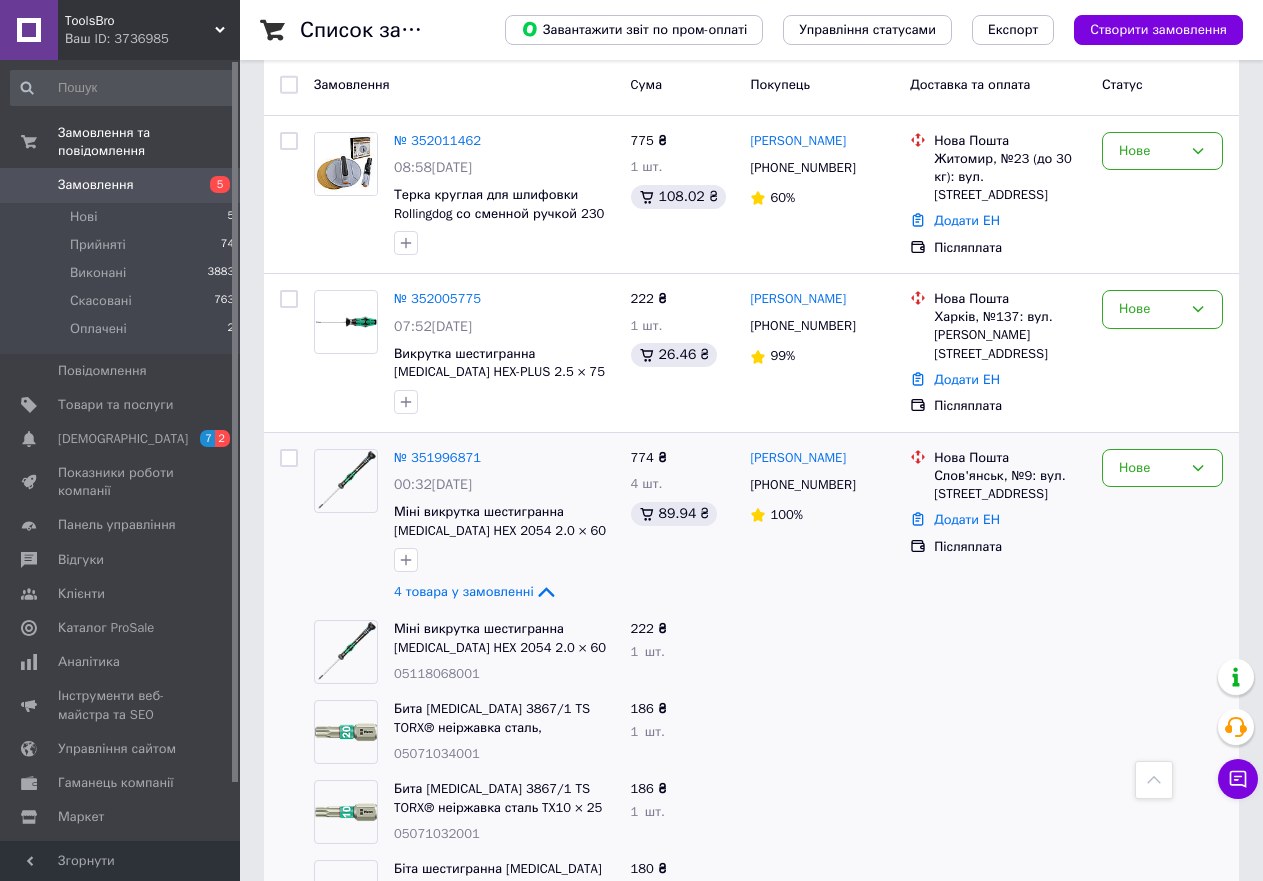 scroll, scrollTop: 1000, scrollLeft: 0, axis: vertical 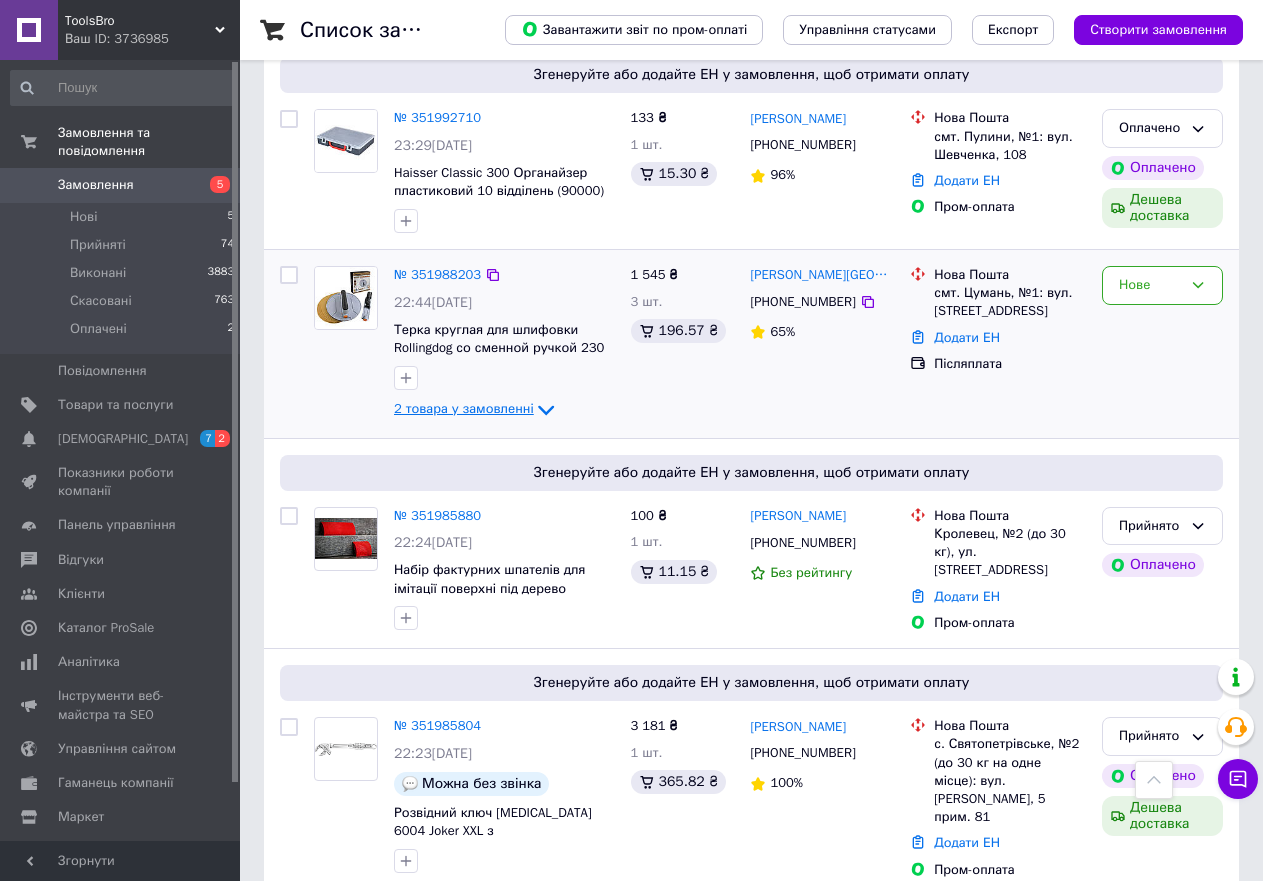 click 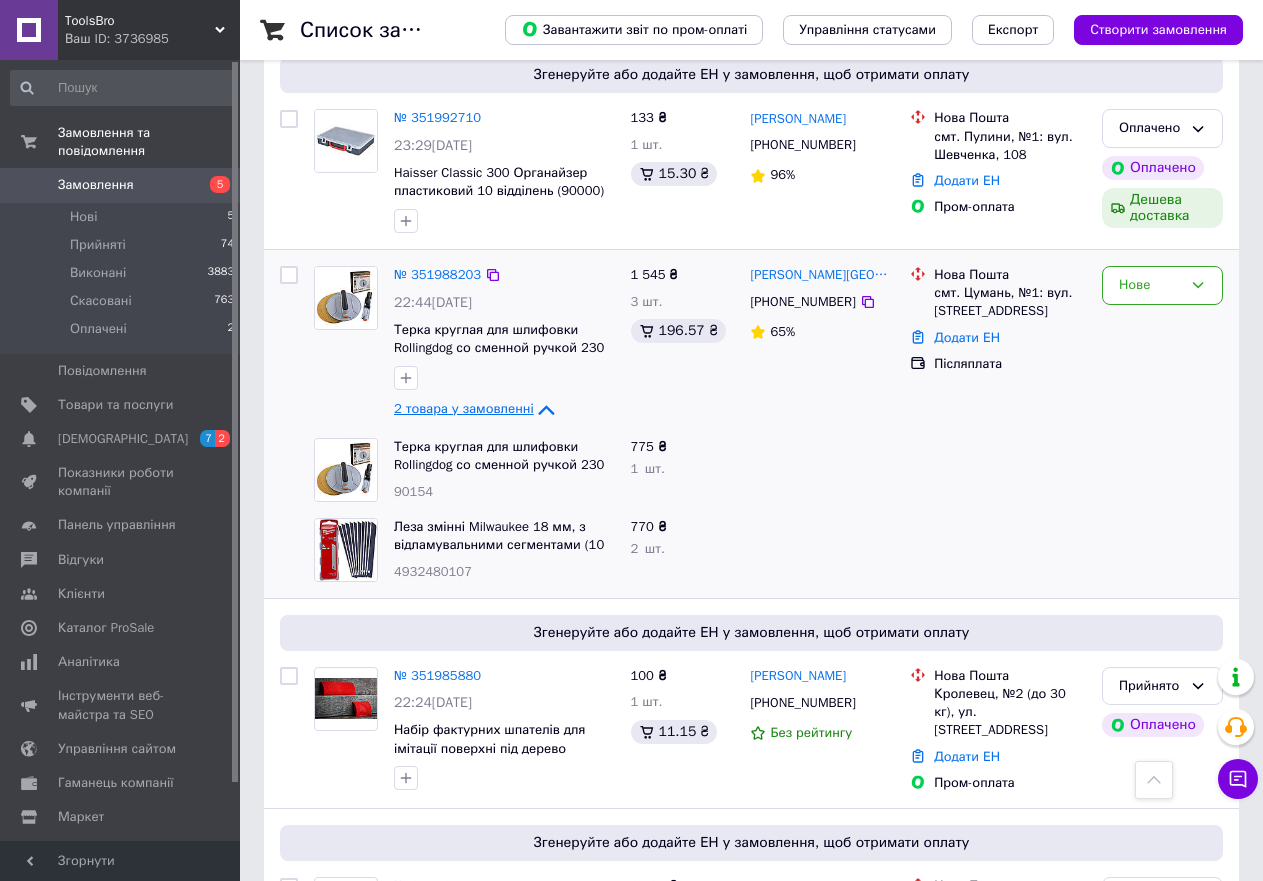 click 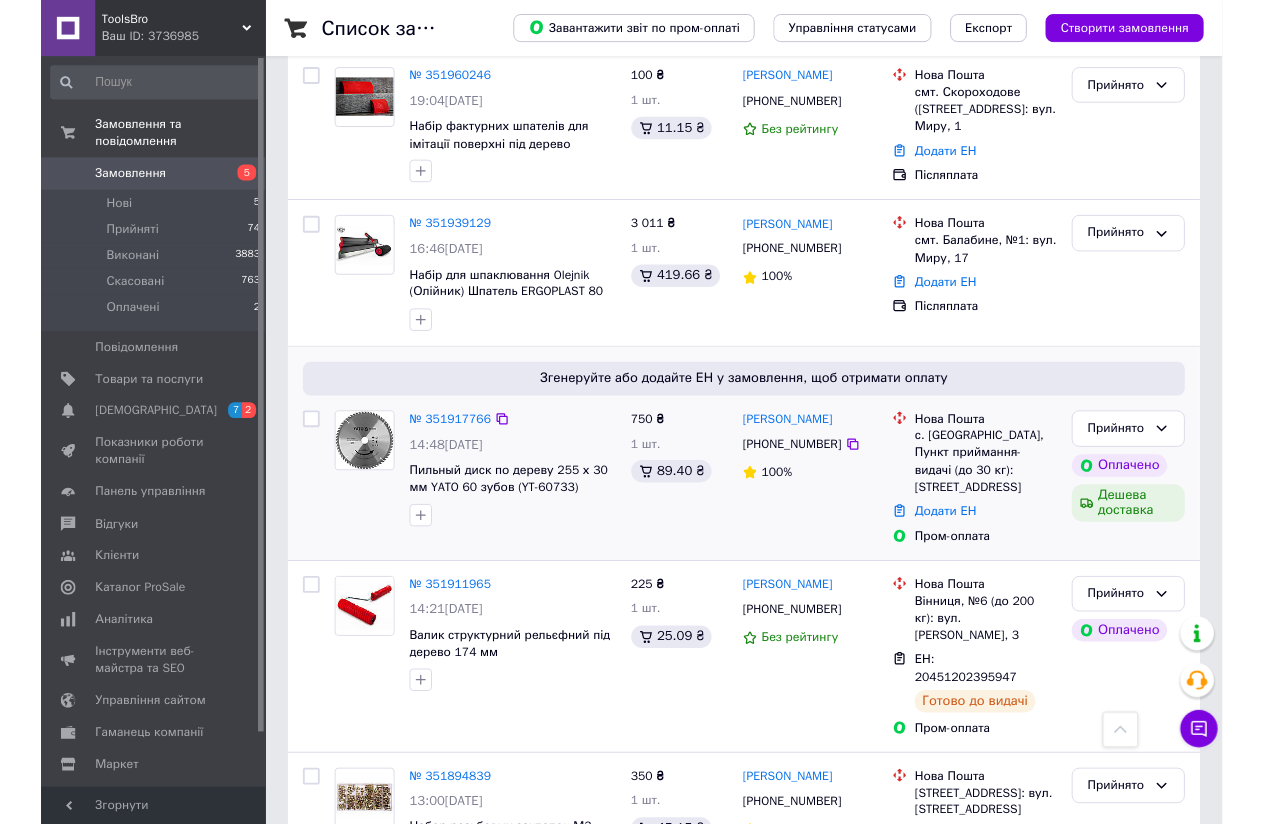scroll, scrollTop: 2700, scrollLeft: 0, axis: vertical 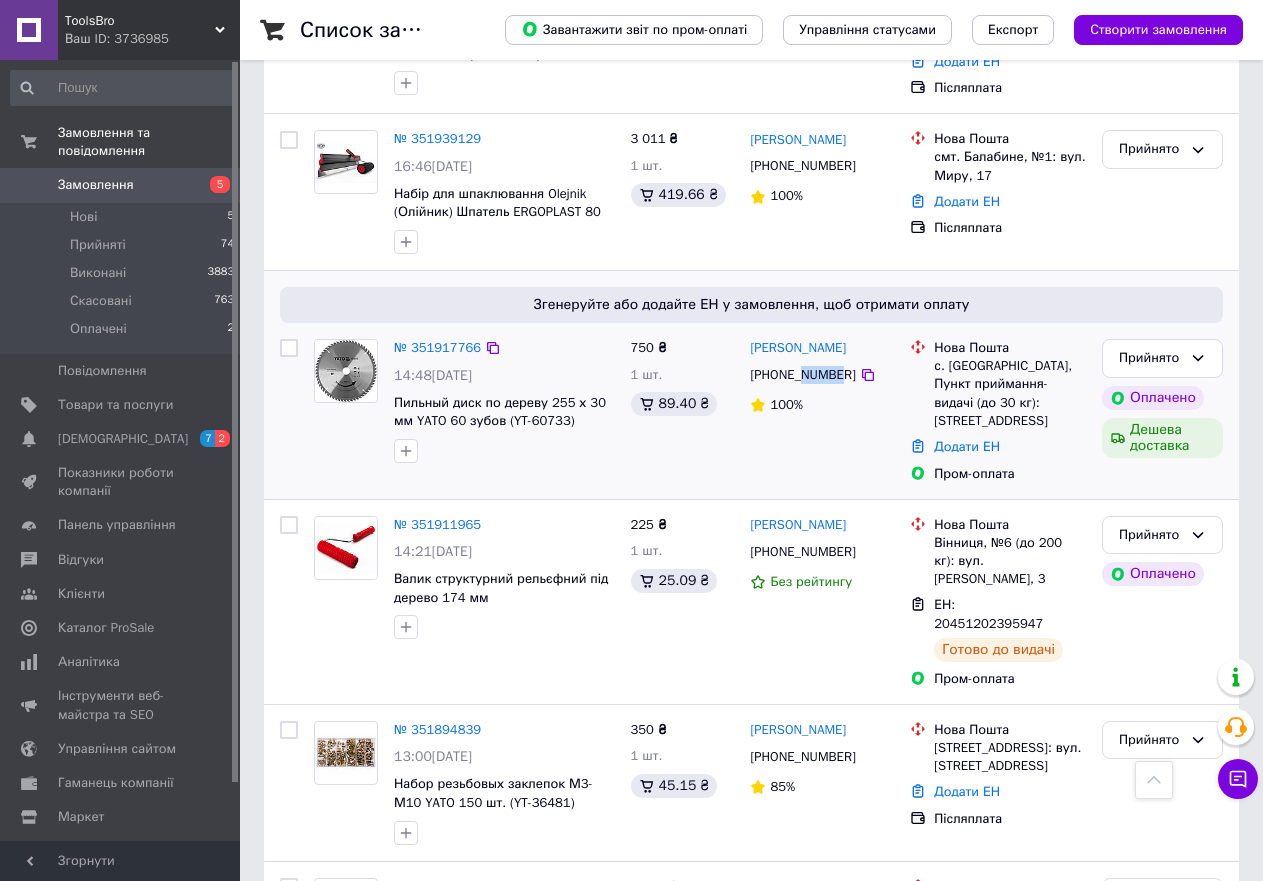 drag, startPoint x: 839, startPoint y: 338, endPoint x: 800, endPoint y: 337, distance: 39.012817 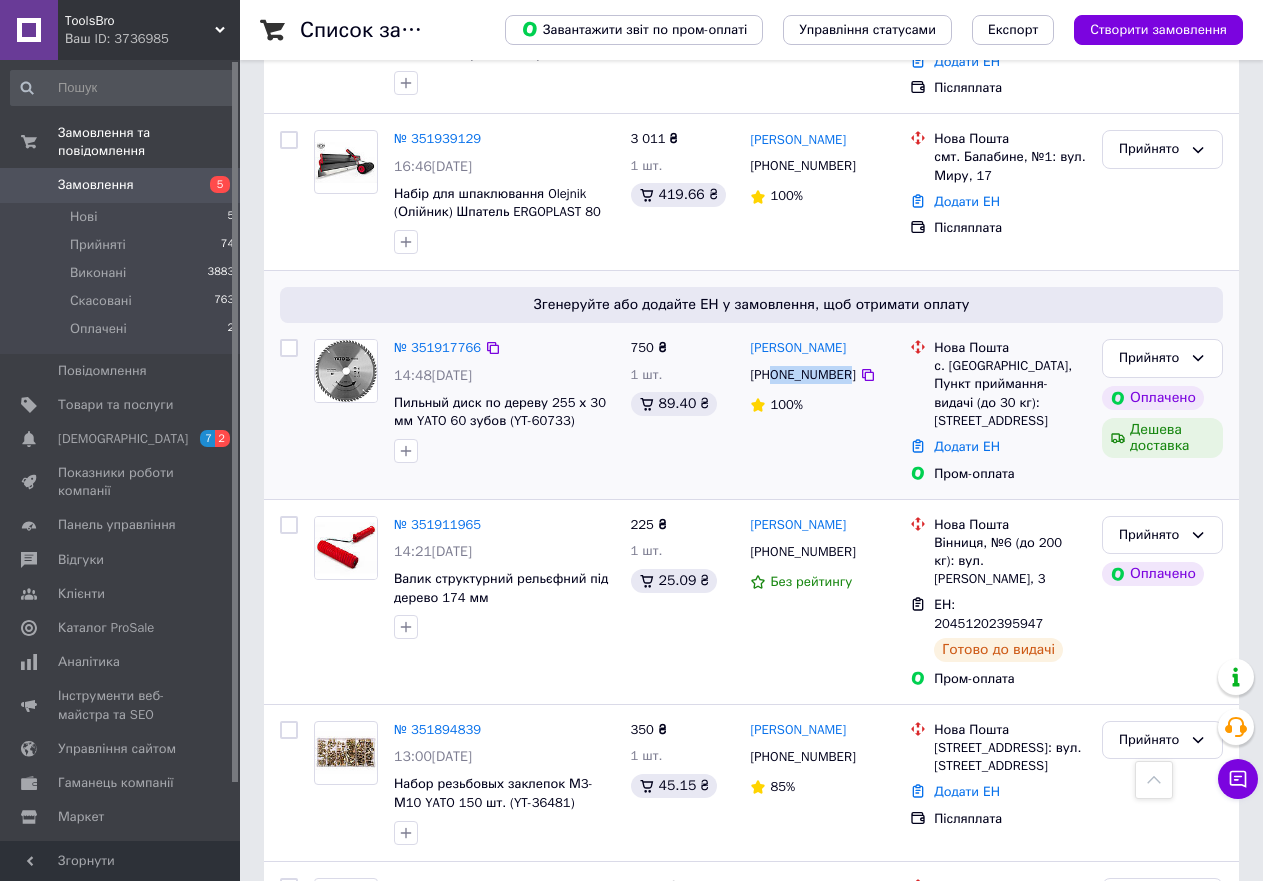 drag, startPoint x: 841, startPoint y: 336, endPoint x: 773, endPoint y: 340, distance: 68.117546 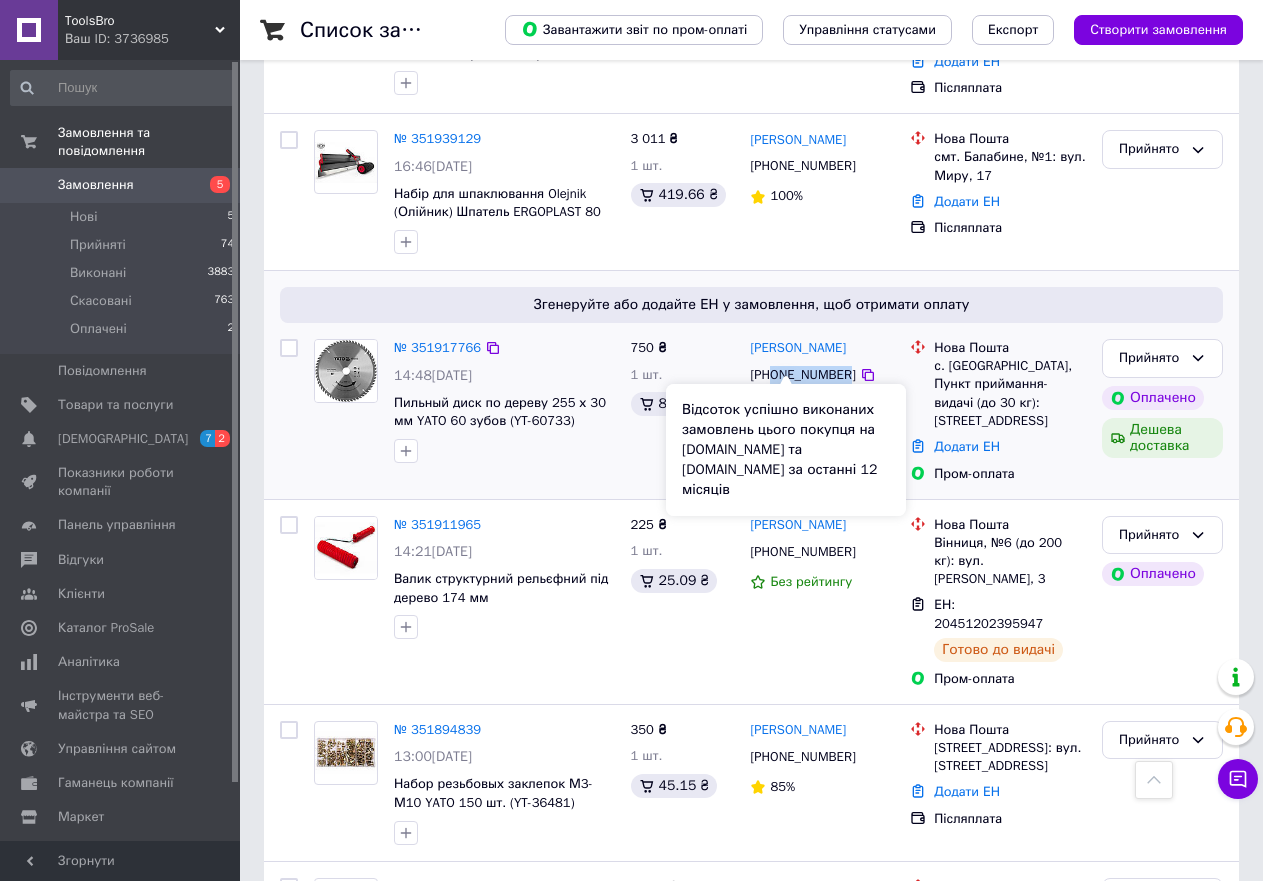 copy on "0985469985" 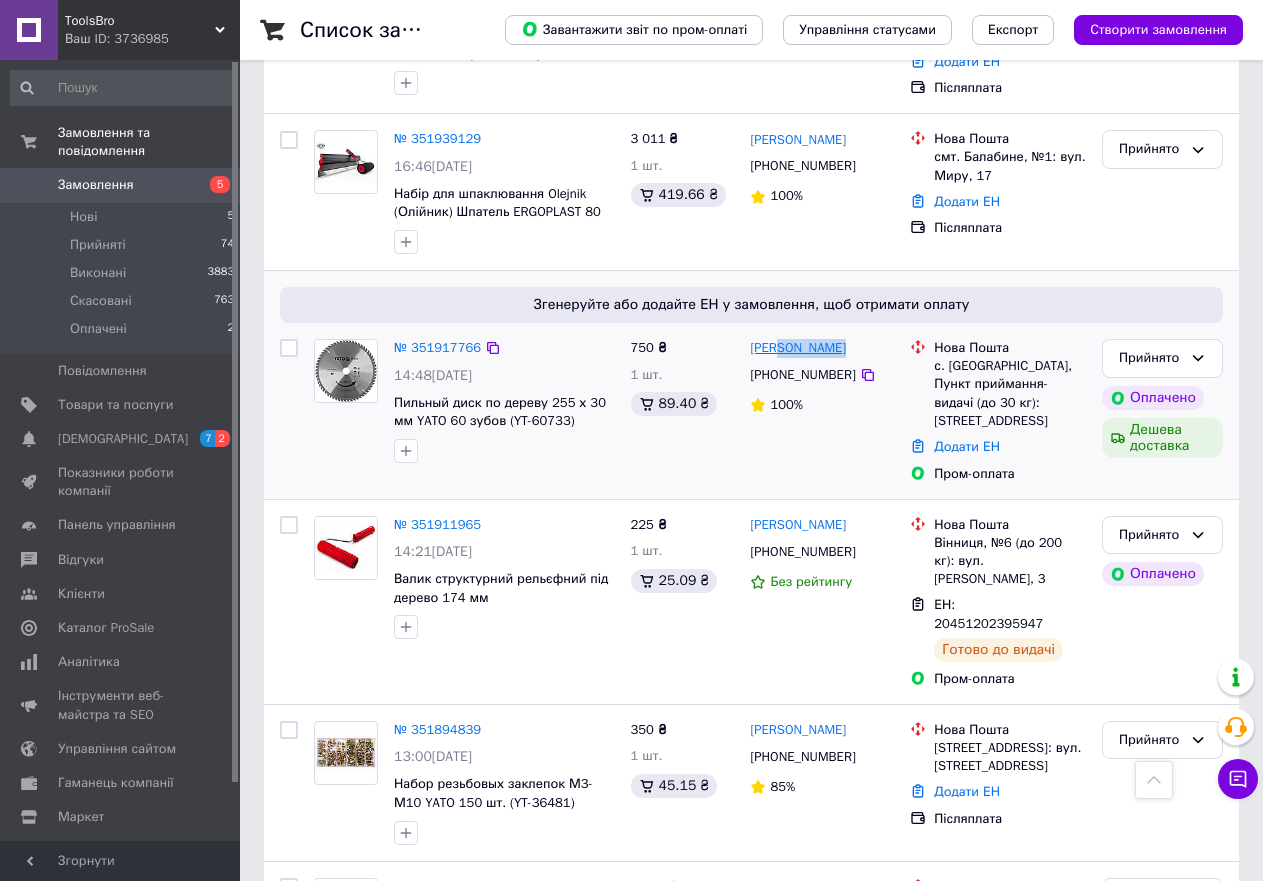drag, startPoint x: 852, startPoint y: 310, endPoint x: 775, endPoint y: 307, distance: 77.05842 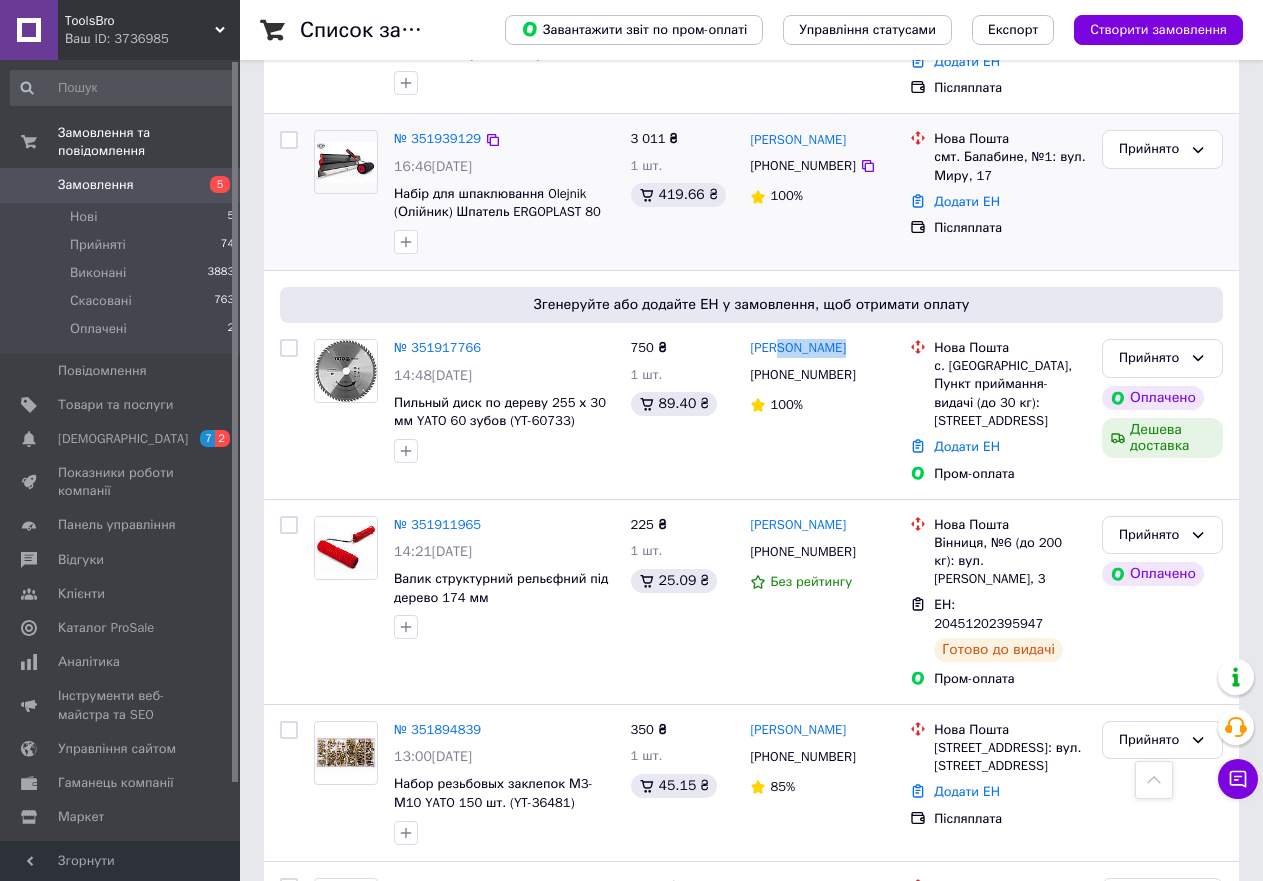 copy on "Гаврилюк" 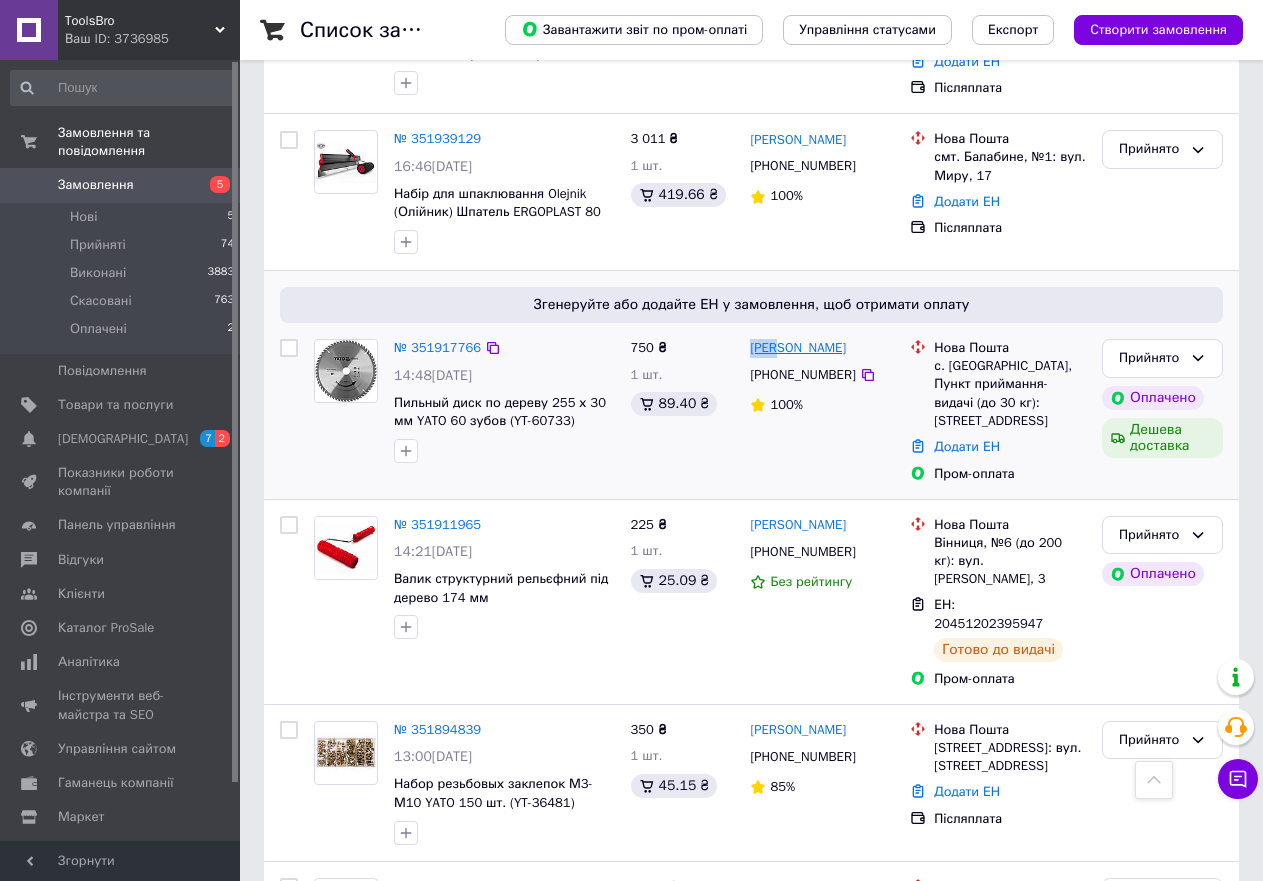 drag, startPoint x: 743, startPoint y: 310, endPoint x: 773, endPoint y: 310, distance: 30 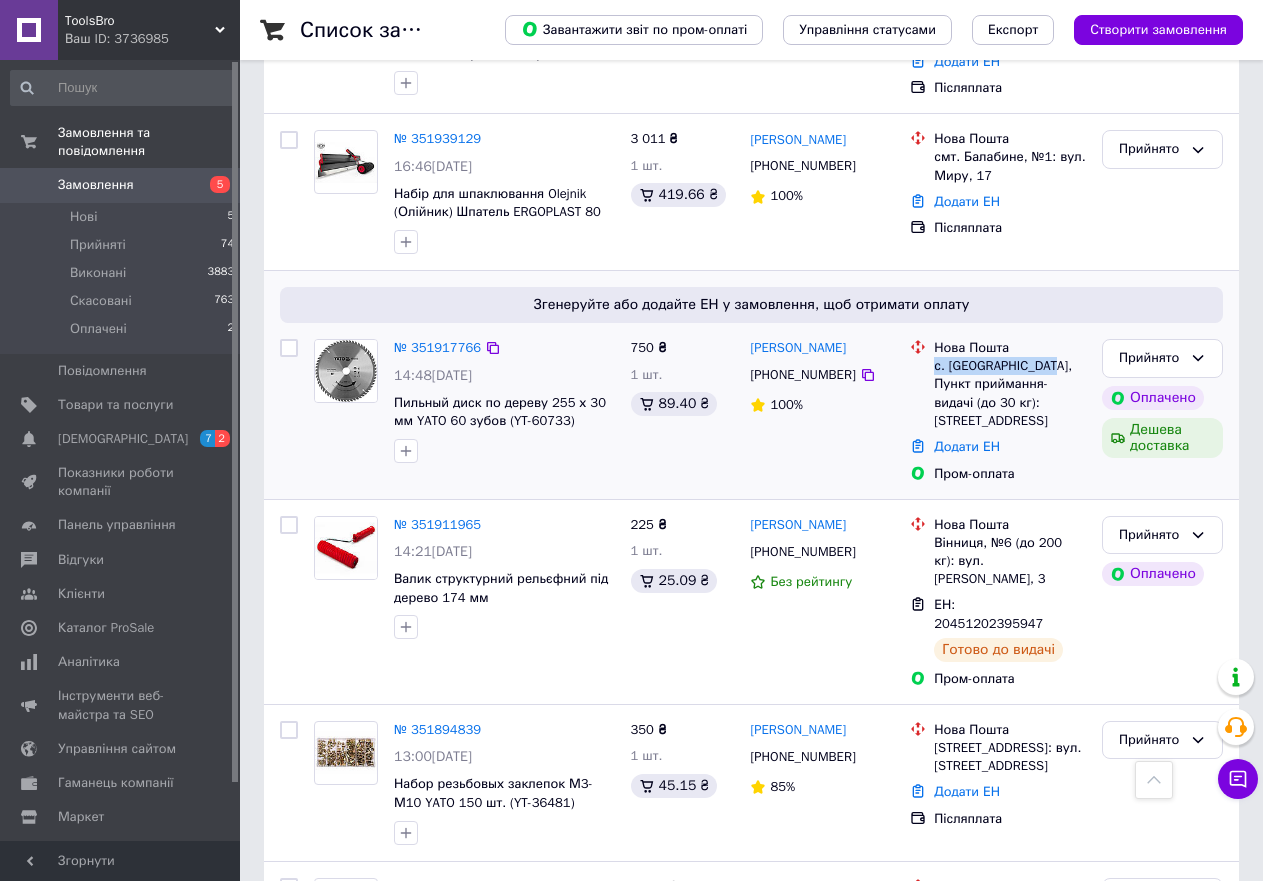 drag, startPoint x: 1036, startPoint y: 319, endPoint x: 933, endPoint y: 323, distance: 103.077644 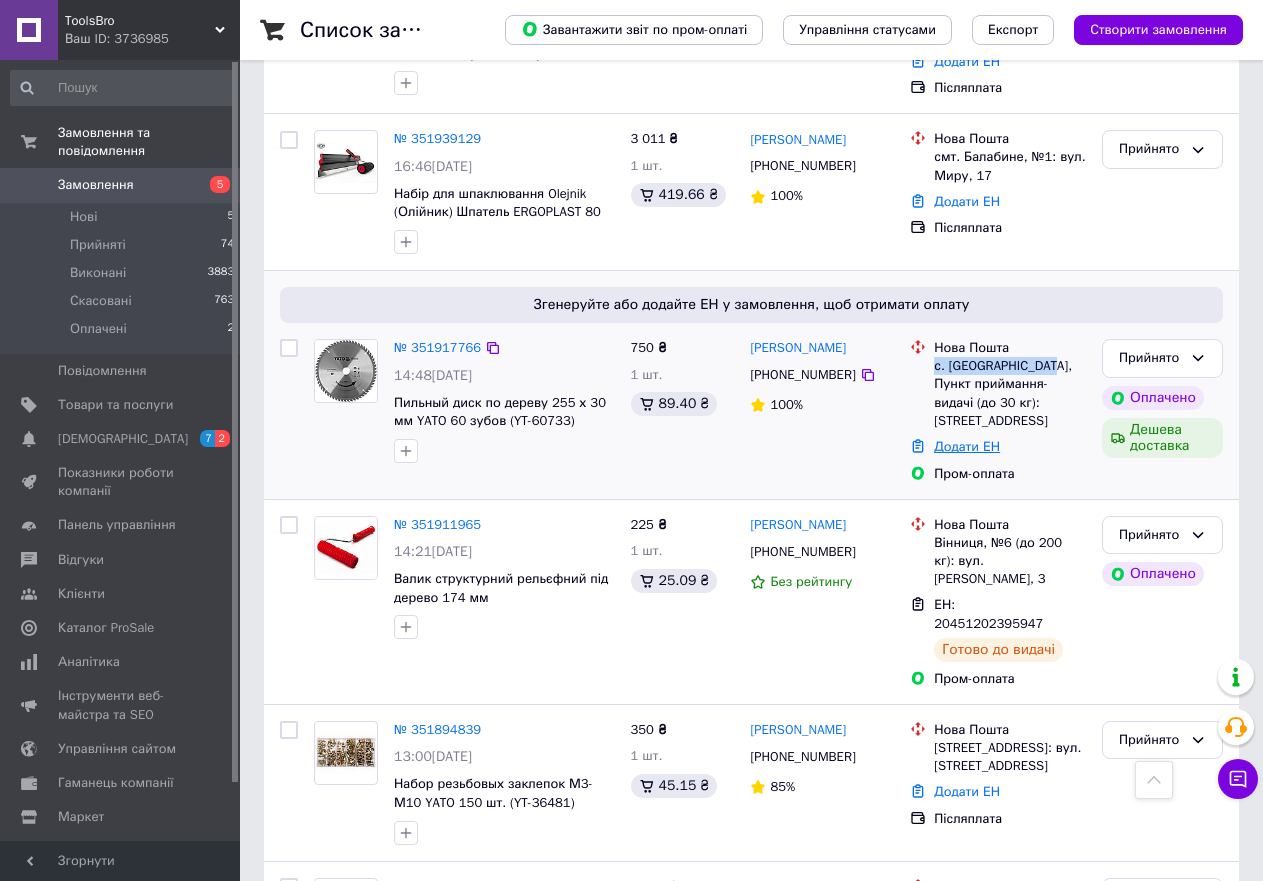 click on "Додати ЕН" at bounding box center [967, 446] 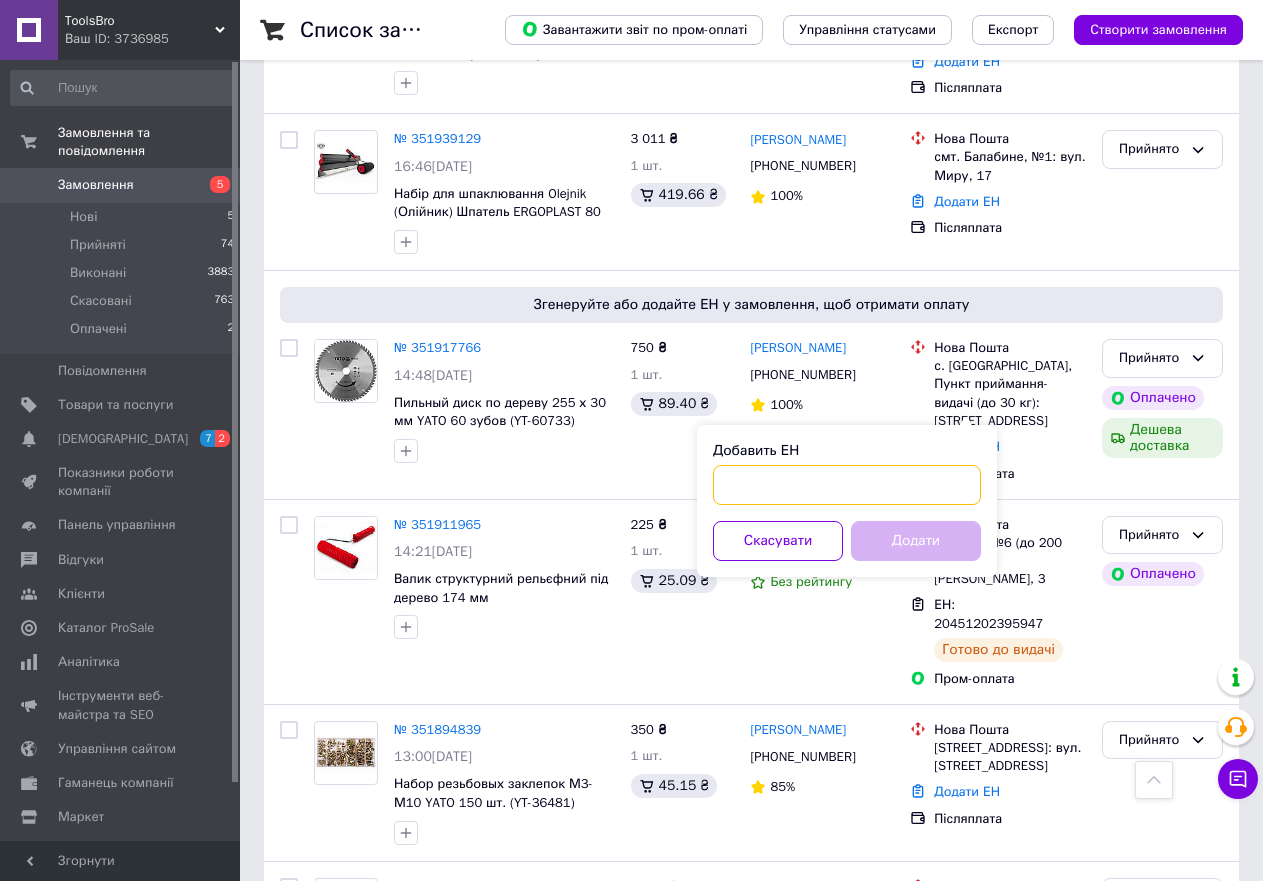 click on "Добавить ЕН" at bounding box center [847, 485] 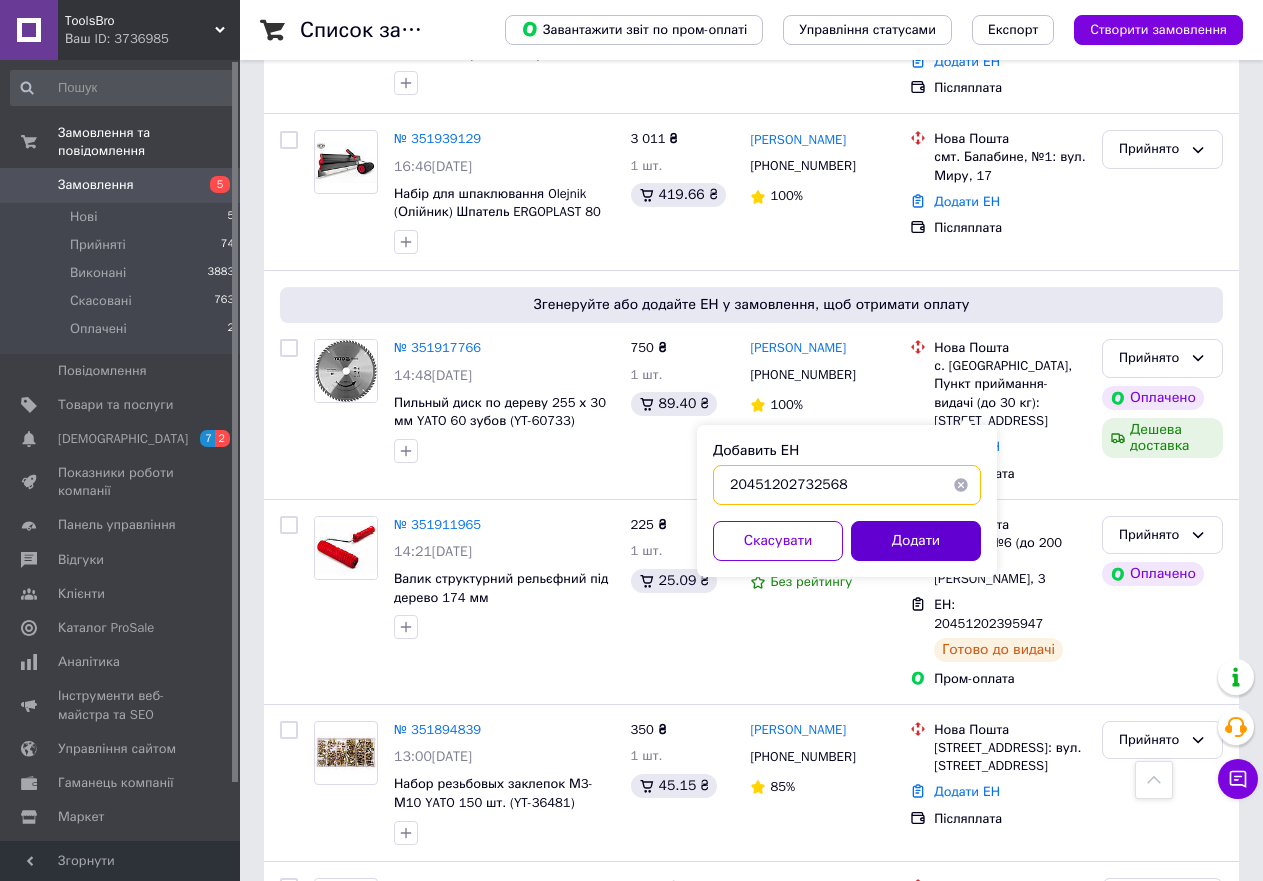 type on "20451202732568" 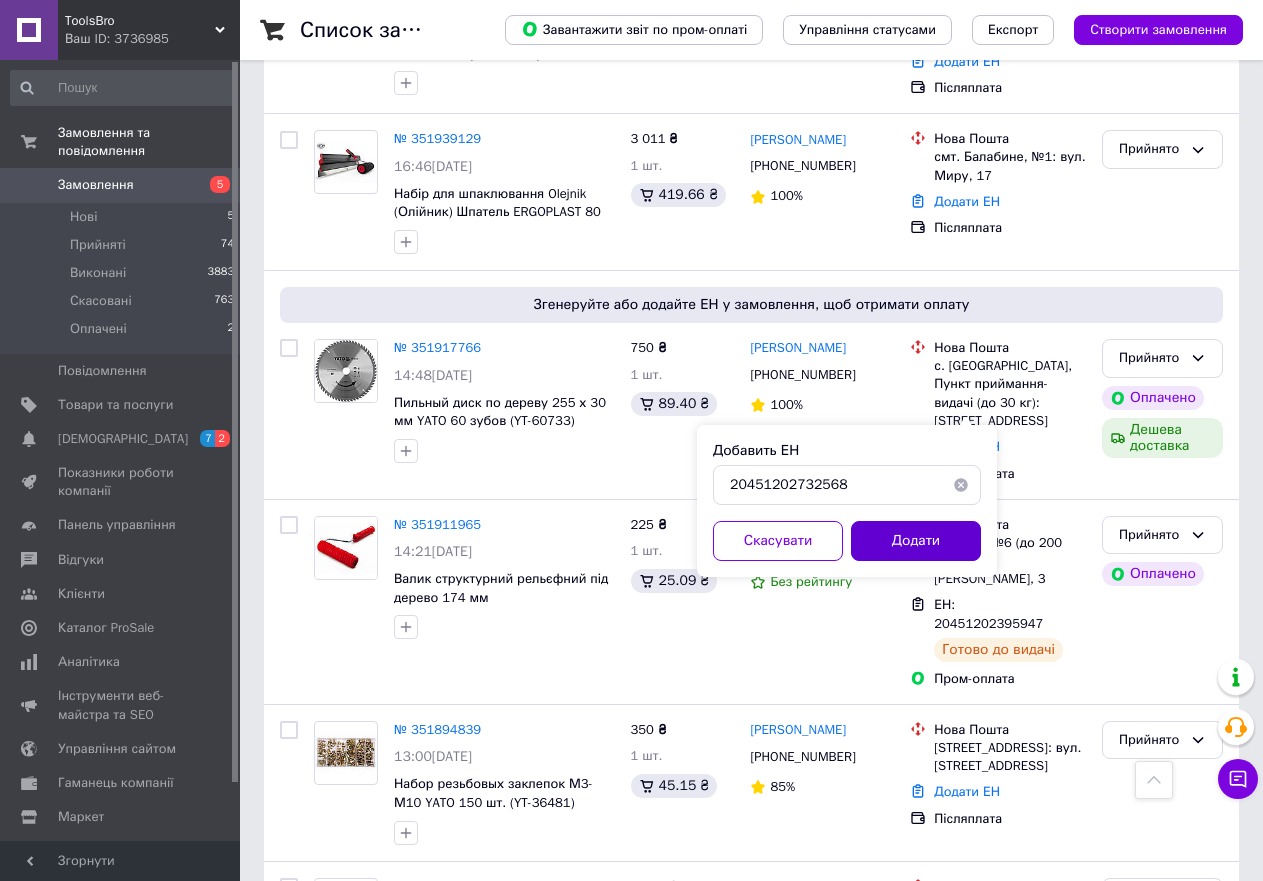 click on "Додати" at bounding box center [916, 541] 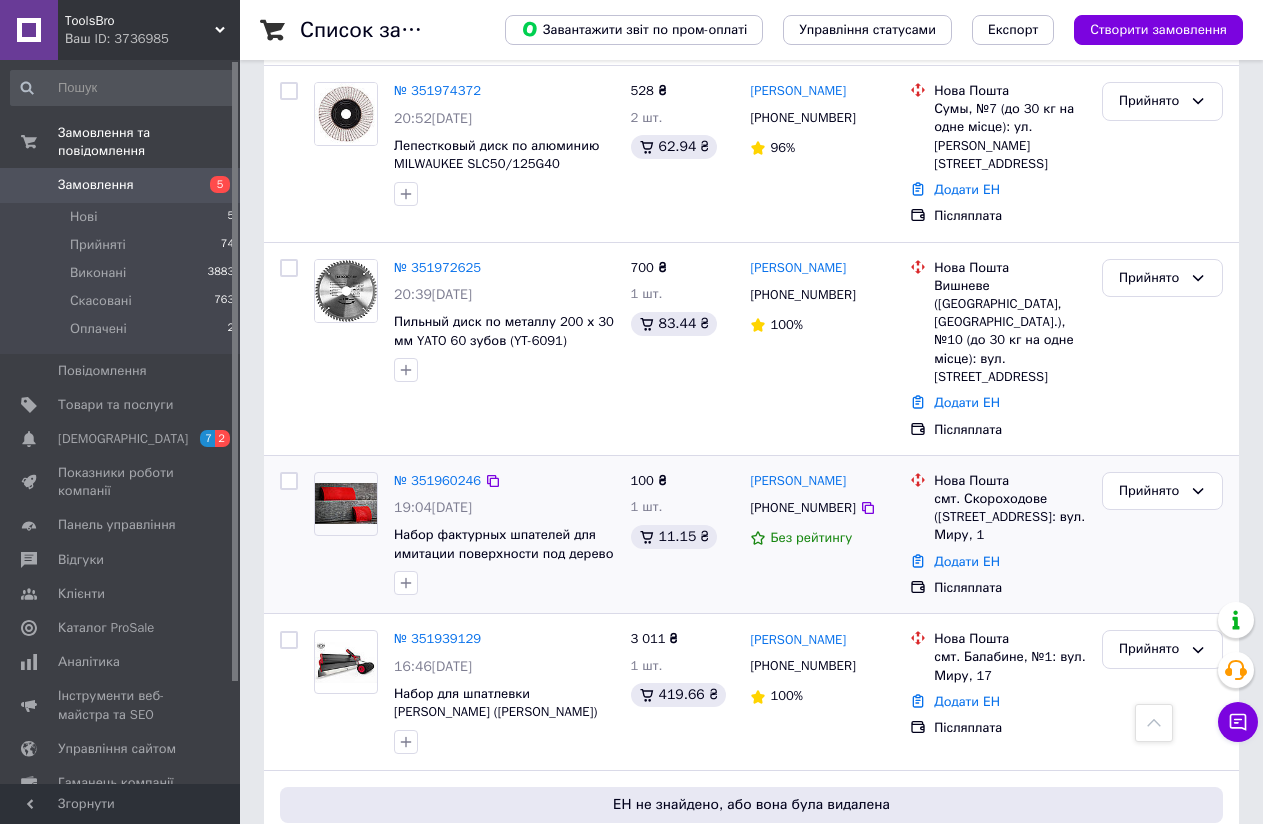 scroll, scrollTop: 2100, scrollLeft: 0, axis: vertical 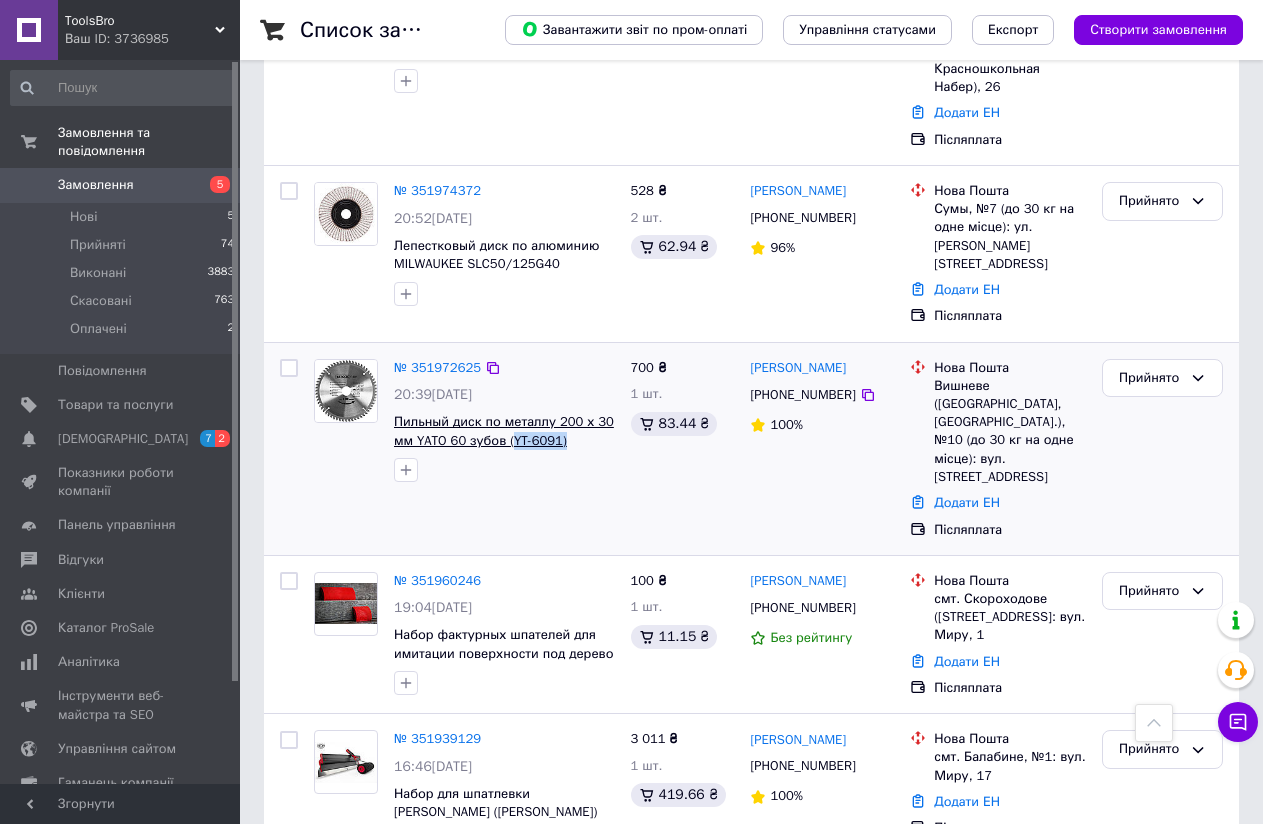 drag, startPoint x: 570, startPoint y: 412, endPoint x: 507, endPoint y: 422, distance: 63.788715 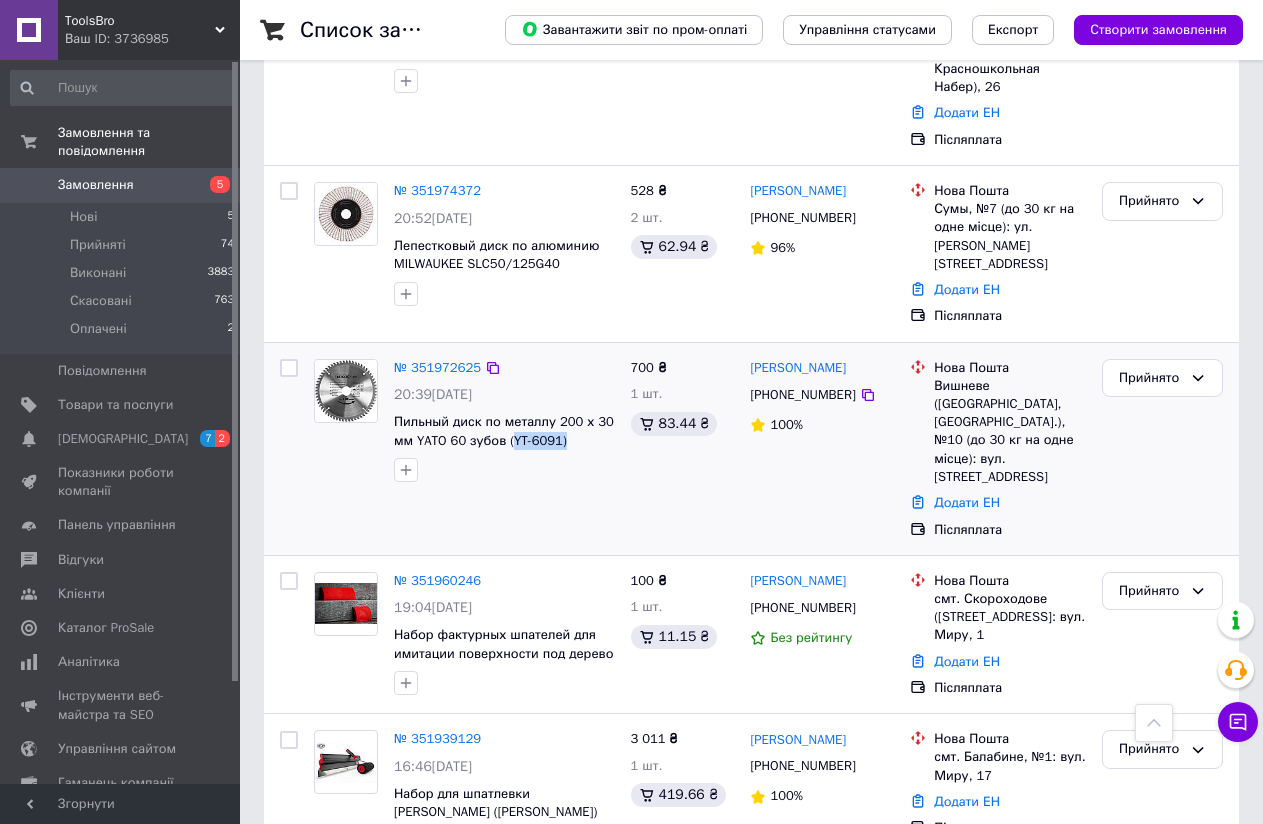 copy on "YT-6091)" 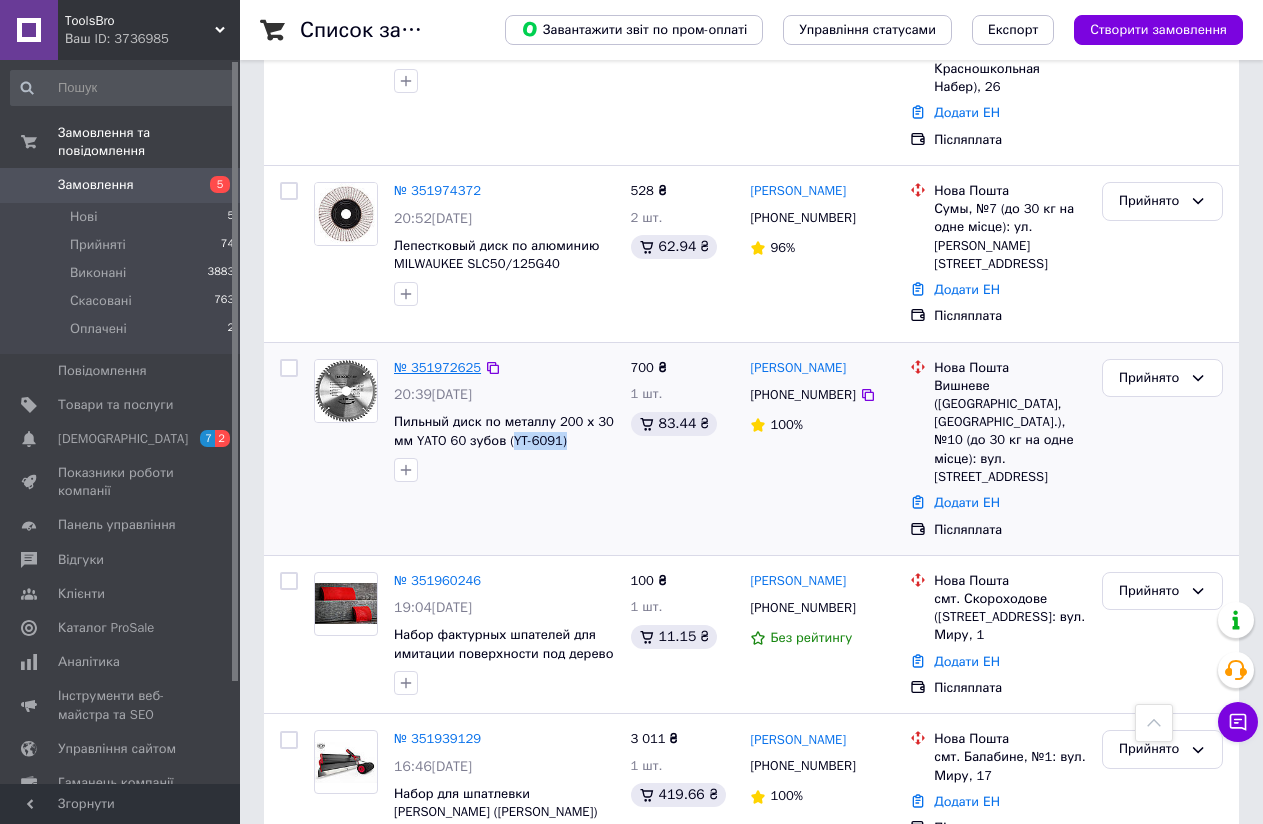 drag, startPoint x: 405, startPoint y: 340, endPoint x: 432, endPoint y: 335, distance: 27.45906 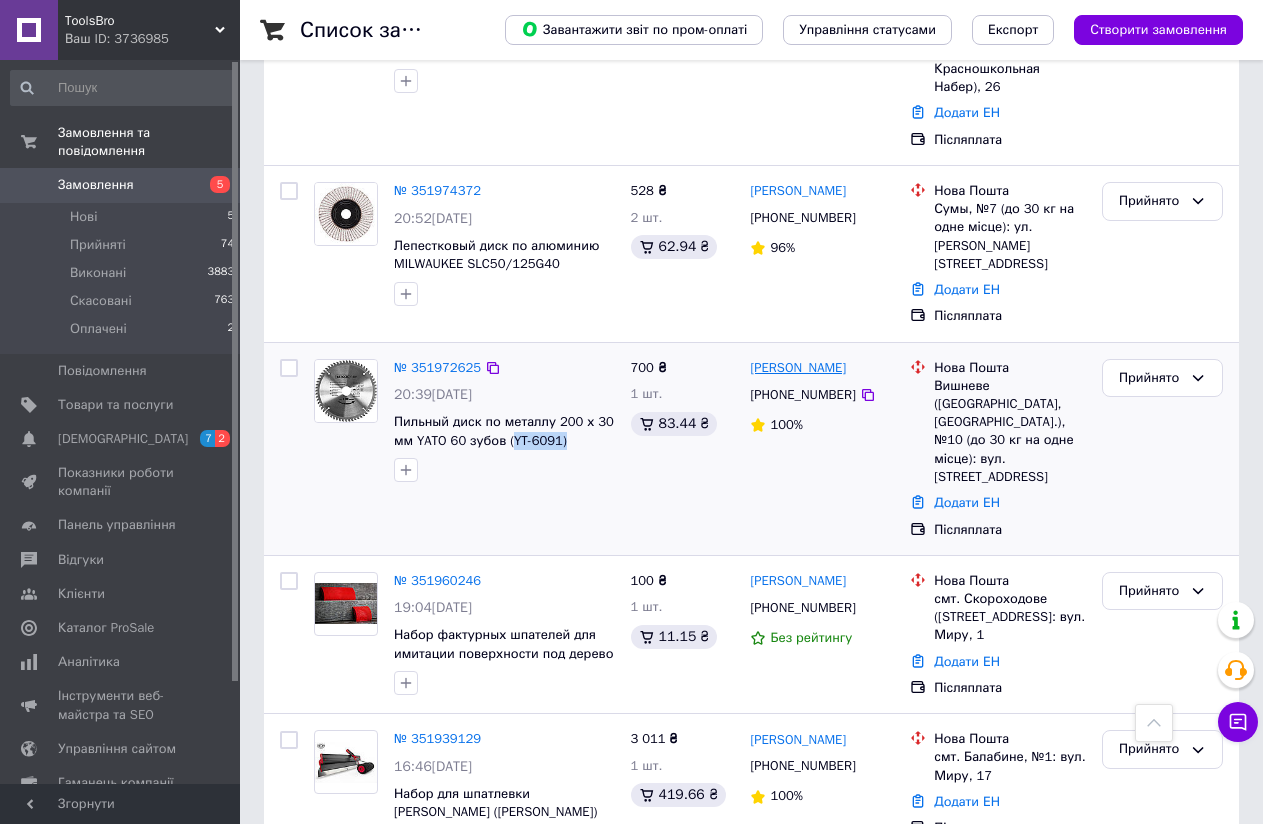 drag, startPoint x: 865, startPoint y: 337, endPoint x: 750, endPoint y: 344, distance: 115.212845 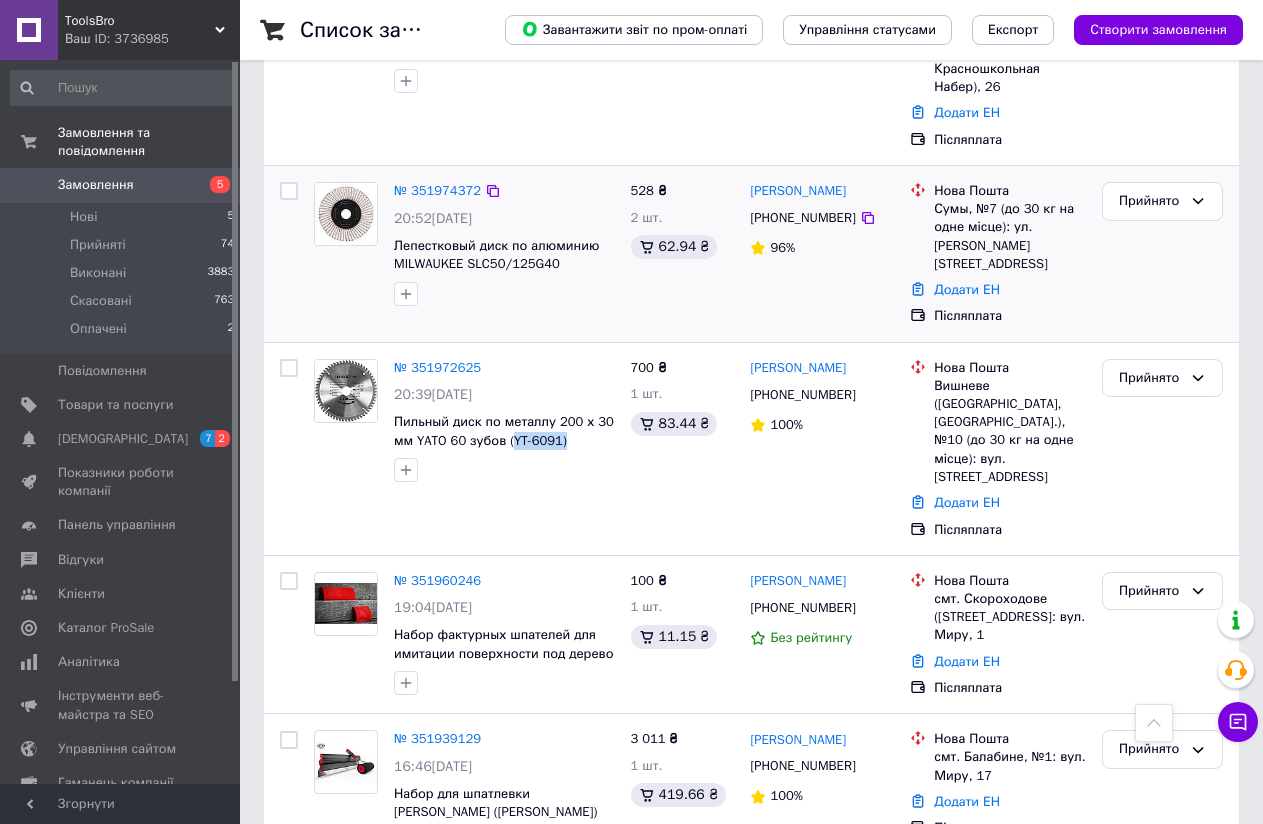 copy on "[PERSON_NAME]" 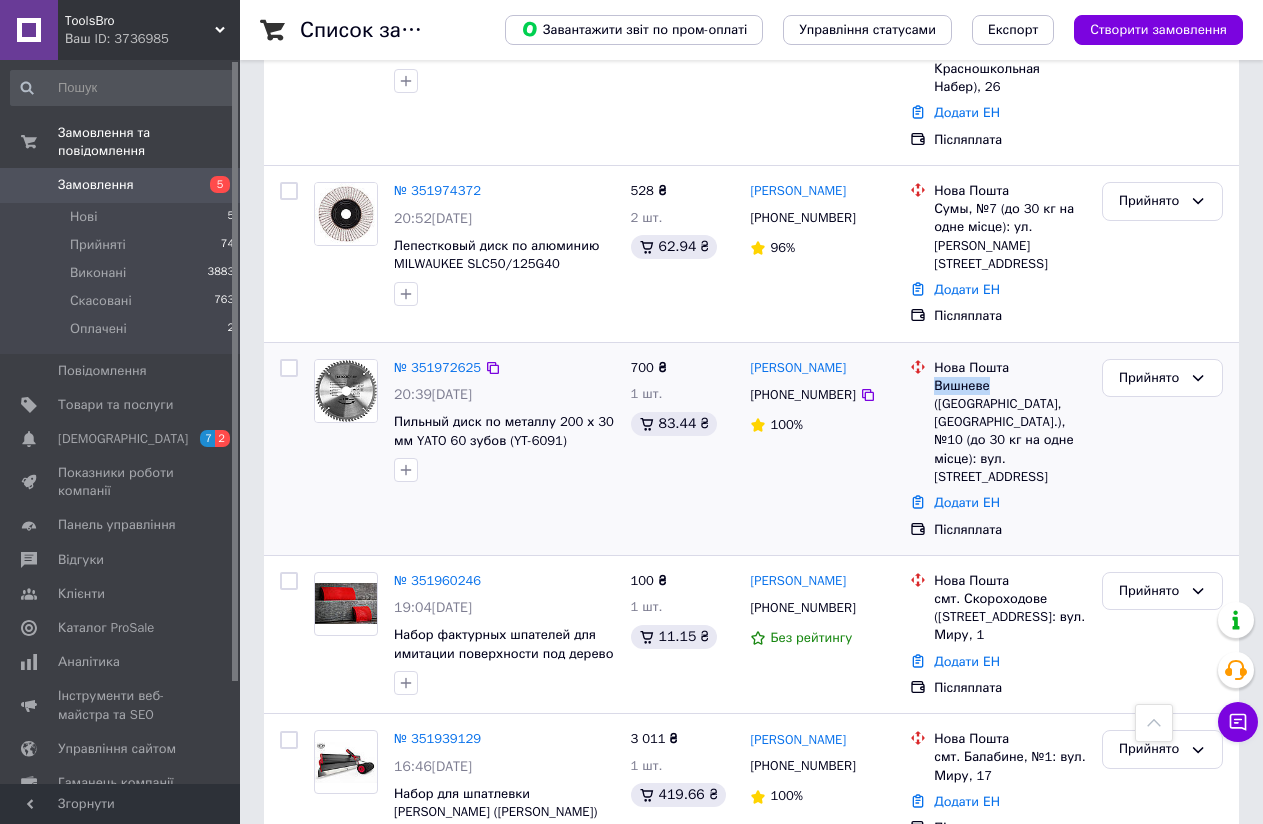 drag, startPoint x: 934, startPoint y: 361, endPoint x: 985, endPoint y: 364, distance: 51.088158 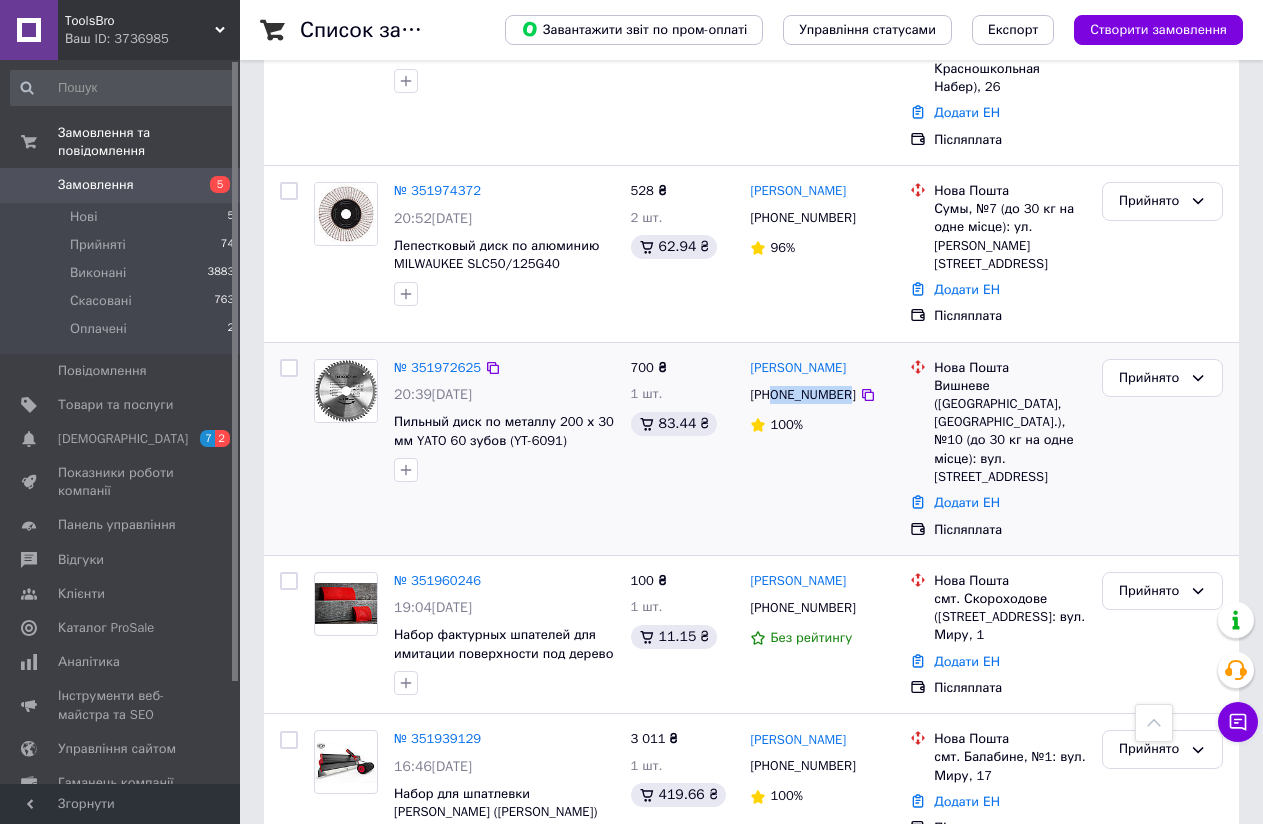 drag, startPoint x: 843, startPoint y: 368, endPoint x: 772, endPoint y: 376, distance: 71.44928 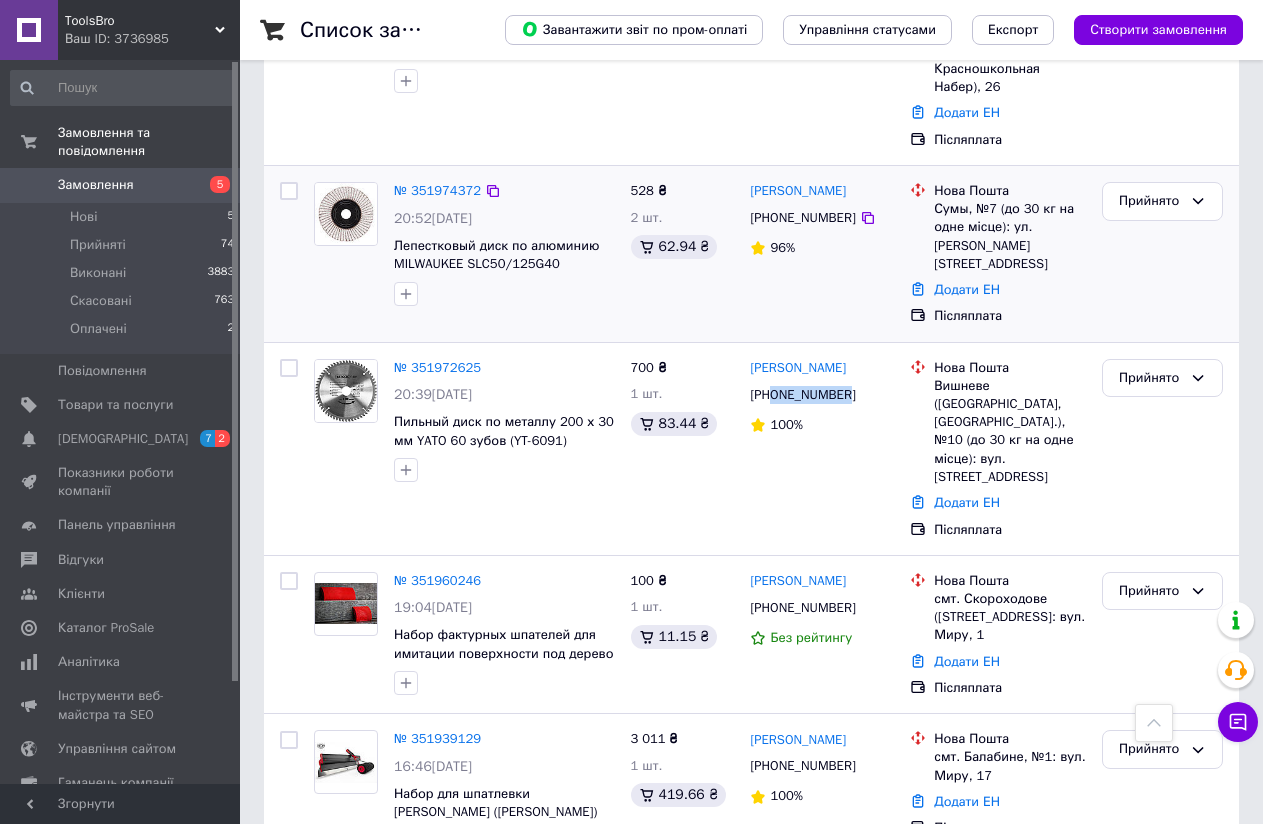copy on "0932132469" 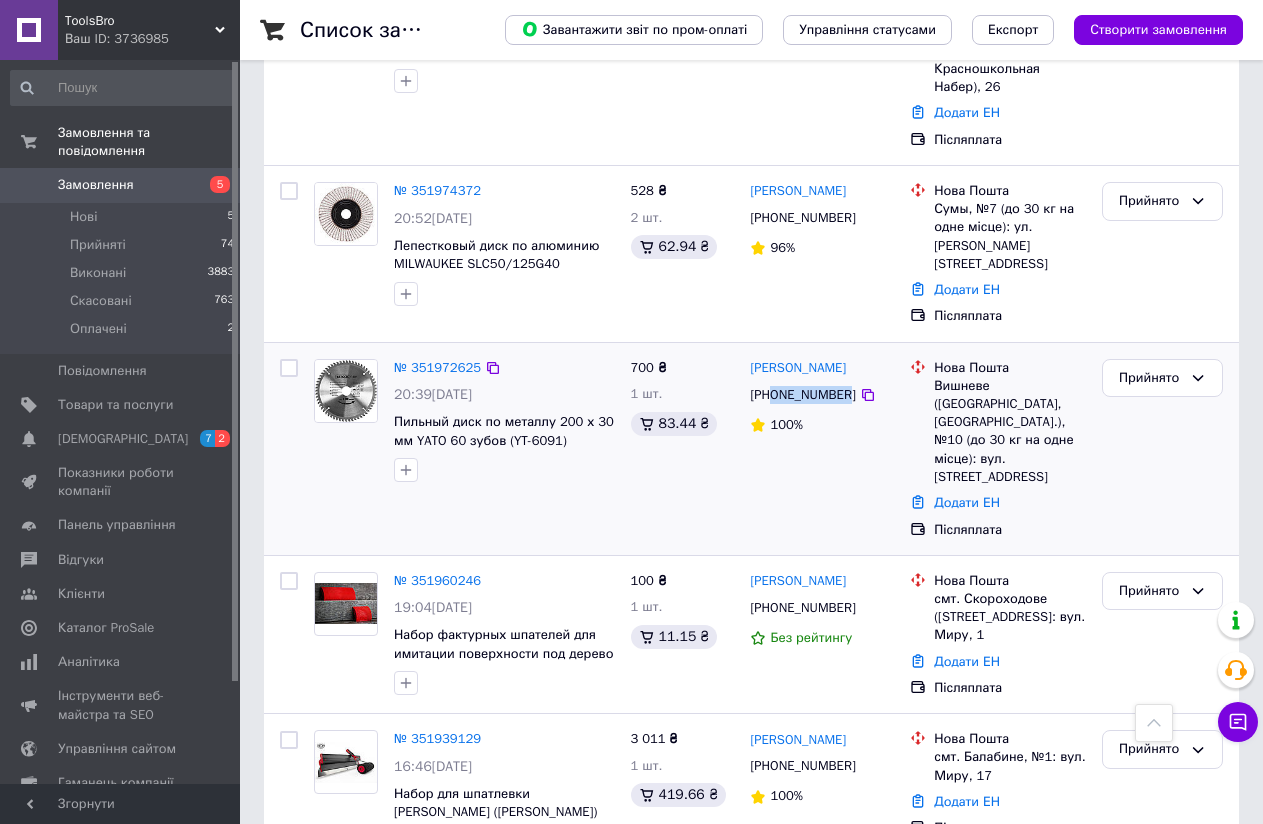 copy on "0932132469" 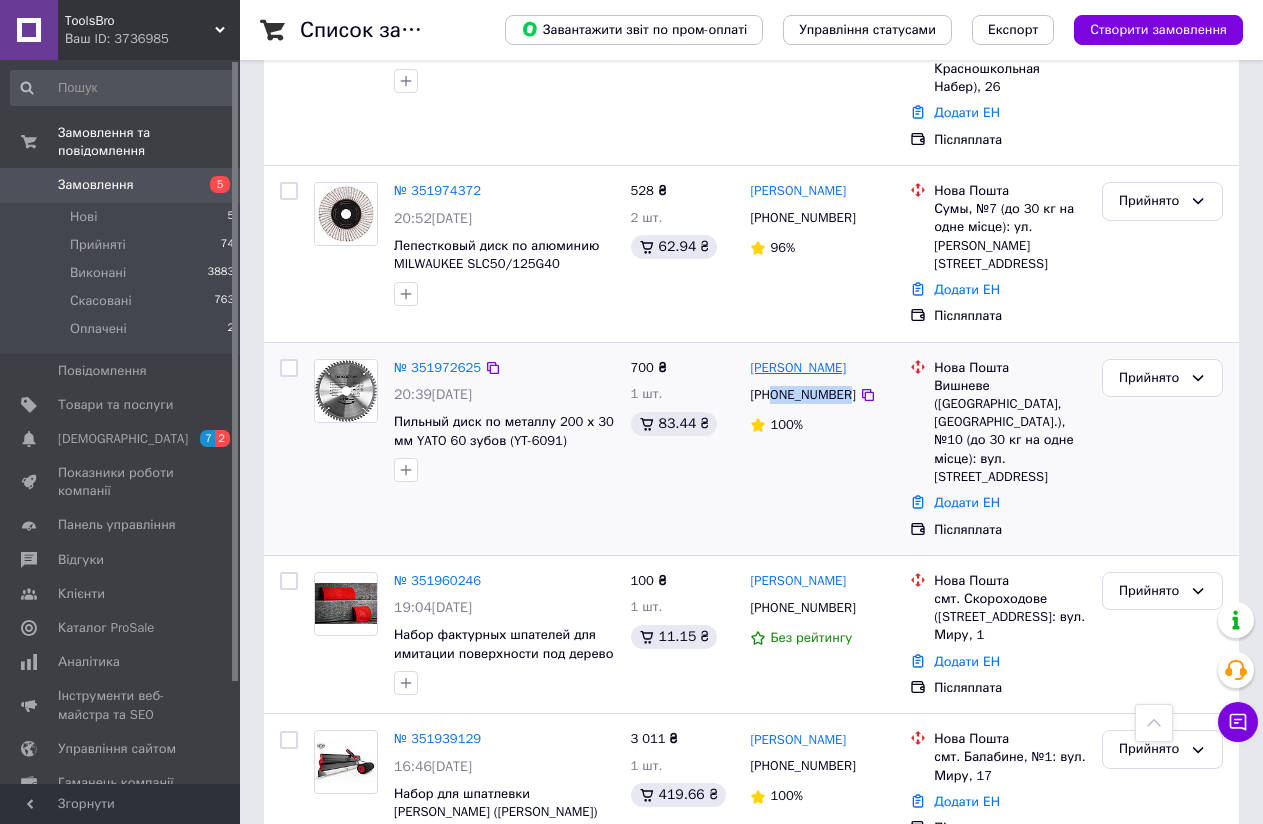 drag, startPoint x: 870, startPoint y: 345, endPoint x: 807, endPoint y: 341, distance: 63.126858 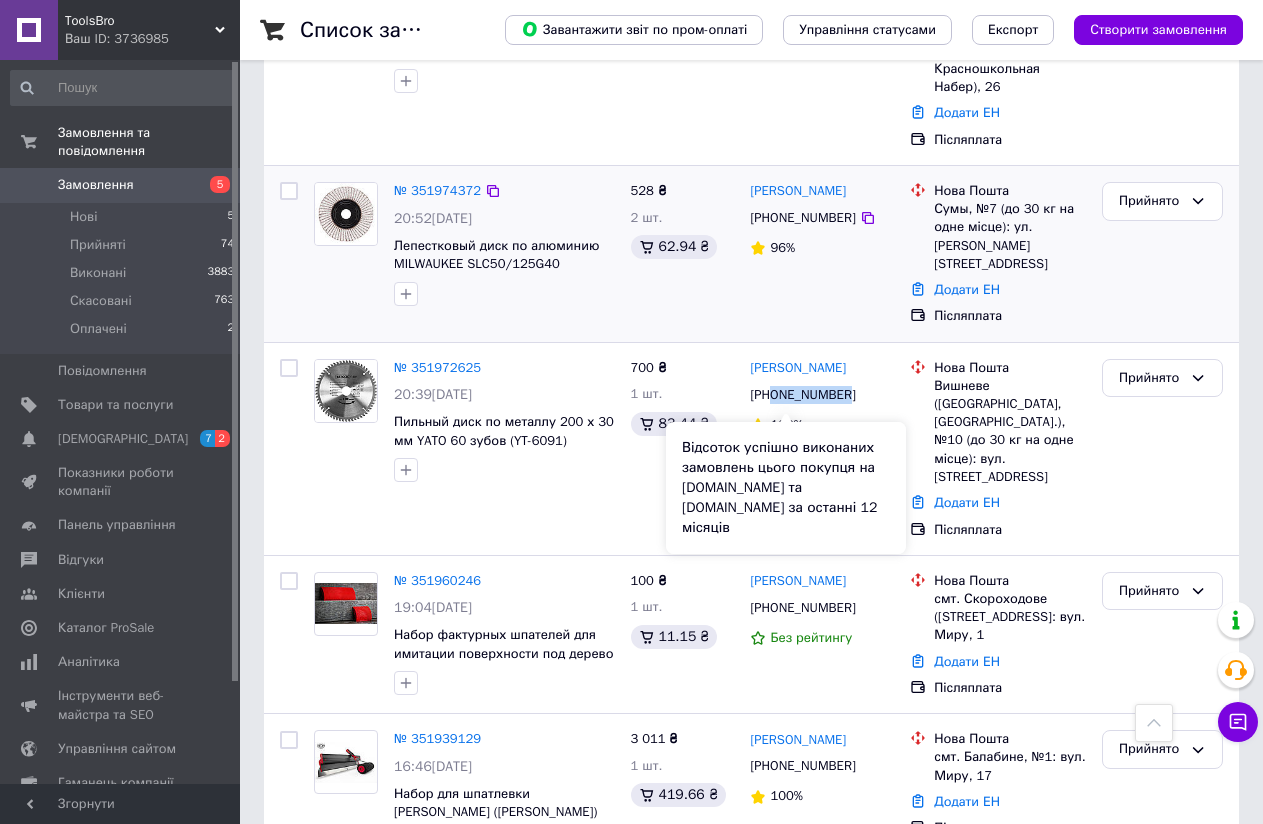 copy on "Дерена" 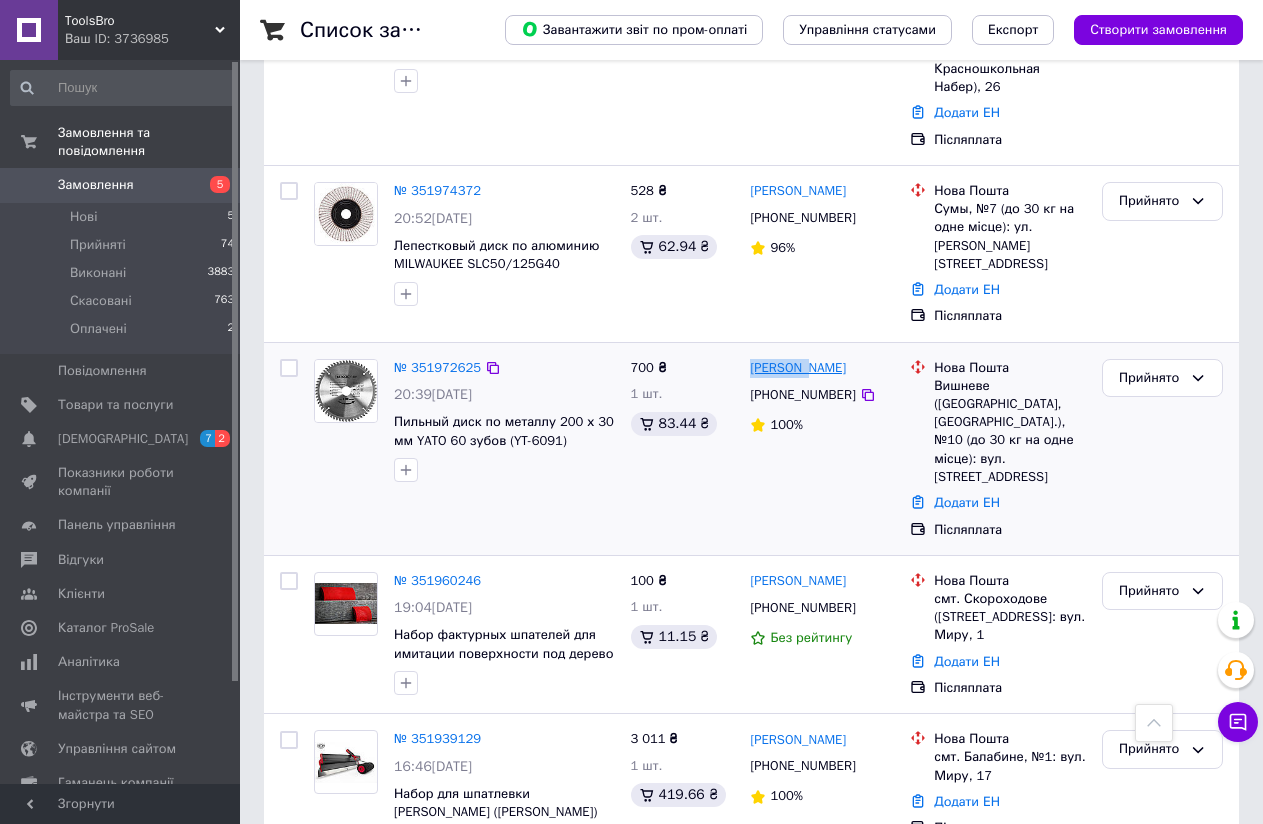 drag, startPoint x: 748, startPoint y: 341, endPoint x: 804, endPoint y: 341, distance: 56 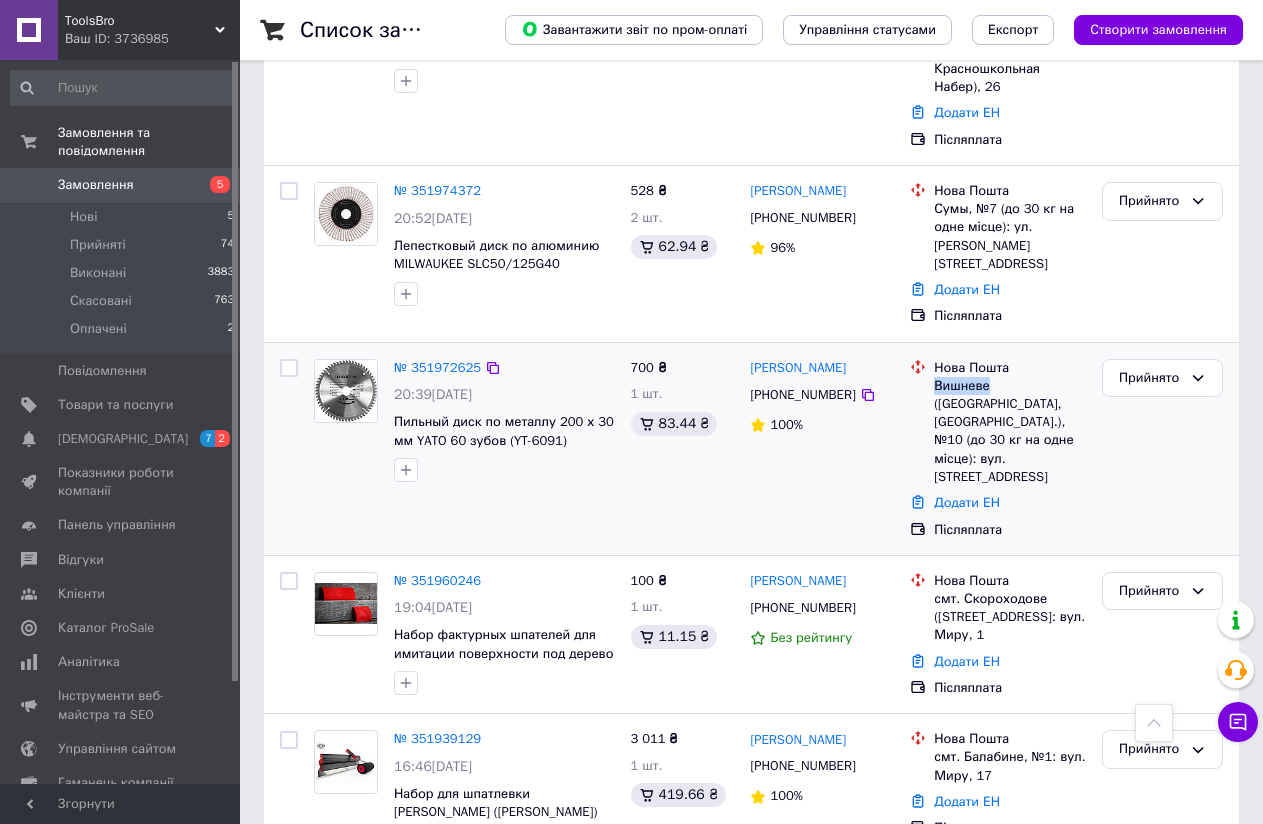 drag, startPoint x: 986, startPoint y: 366, endPoint x: 932, endPoint y: 363, distance: 54.08327 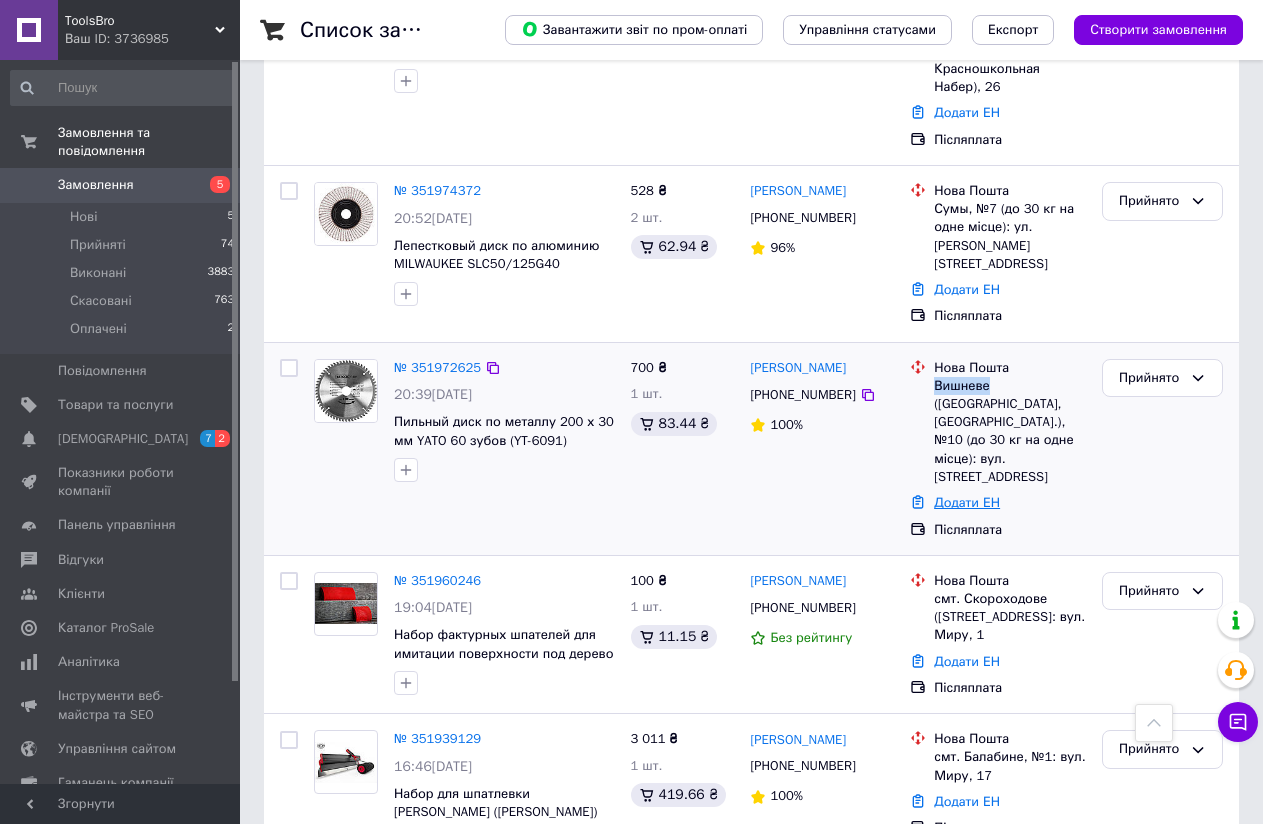 click on "Додати ЕН" at bounding box center (967, 502) 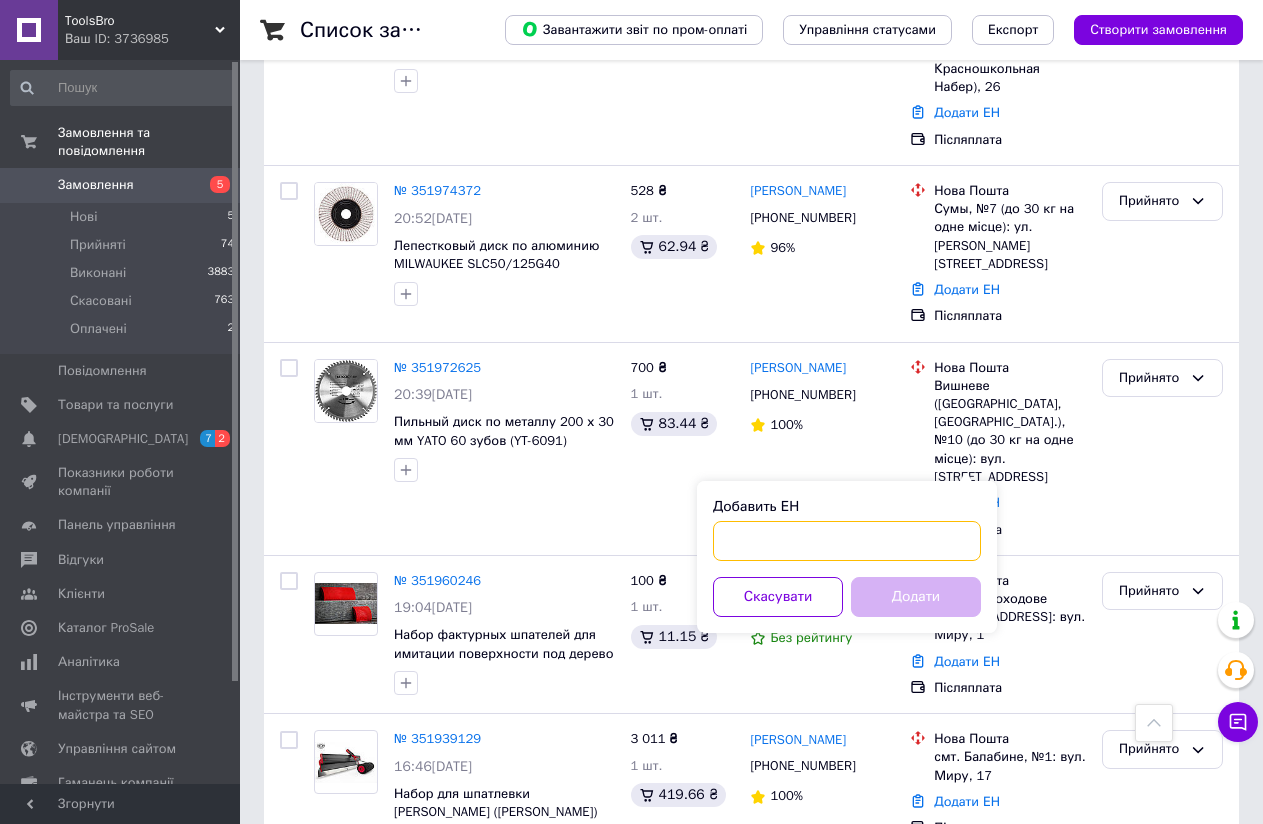 click on "Добавить ЕН" at bounding box center [847, 541] 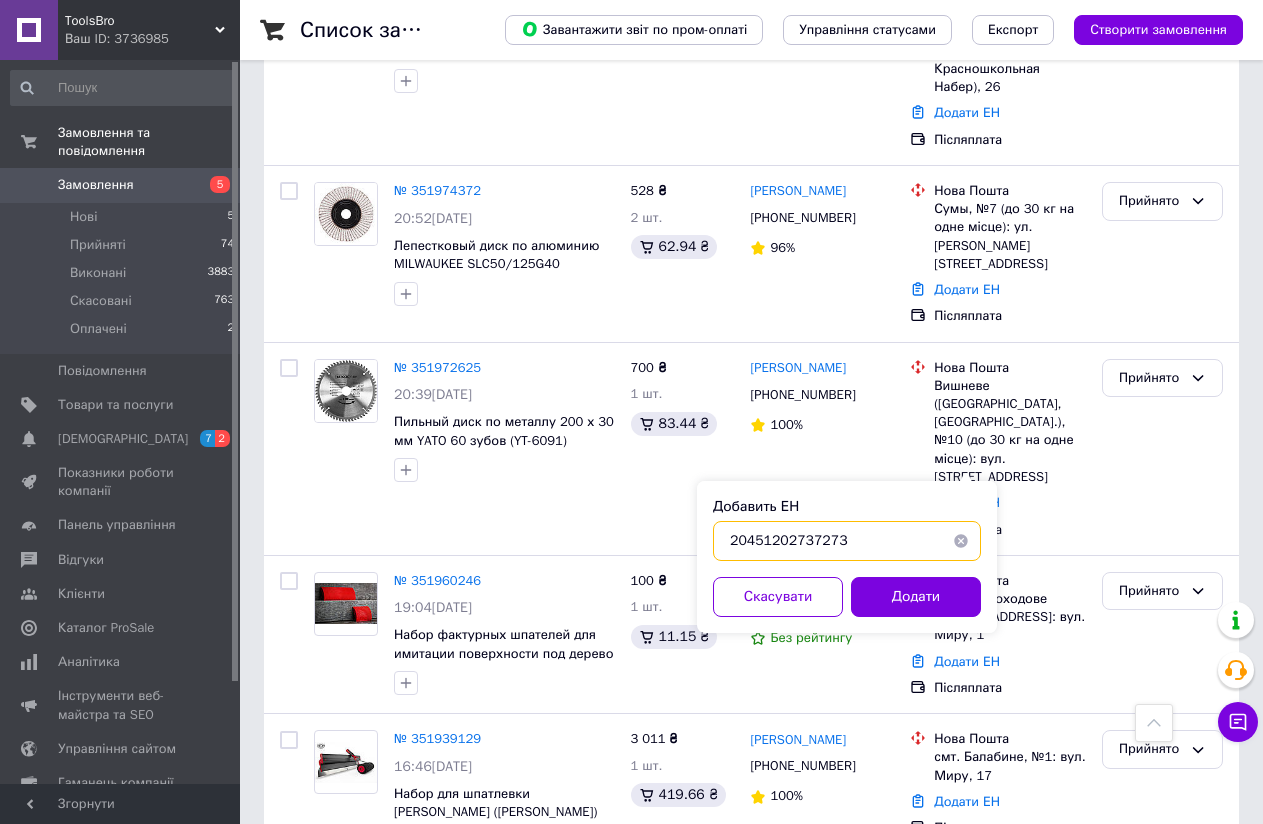 type on "20451202737273" 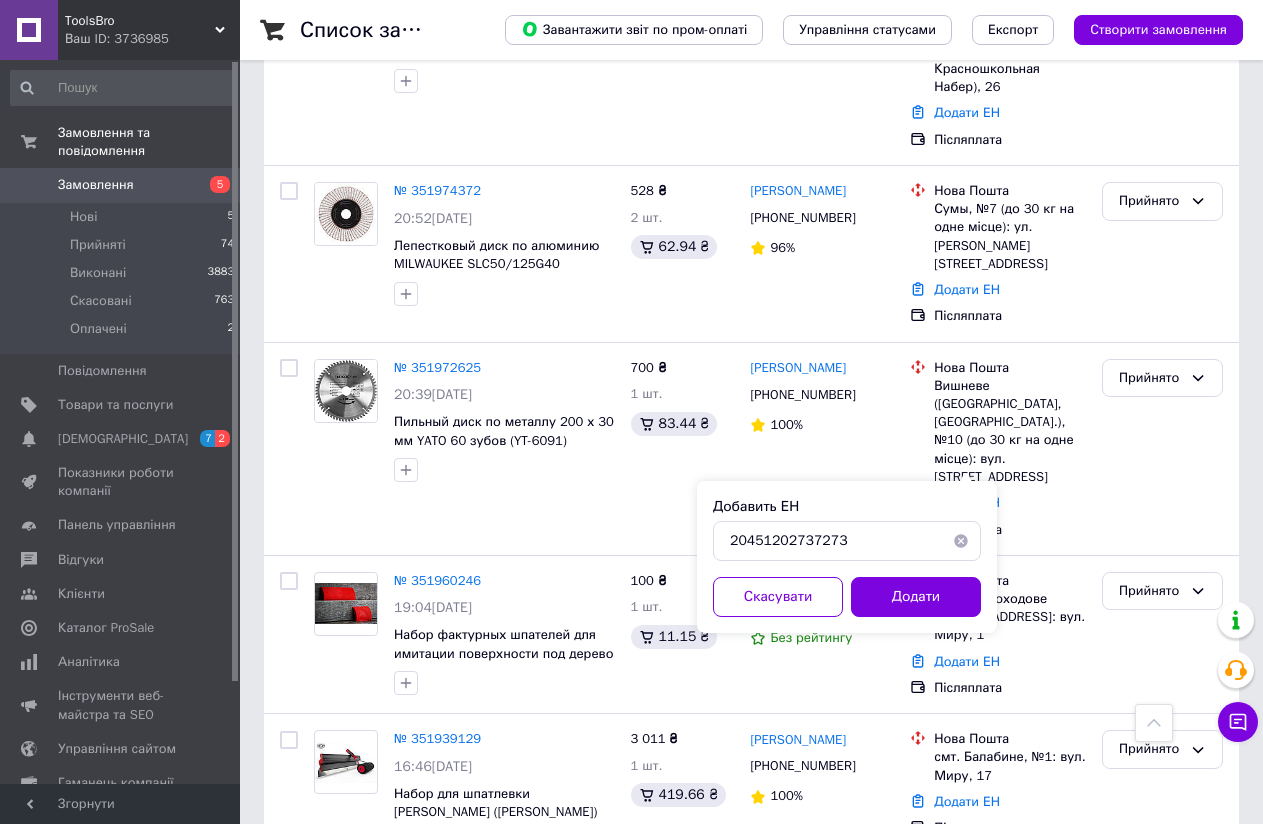 click on "Додати" at bounding box center [916, 597] 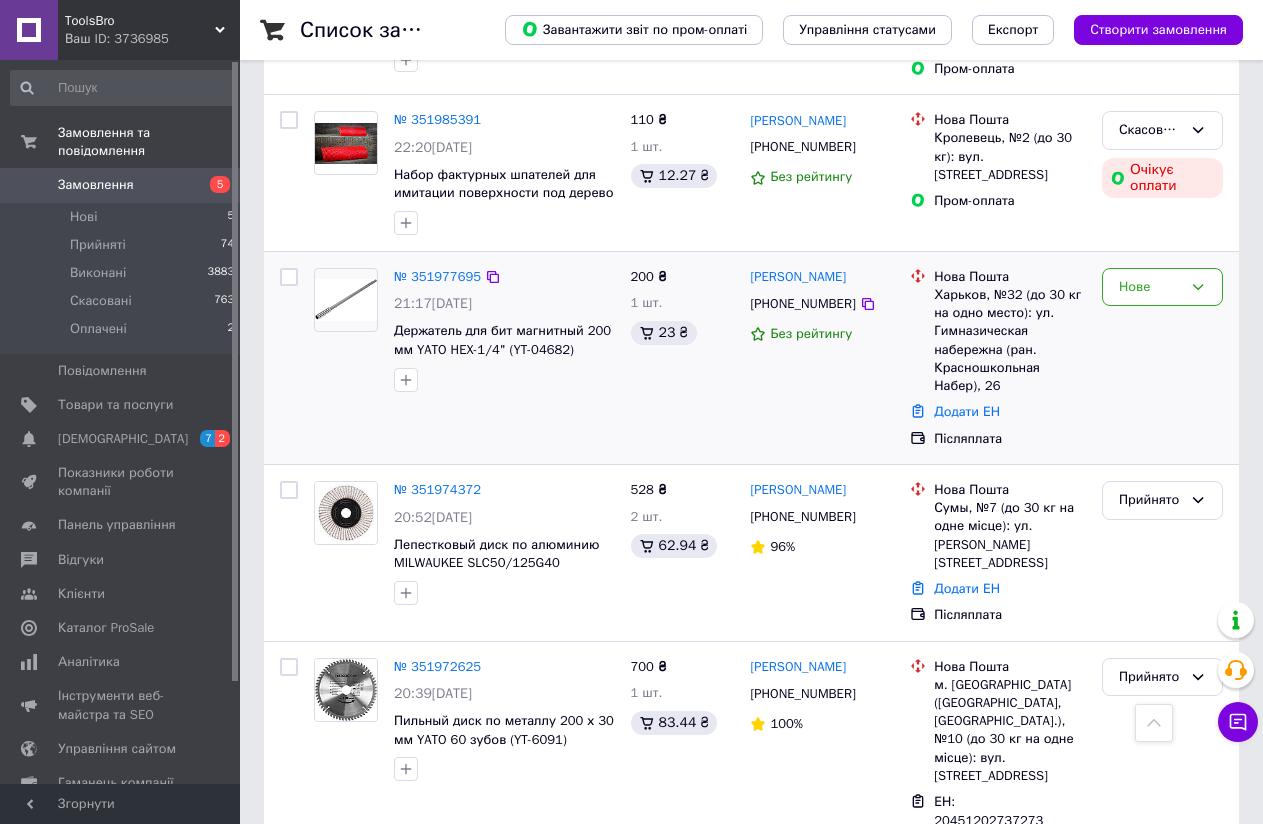 scroll, scrollTop: 1800, scrollLeft: 0, axis: vertical 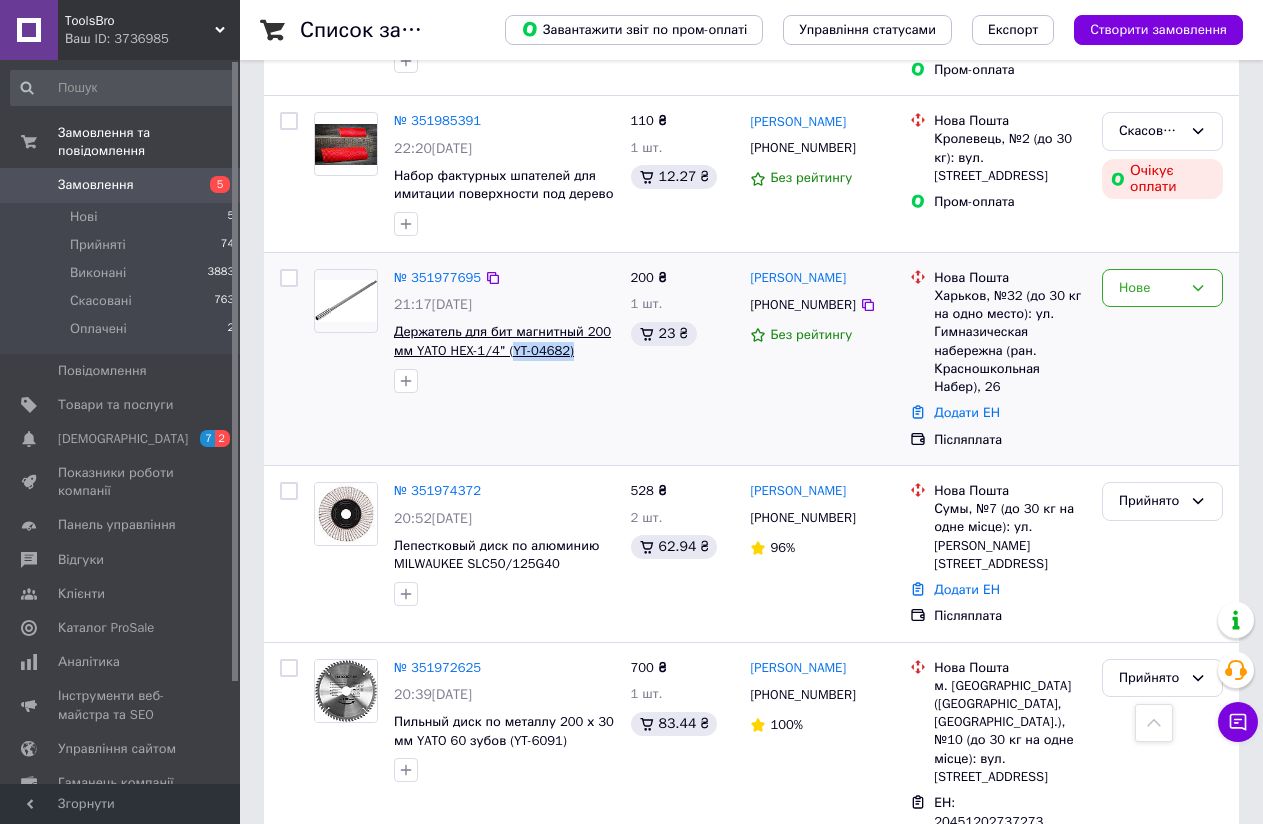 drag, startPoint x: 585, startPoint y: 345, endPoint x: 511, endPoint y: 343, distance: 74.02702 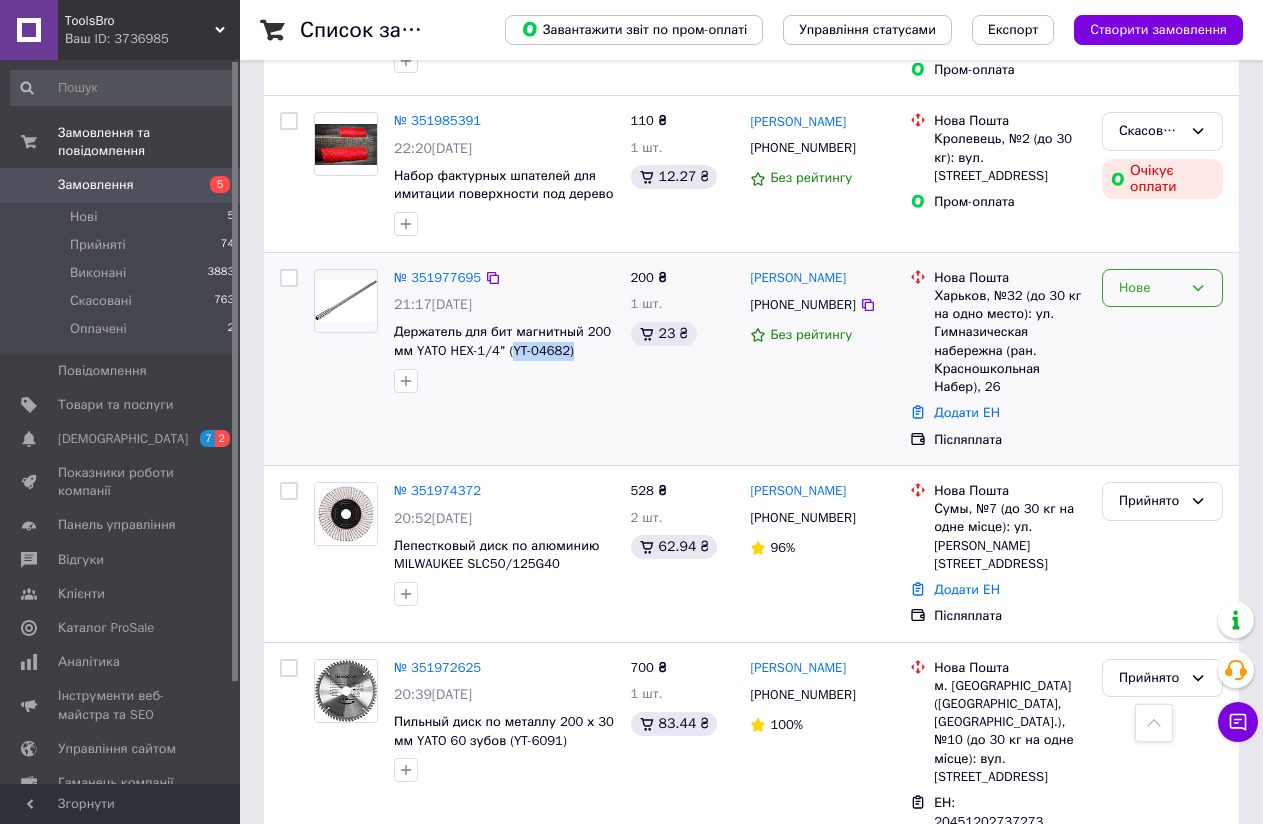 click on "Нове" at bounding box center (1150, 288) 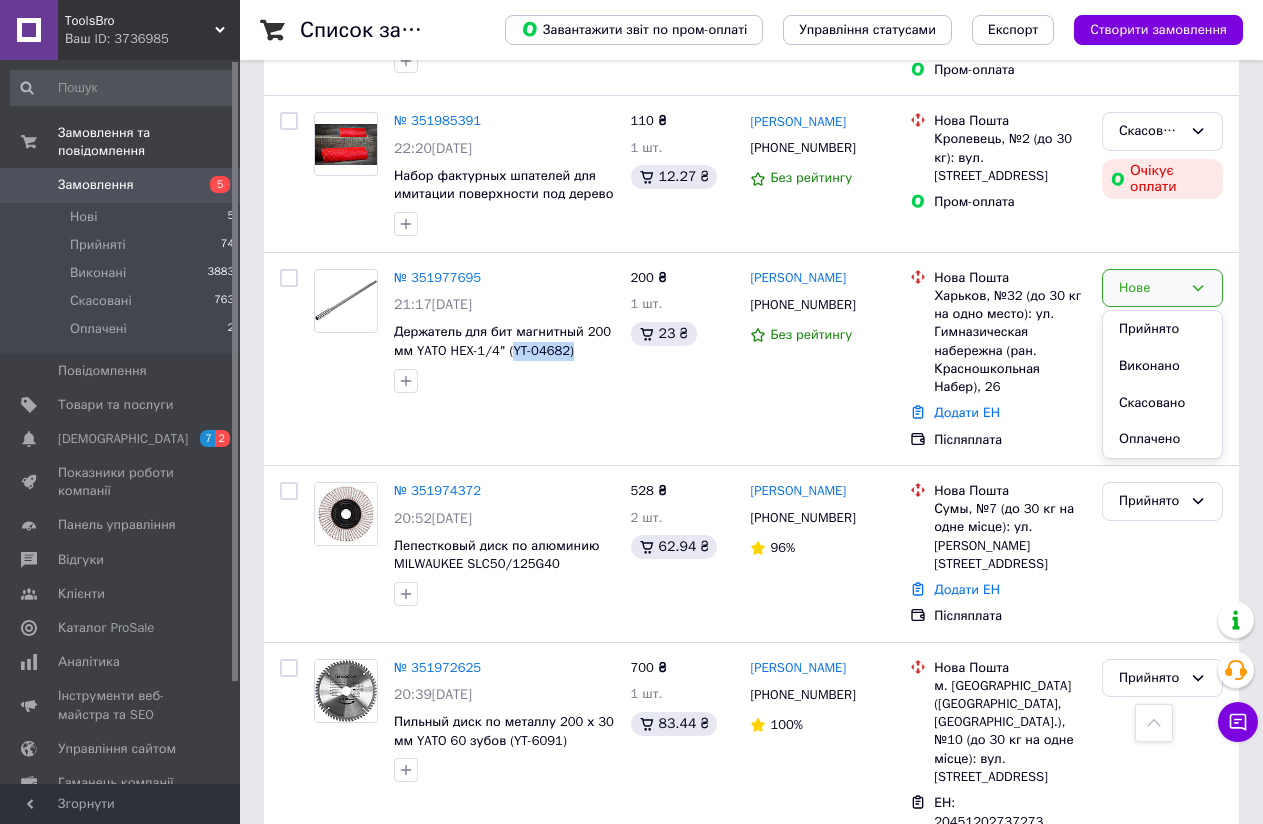 click on "Прийнято" at bounding box center (1162, 329) 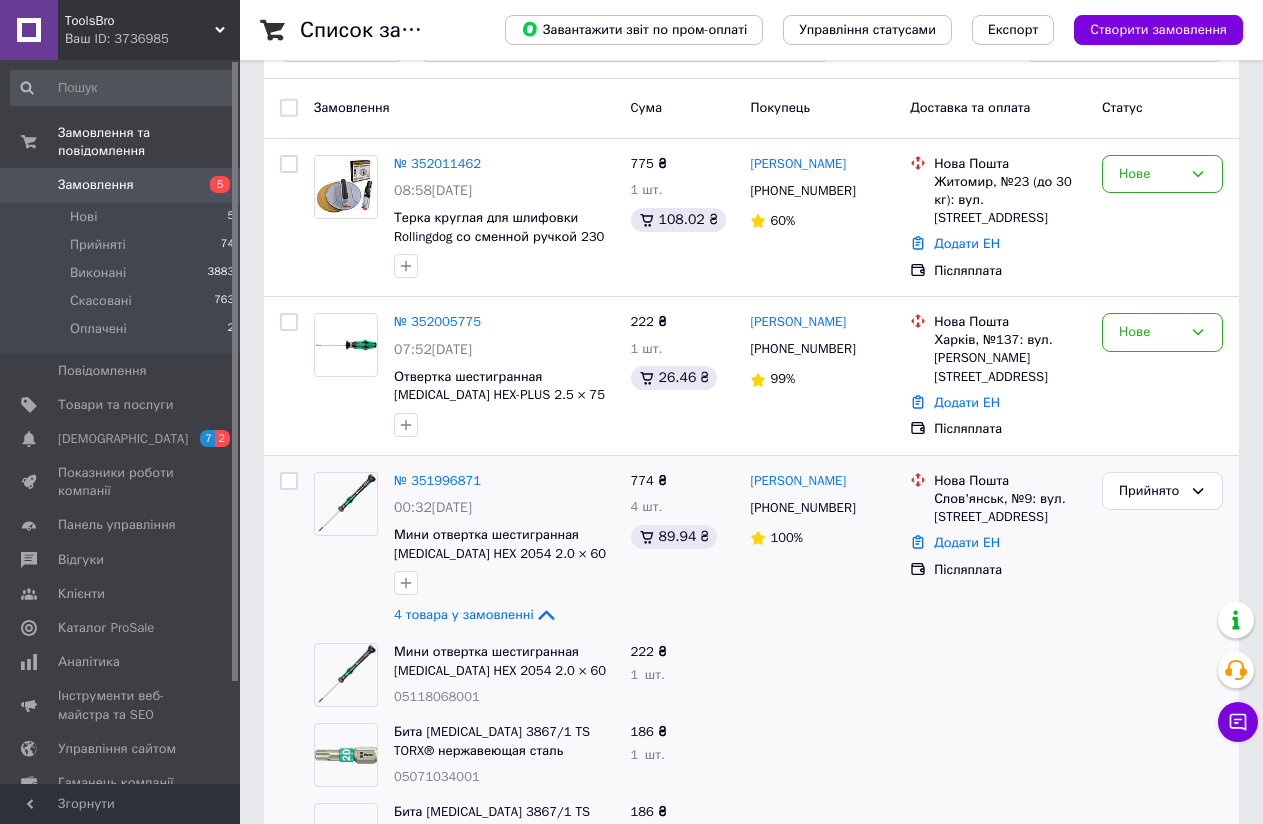 scroll, scrollTop: 0, scrollLeft: 0, axis: both 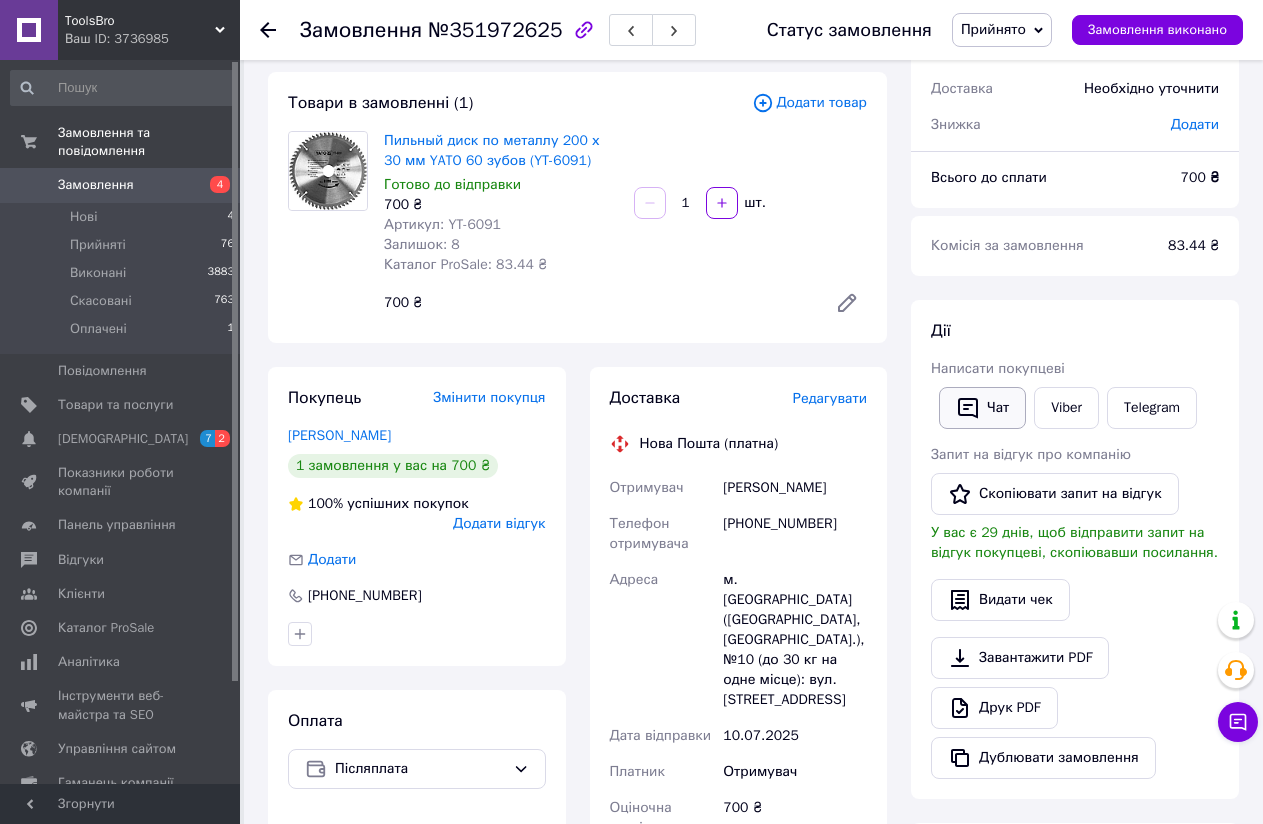 click on "Чат" at bounding box center [982, 408] 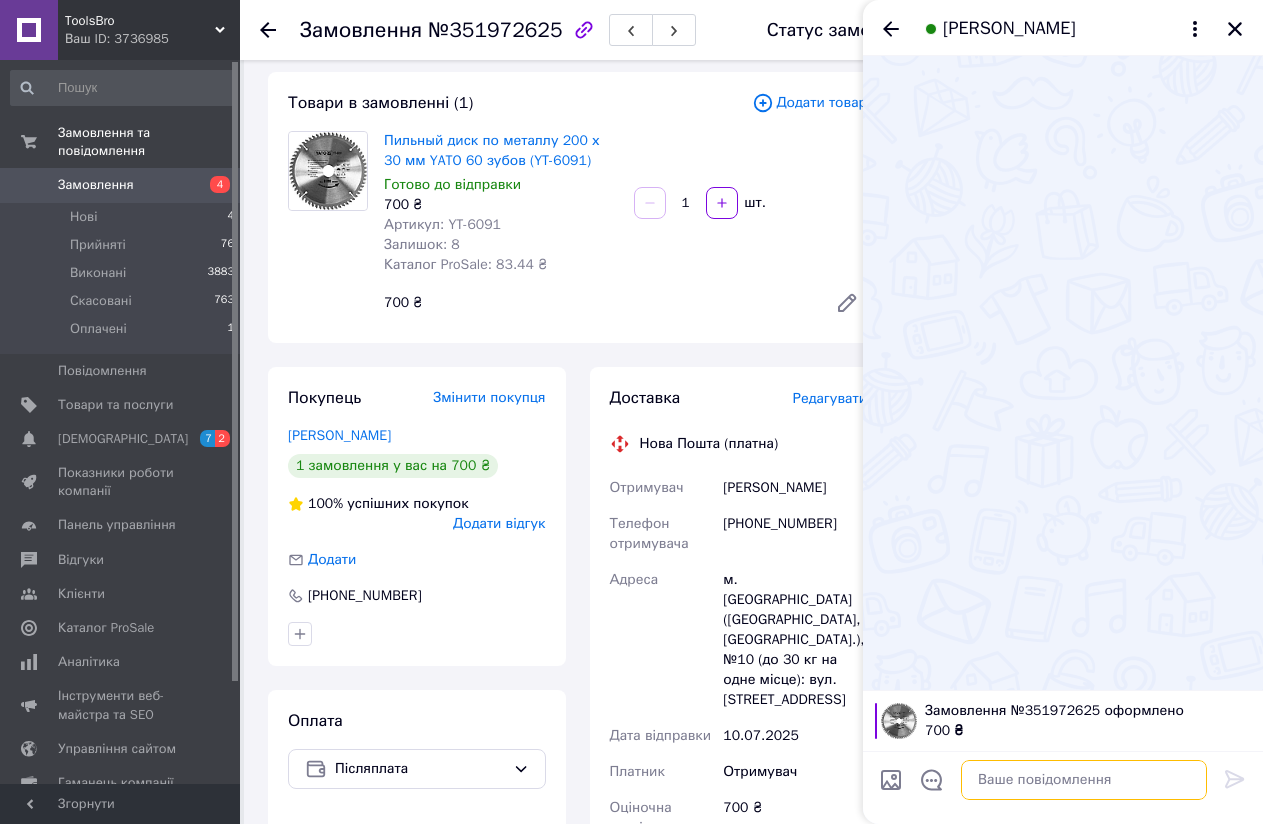 click at bounding box center (1084, 780) 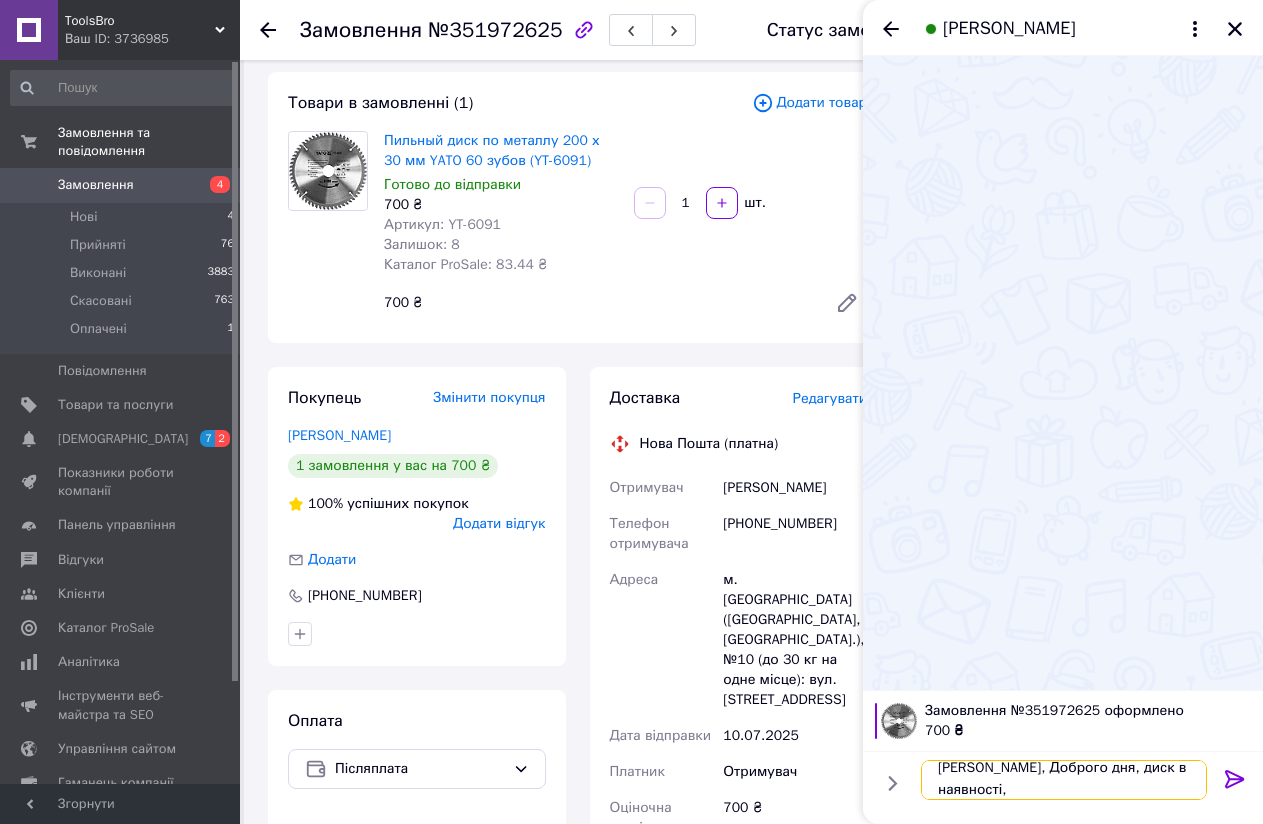scroll, scrollTop: 2, scrollLeft: 0, axis: vertical 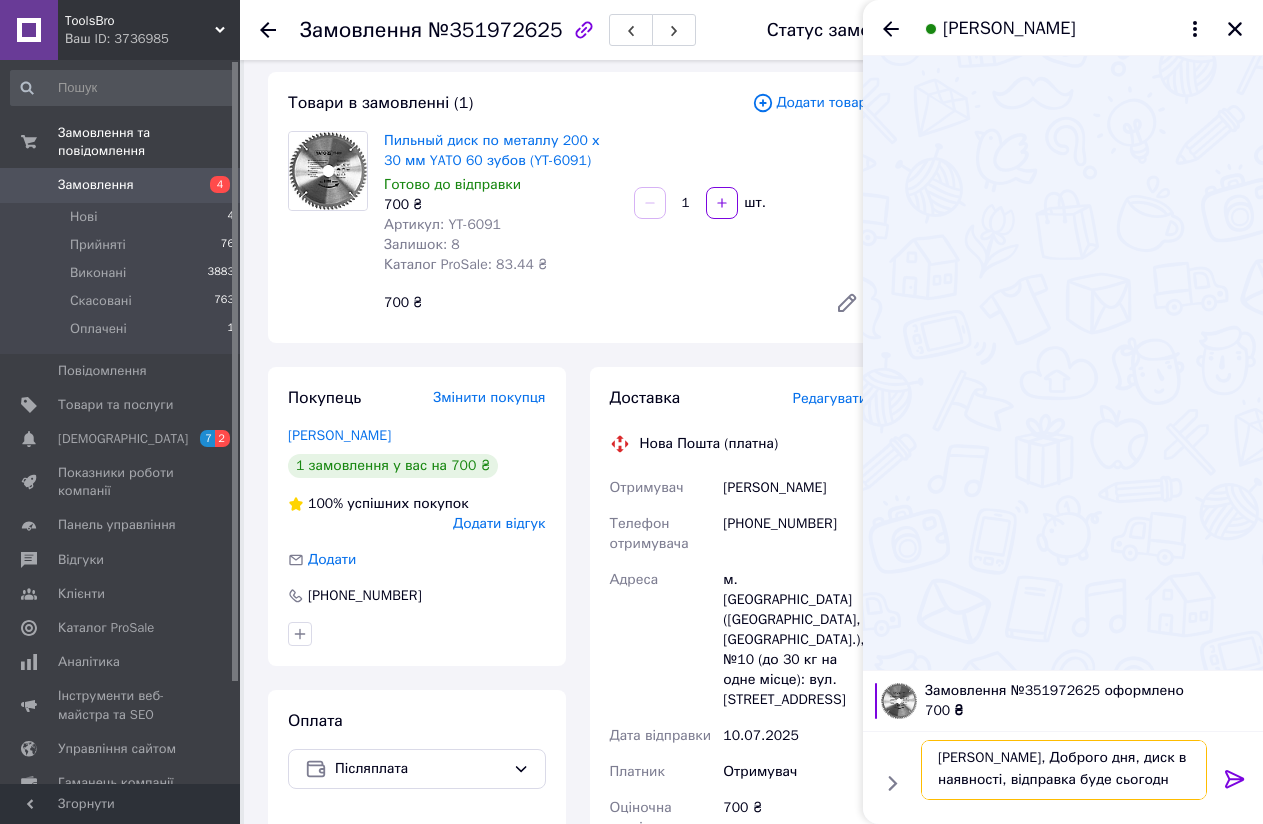 type on "Микола, Доброго дня, диск в наявності, відправка буде сьогодні" 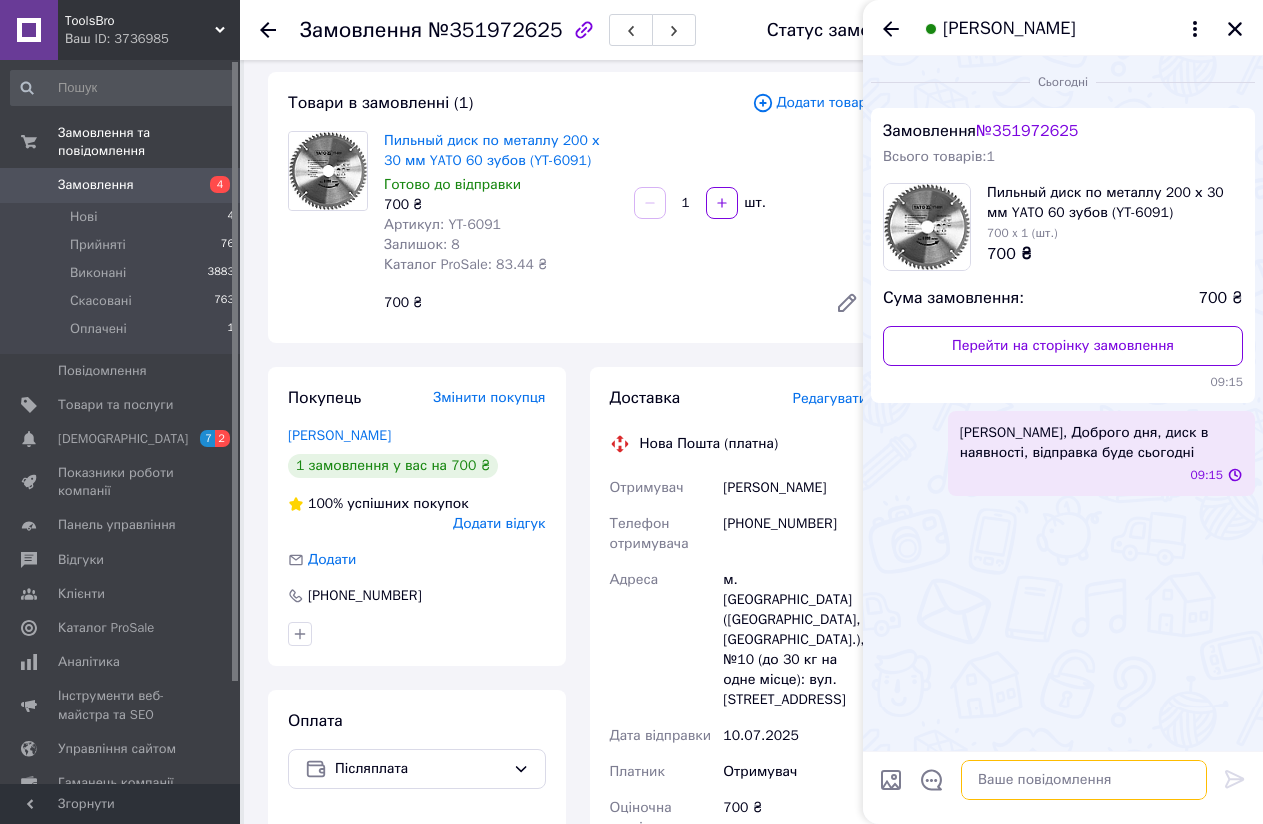 scroll, scrollTop: 0, scrollLeft: 0, axis: both 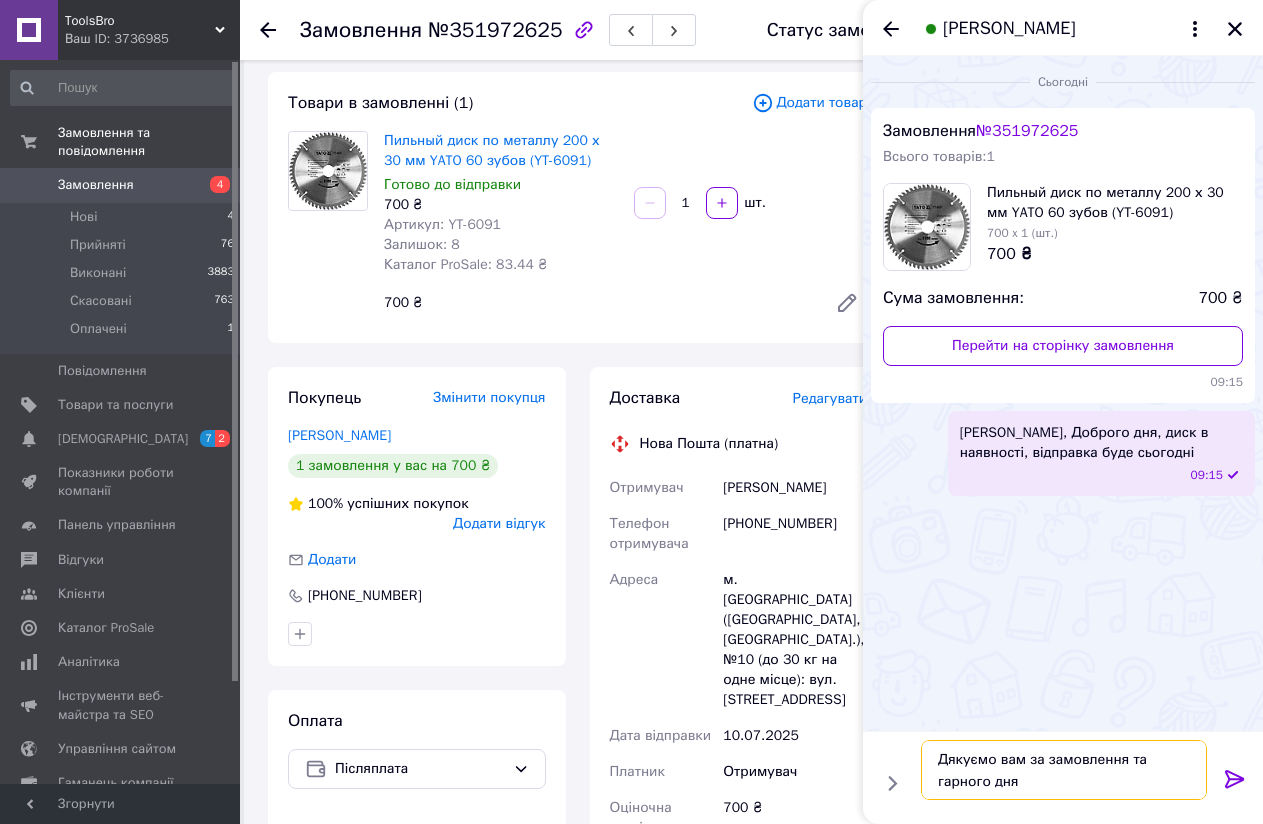 type on "Дякуємо вам за замовлення та гарного дня)" 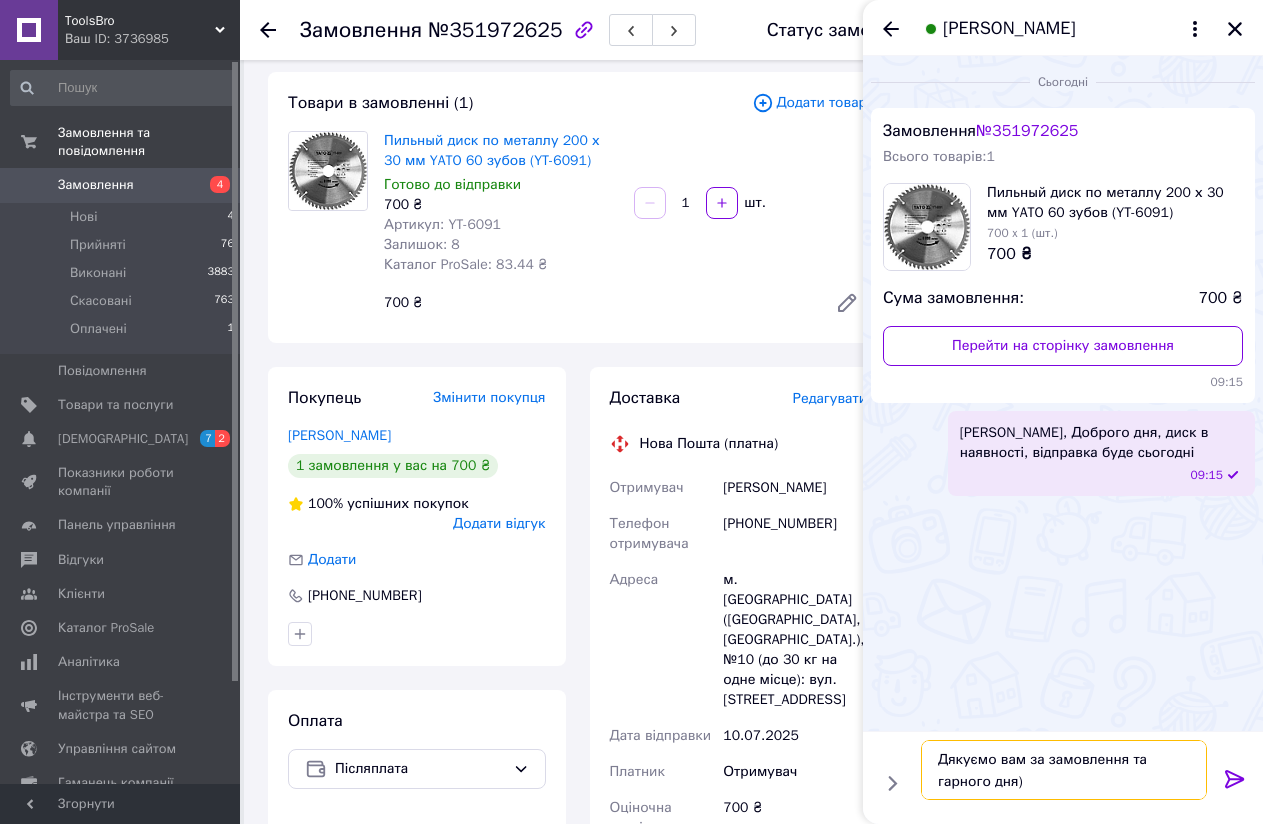type 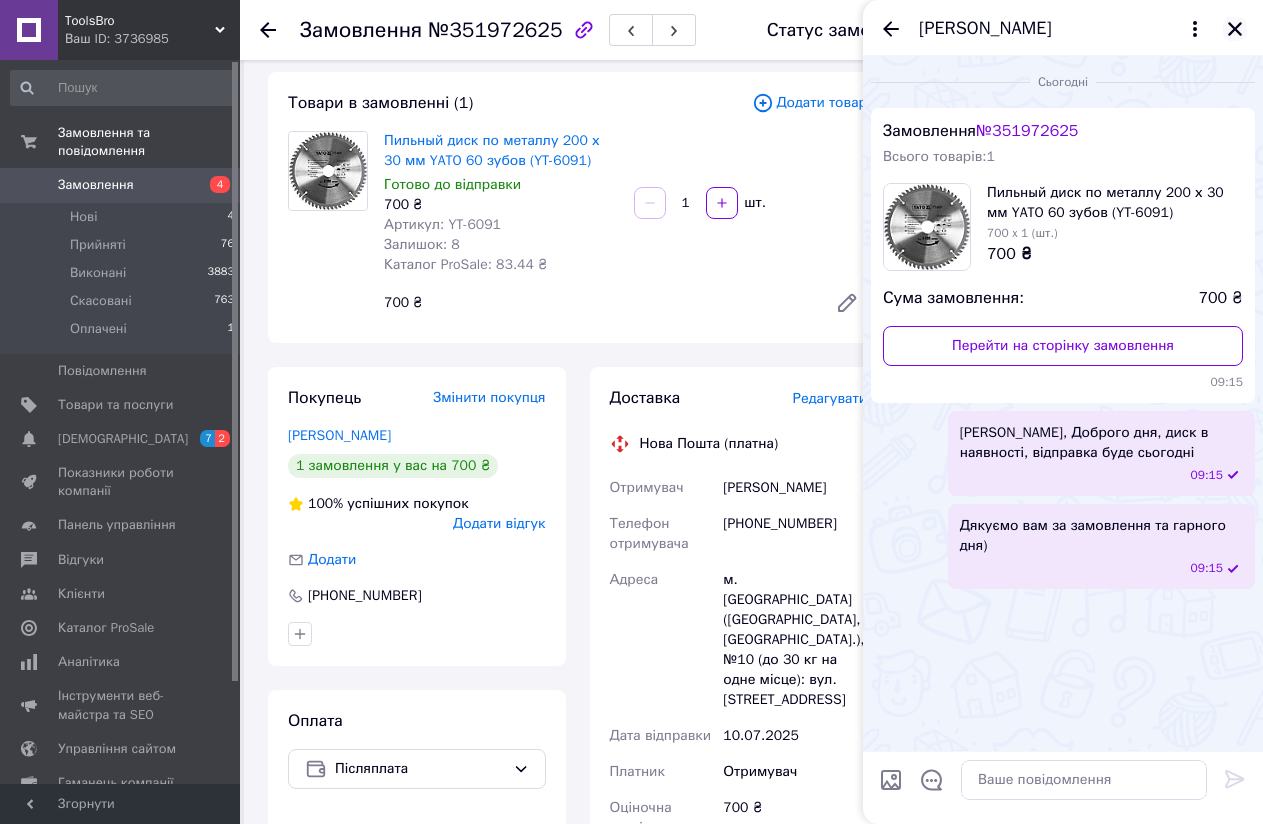 click 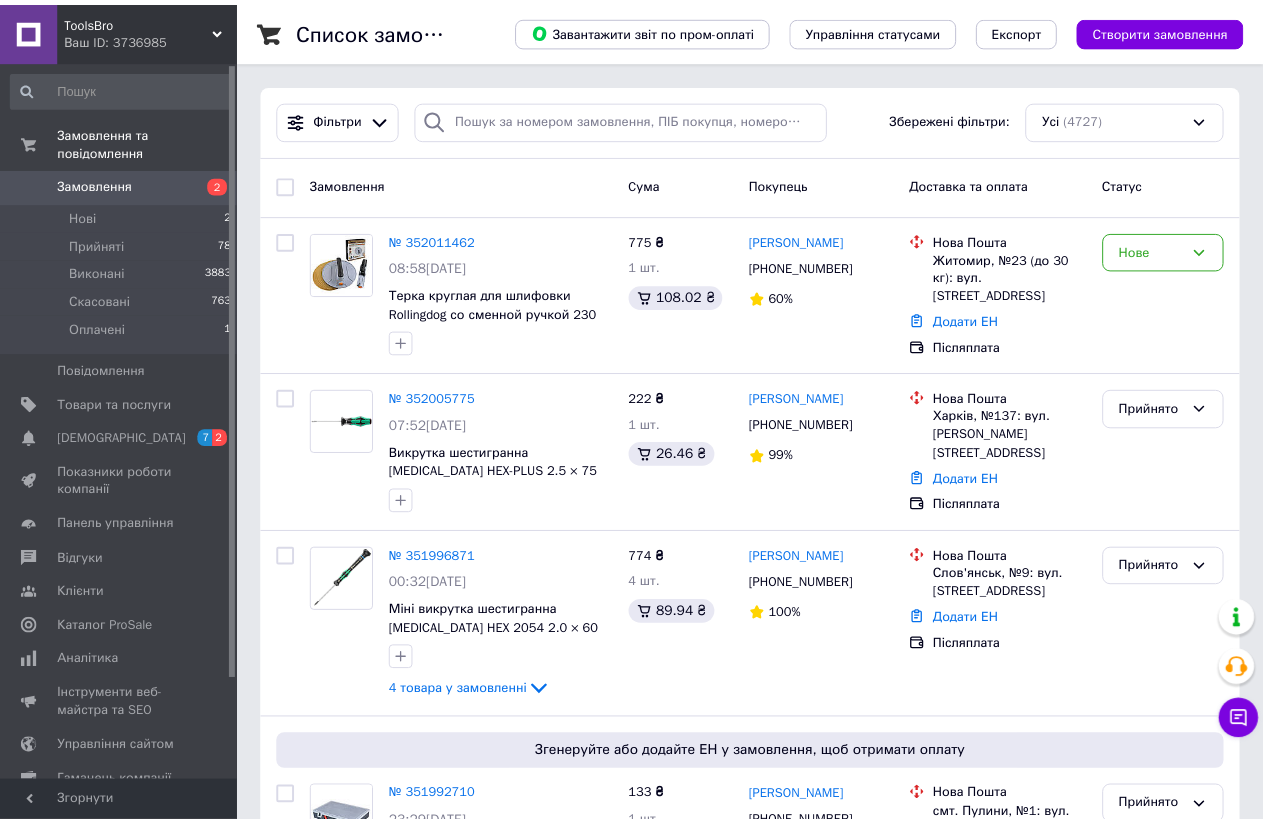 scroll, scrollTop: 0, scrollLeft: 0, axis: both 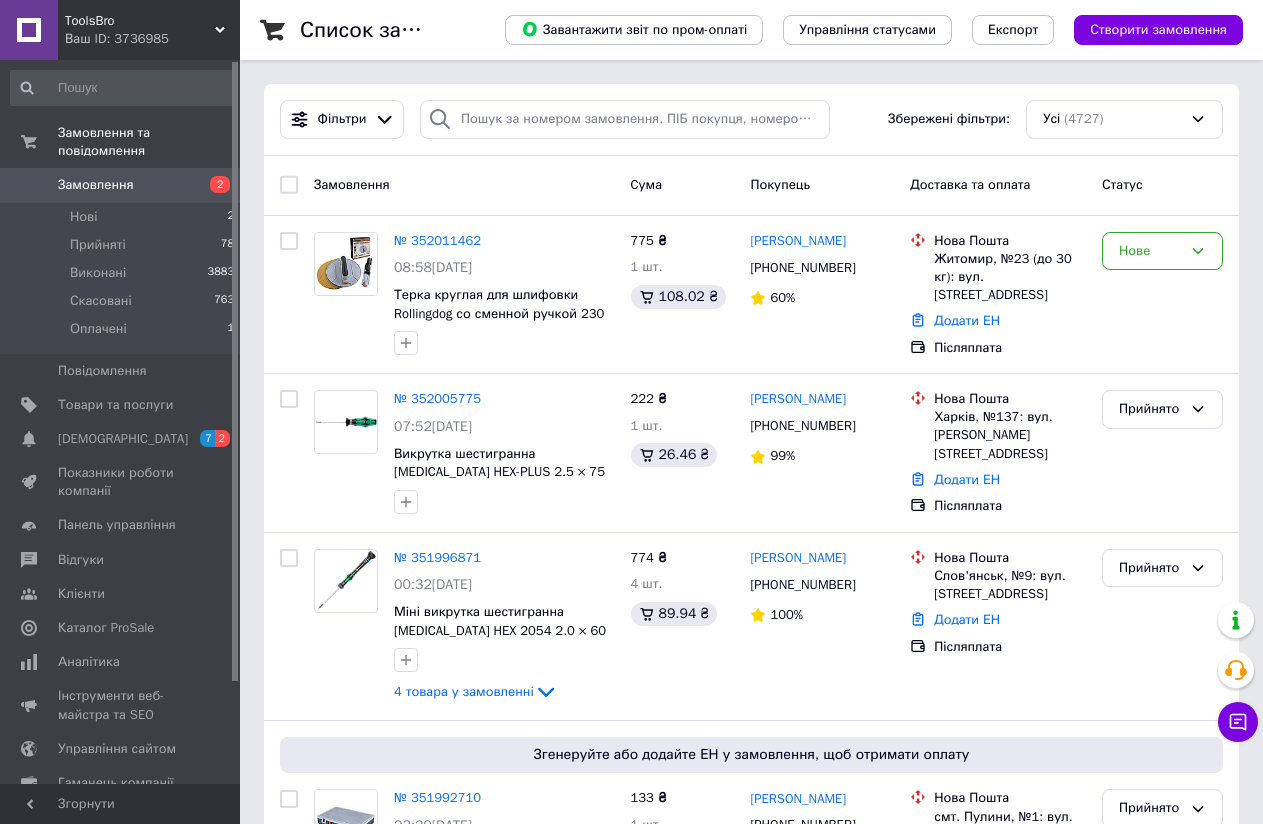 click on "Ваш ID: 3736985" at bounding box center [152, 39] 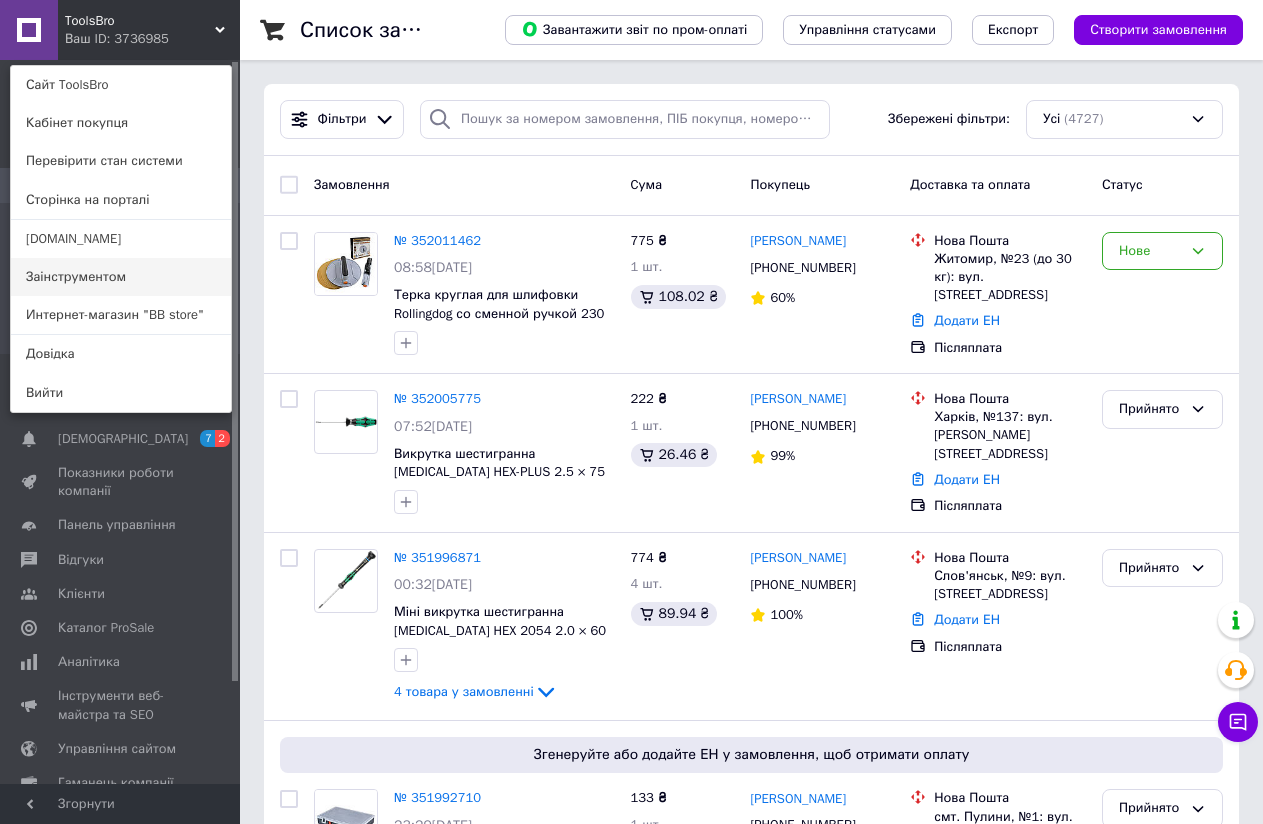 click on "Заінструментом" at bounding box center [121, 277] 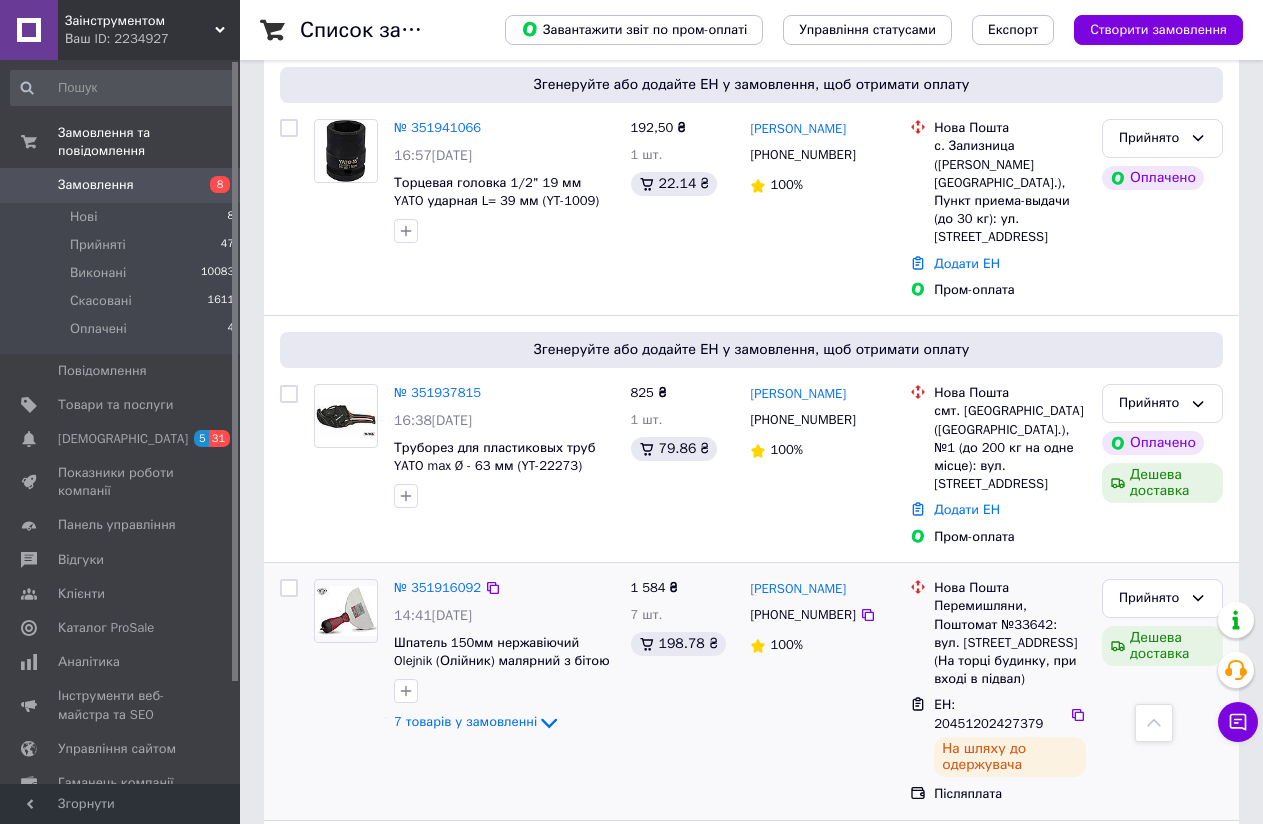 scroll, scrollTop: 2700, scrollLeft: 0, axis: vertical 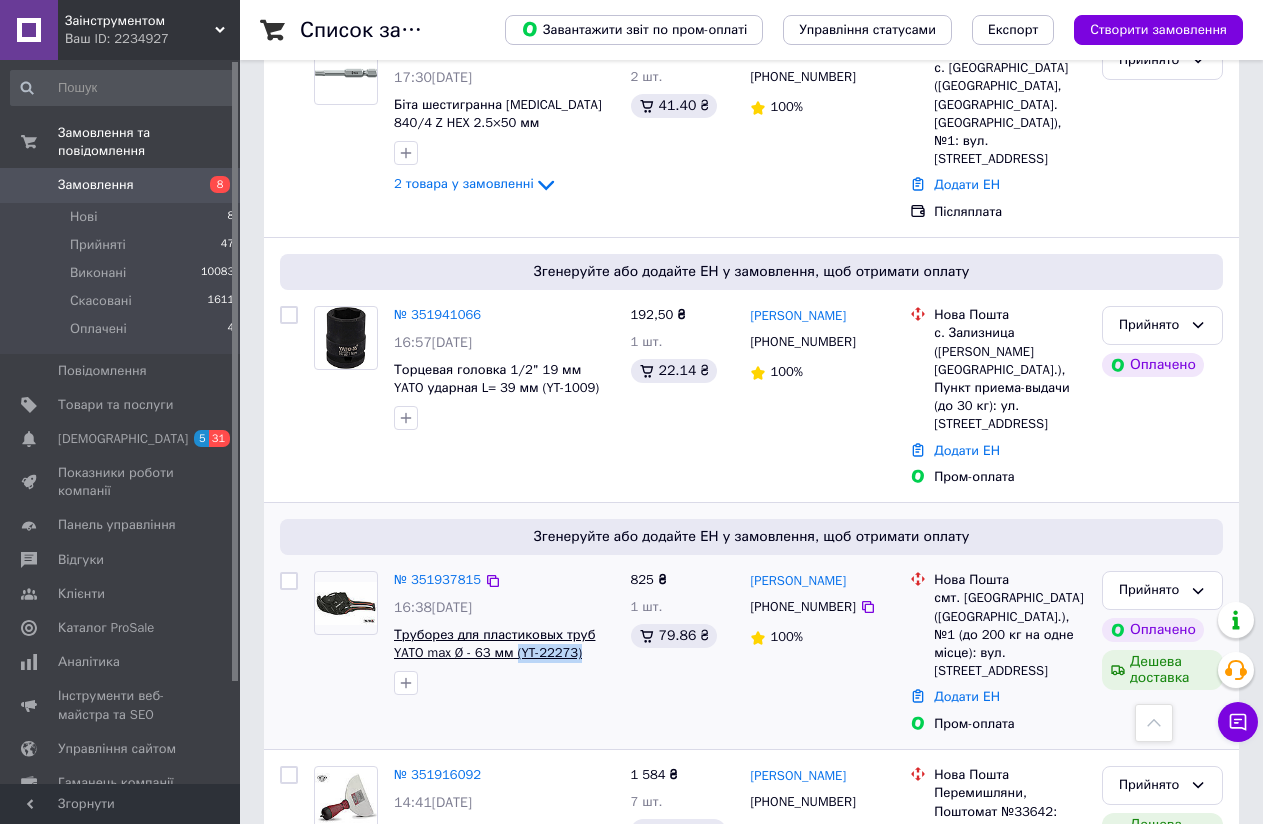 drag, startPoint x: 593, startPoint y: 564, endPoint x: 516, endPoint y: 562, distance: 77.02597 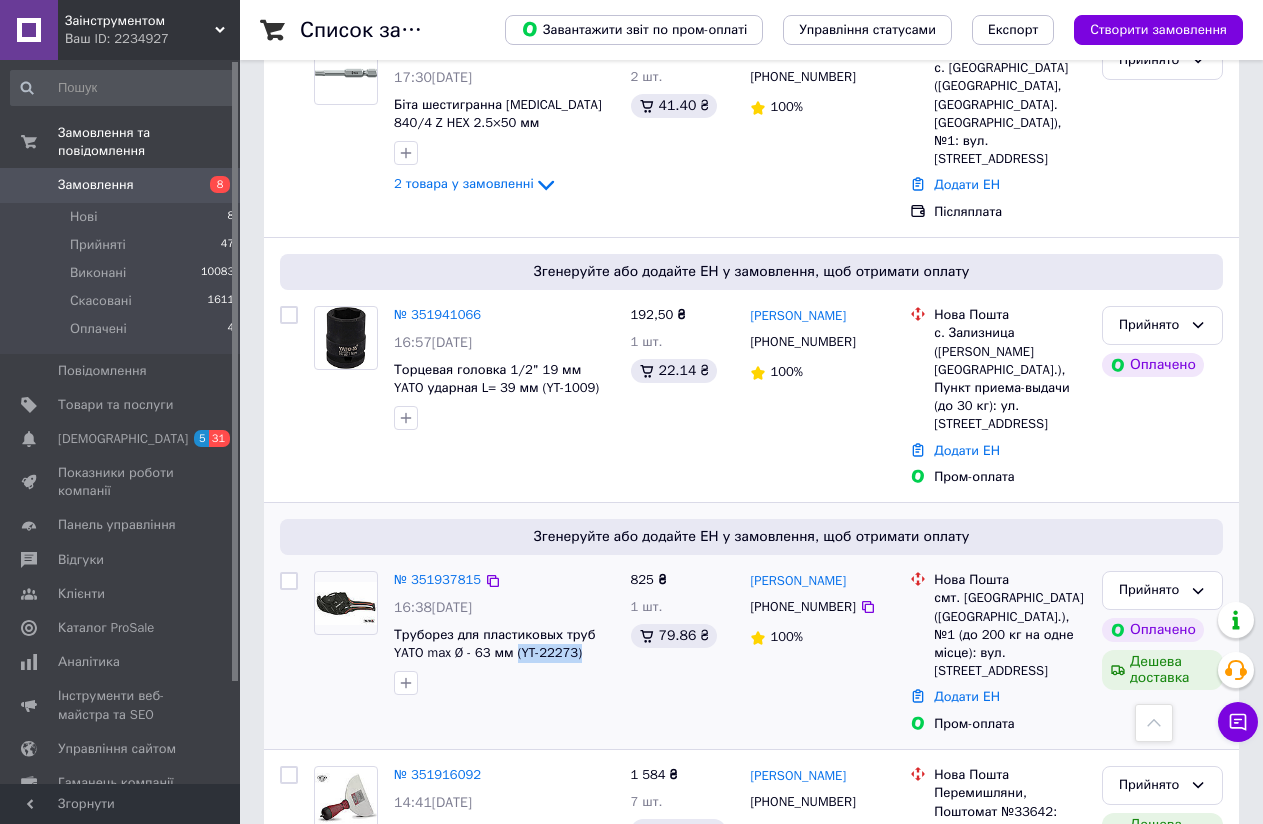 drag, startPoint x: 878, startPoint y: 481, endPoint x: 742, endPoint y: 483, distance: 136.01471 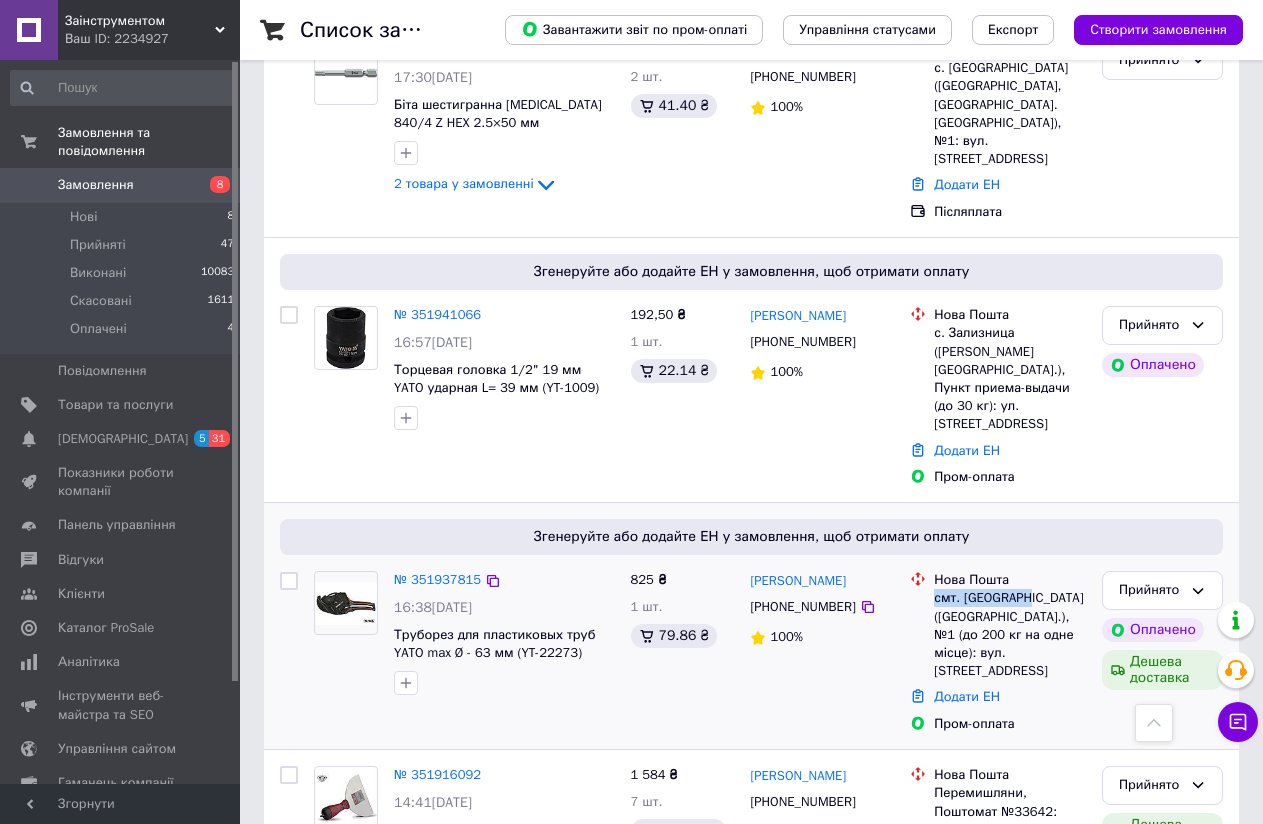 drag, startPoint x: 1018, startPoint y: 500, endPoint x: 934, endPoint y: 502, distance: 84.0238 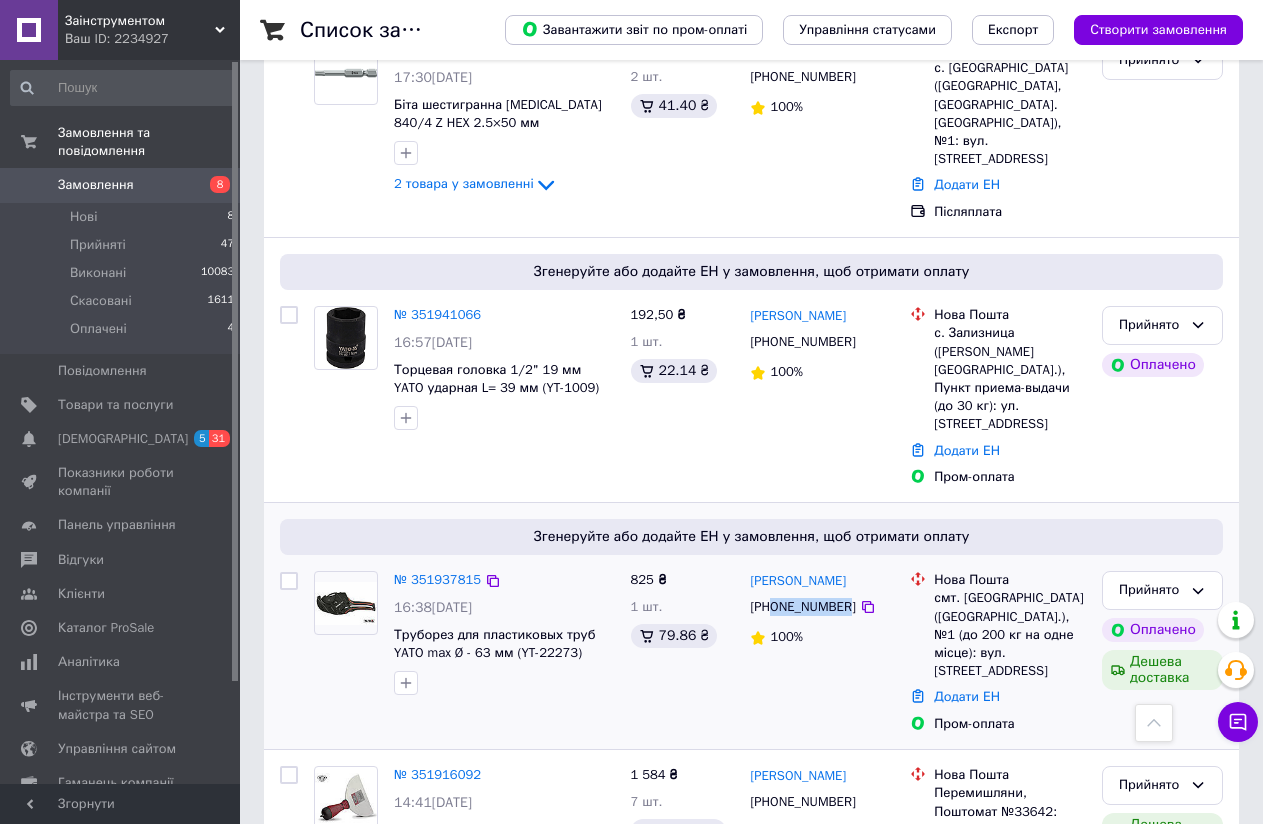 drag, startPoint x: 840, startPoint y: 516, endPoint x: 773, endPoint y: 515, distance: 67.00746 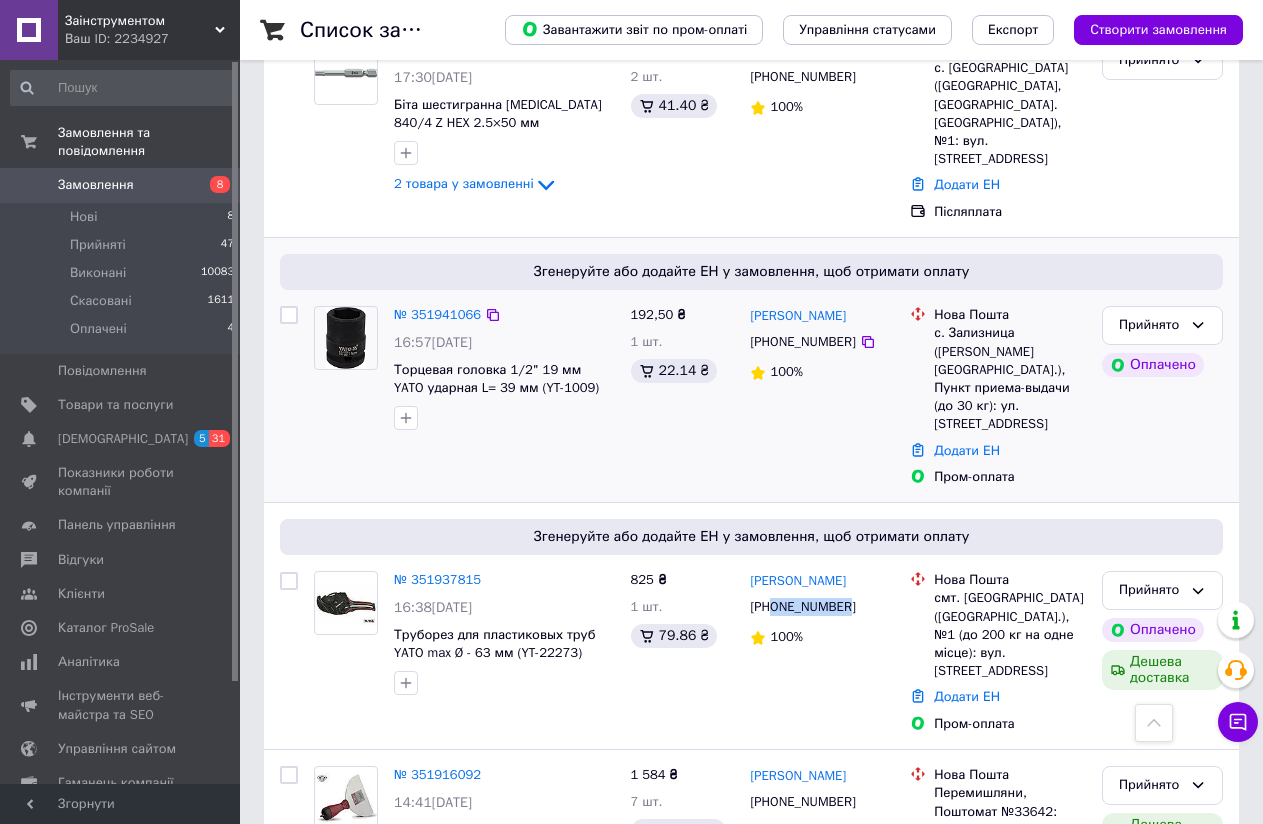copy on "0936801701" 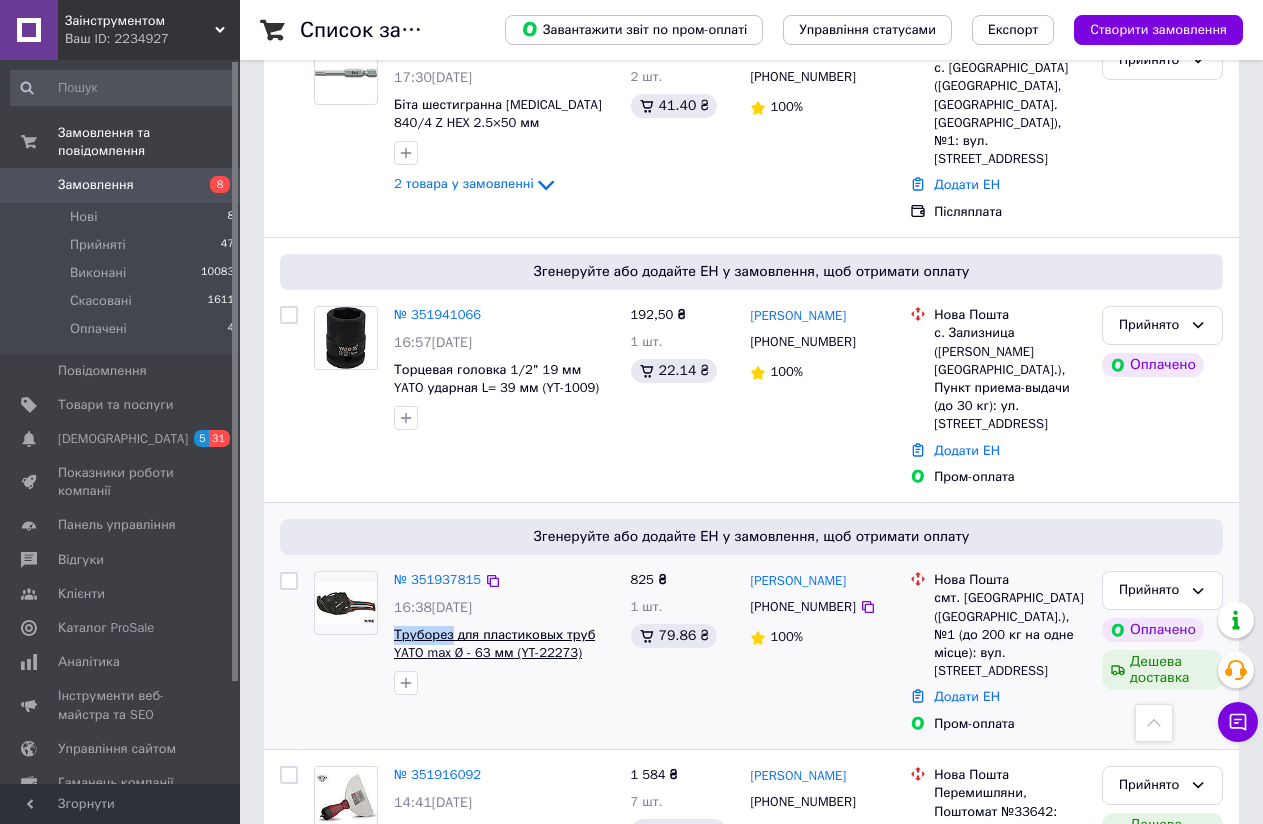 drag, startPoint x: 387, startPoint y: 538, endPoint x: 447, endPoint y: 536, distance: 60.033325 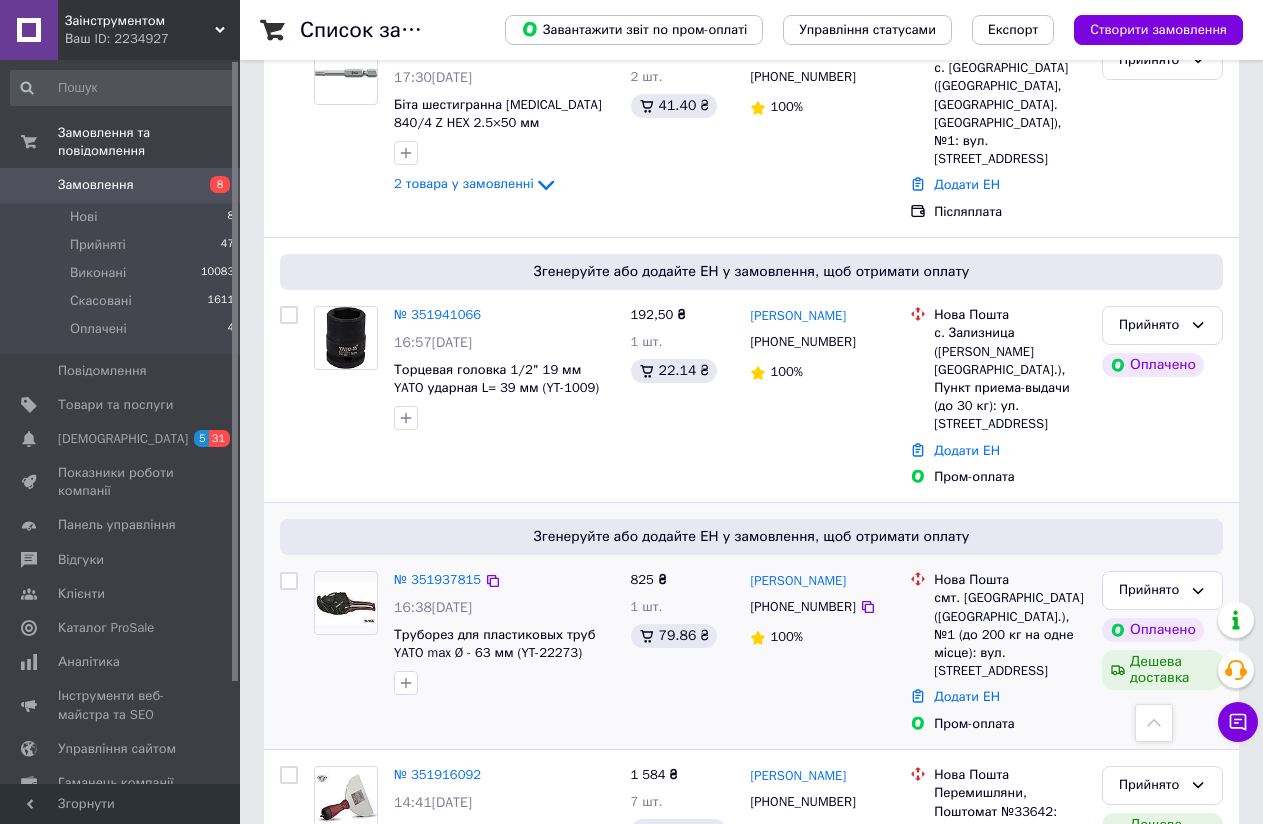 drag, startPoint x: 847, startPoint y: 510, endPoint x: 815, endPoint y: 518, distance: 32.984844 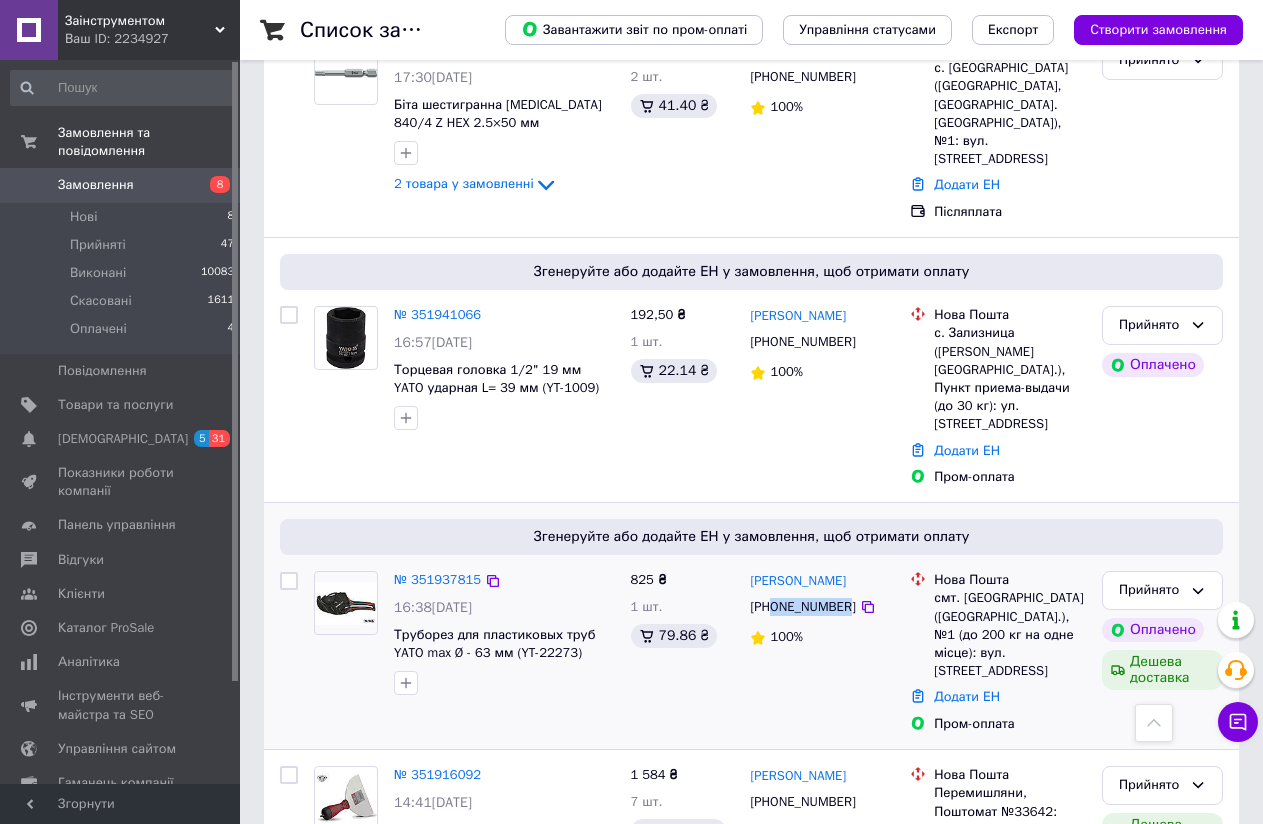 drag, startPoint x: 842, startPoint y: 510, endPoint x: 774, endPoint y: 519, distance: 68.593 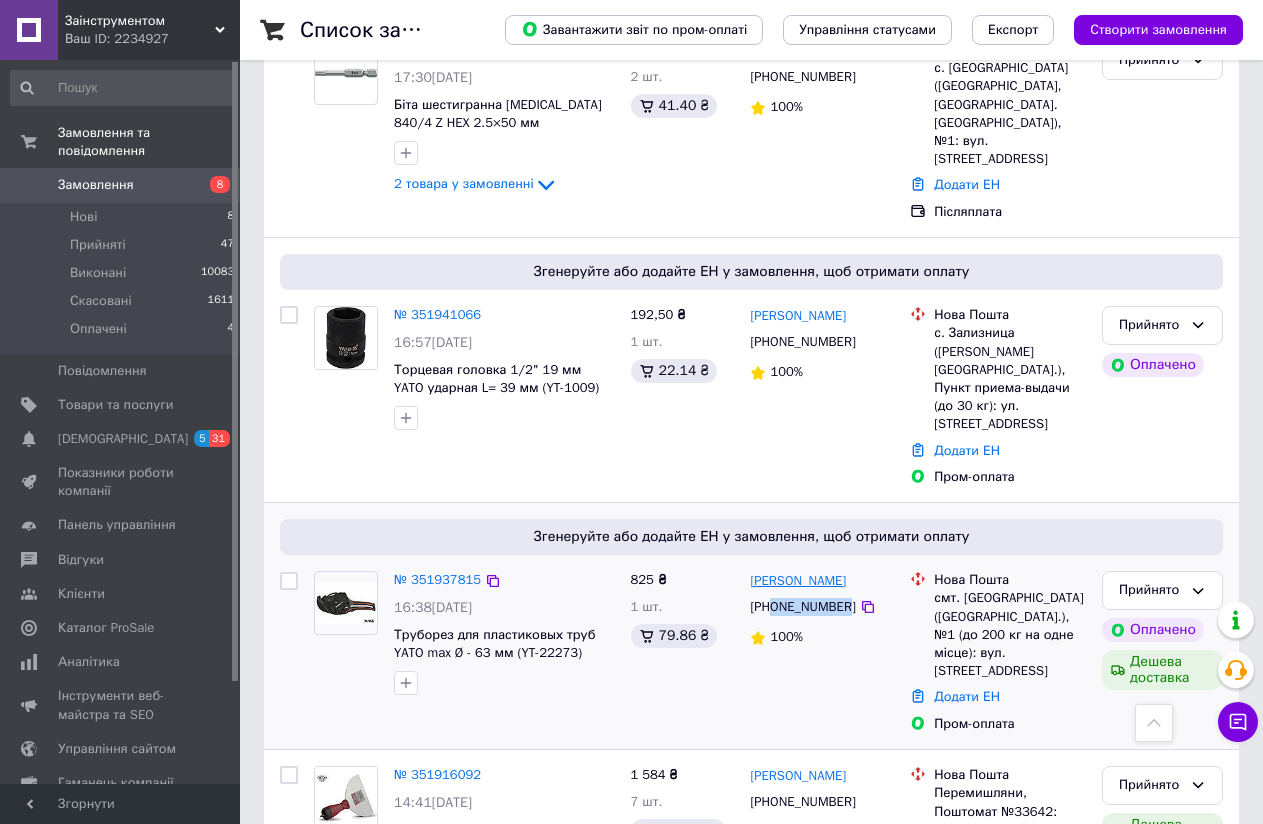 drag, startPoint x: 865, startPoint y: 488, endPoint x: 814, endPoint y: 486, distance: 51.0392 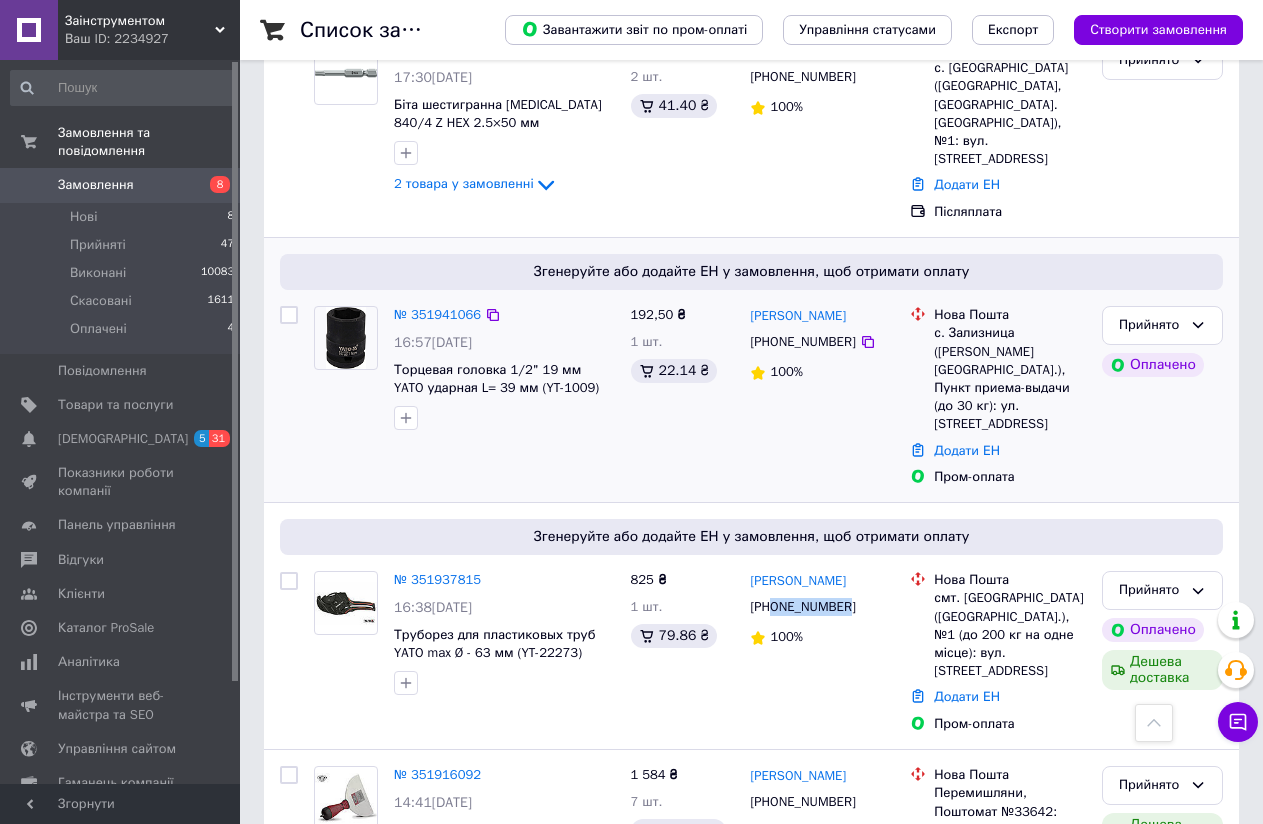 copy on "Курка" 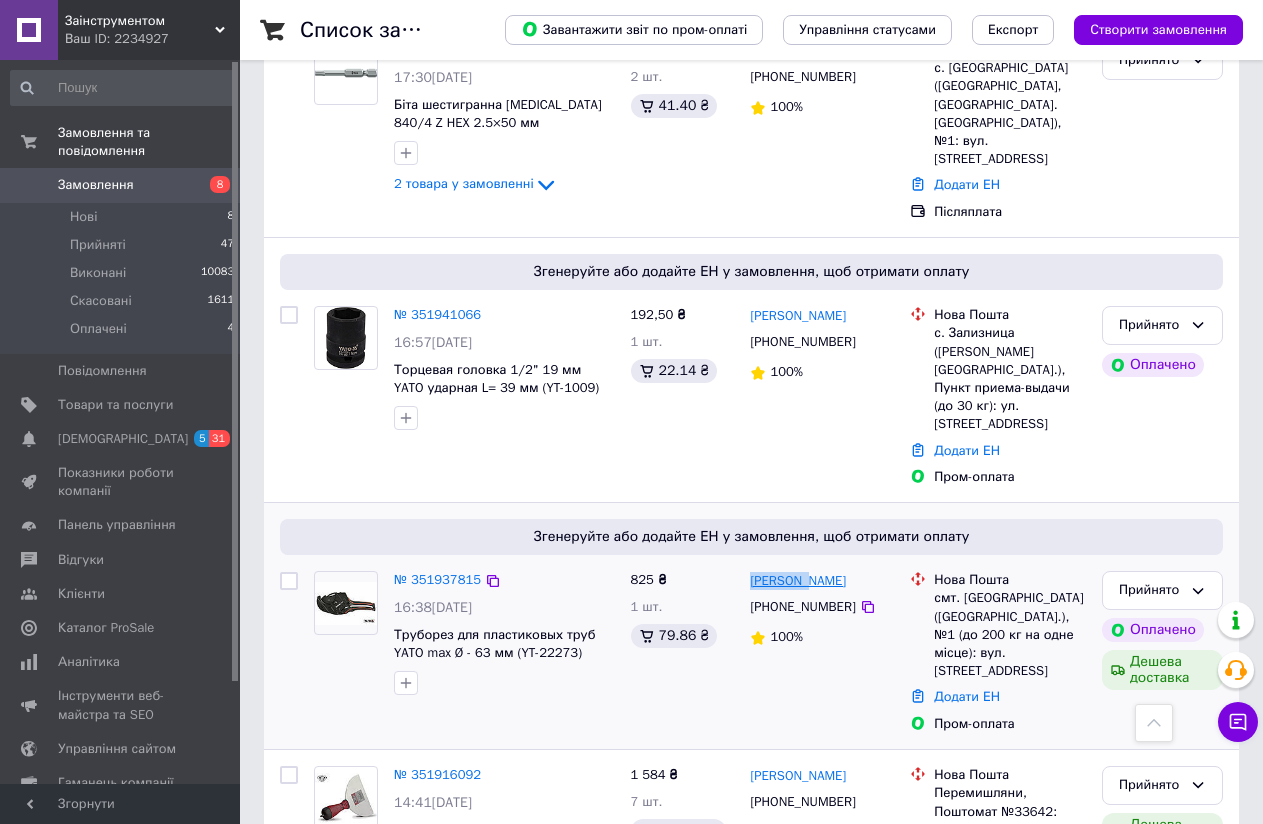 drag, startPoint x: 744, startPoint y: 488, endPoint x: 808, endPoint y: 485, distance: 64.070274 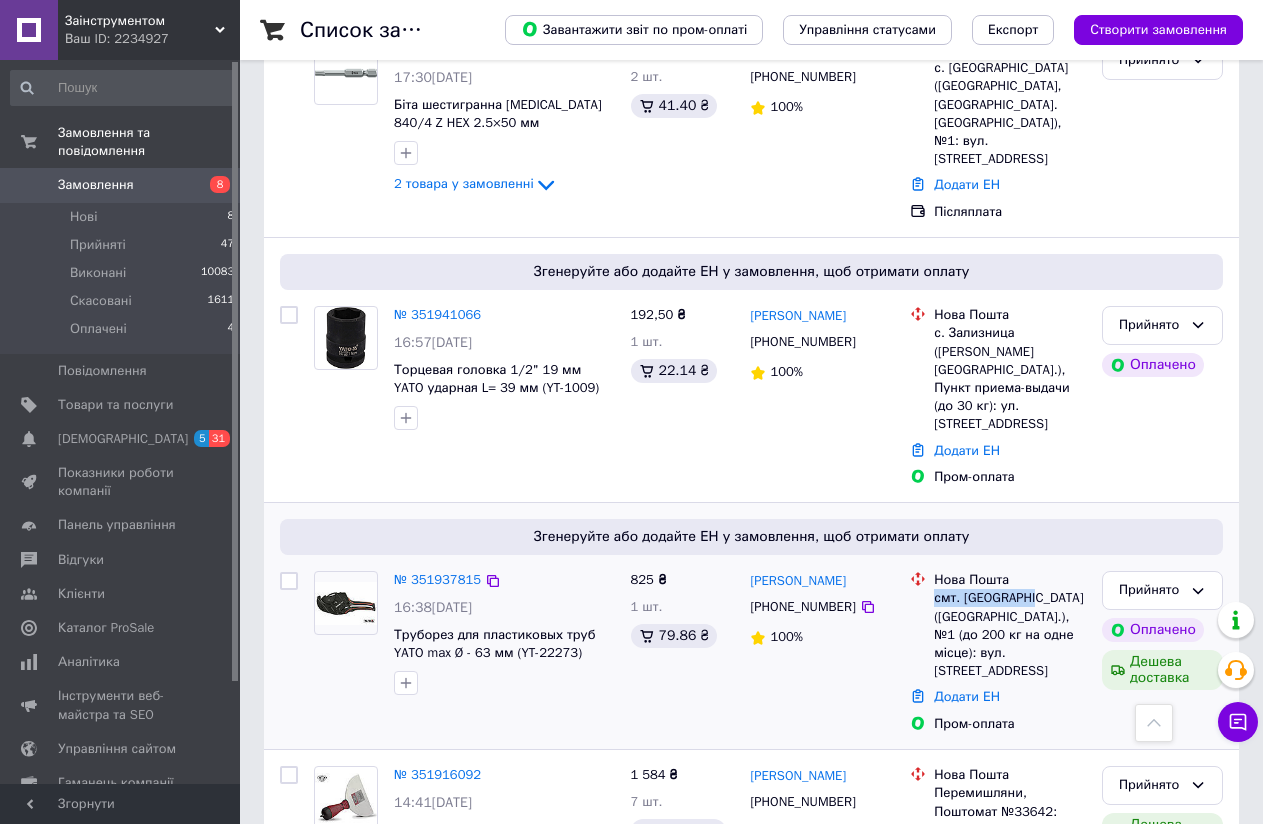 drag, startPoint x: 1020, startPoint y: 505, endPoint x: 934, endPoint y: 503, distance: 86.023254 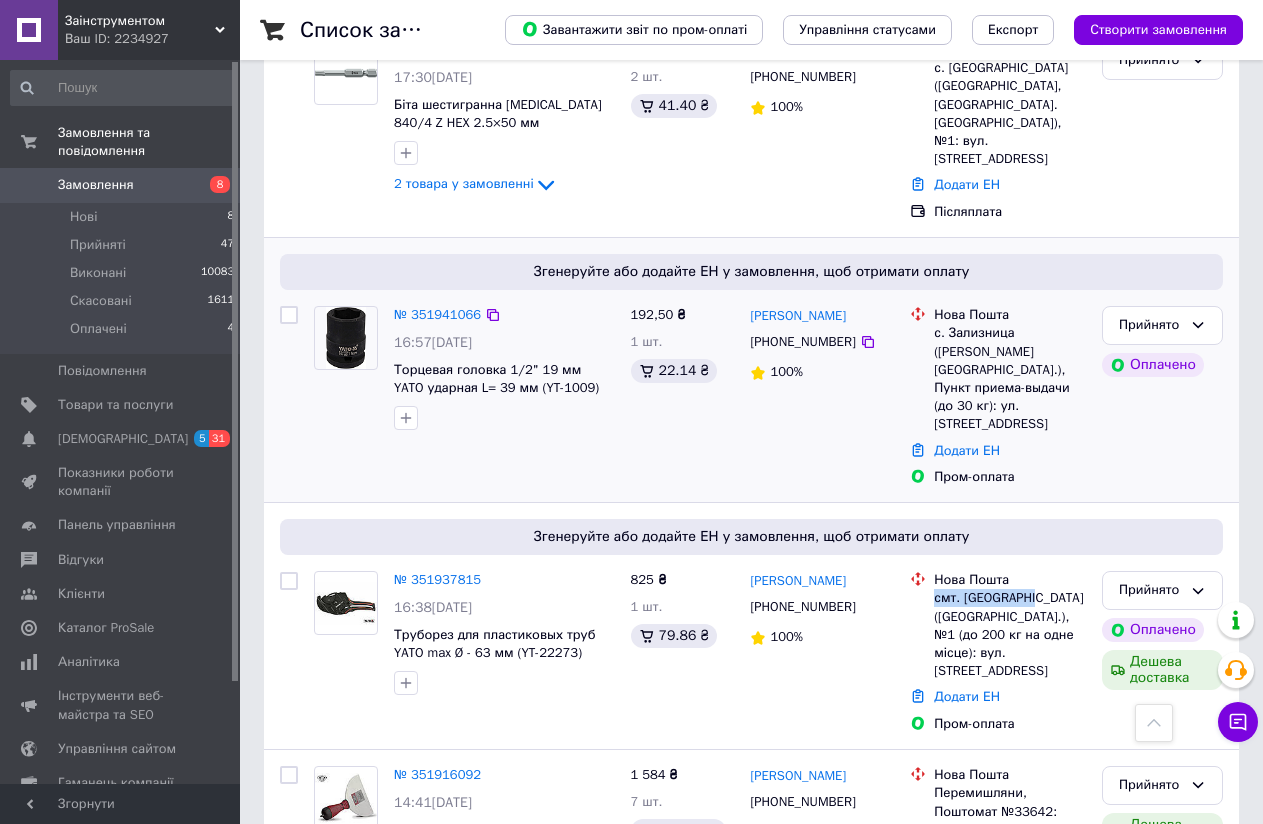 copy on "смт. Ясногірка" 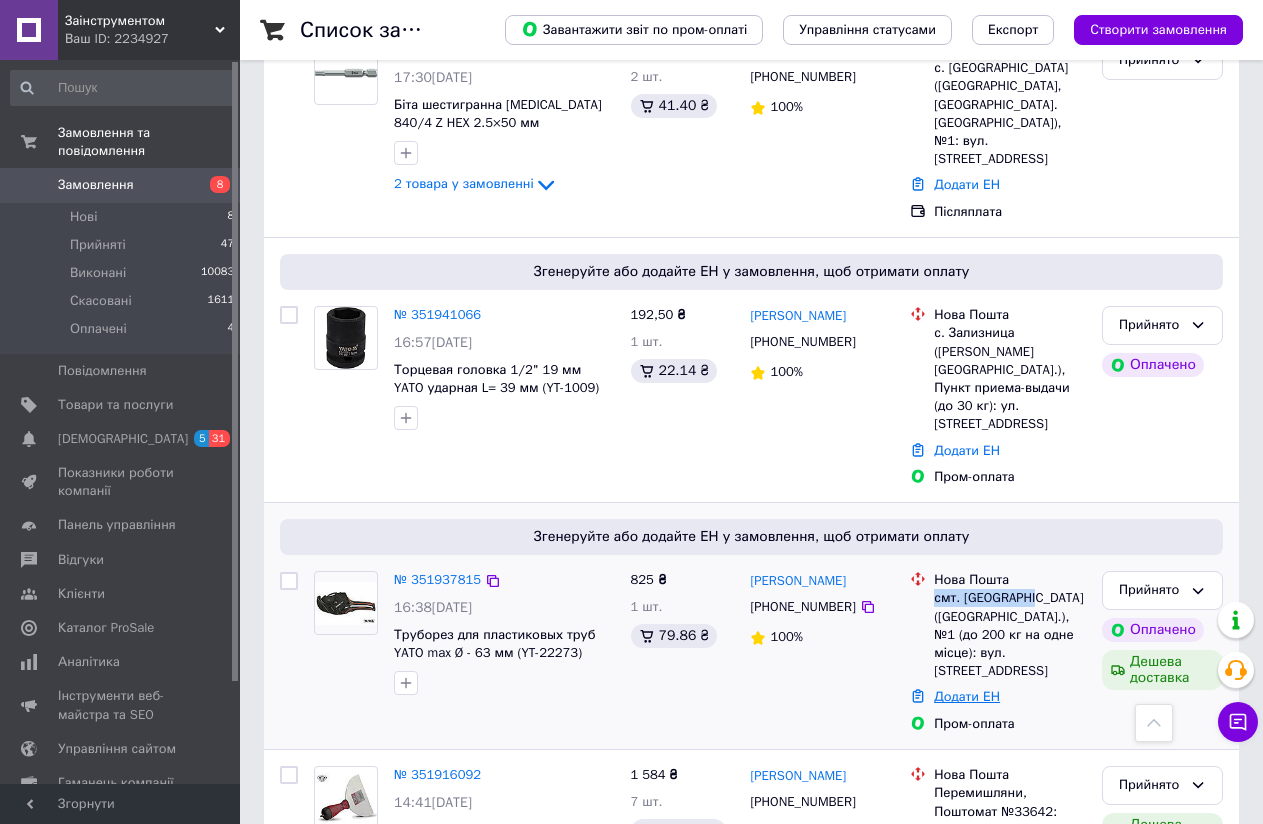 click on "Додати ЕН" at bounding box center (967, 696) 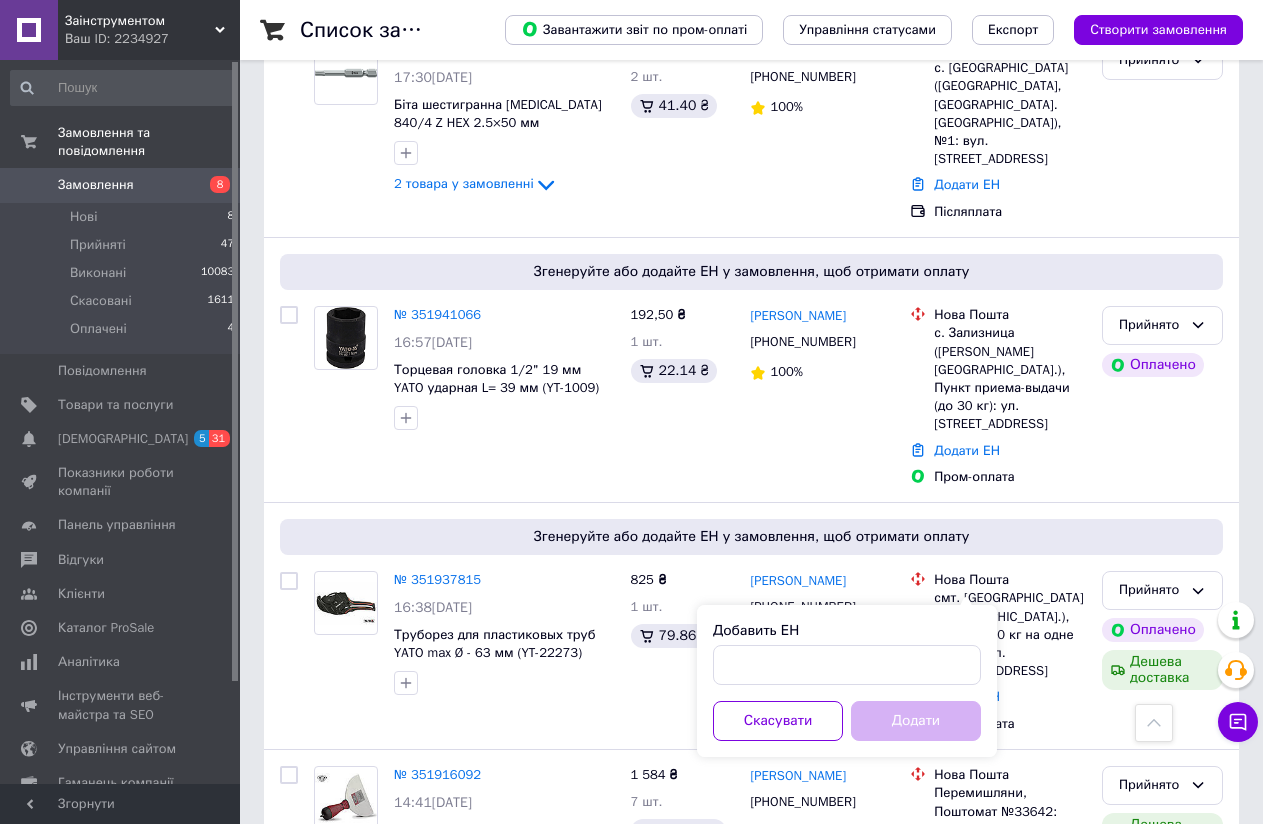click on "Добавить ЕН Скасувати Додати" at bounding box center [847, 681] 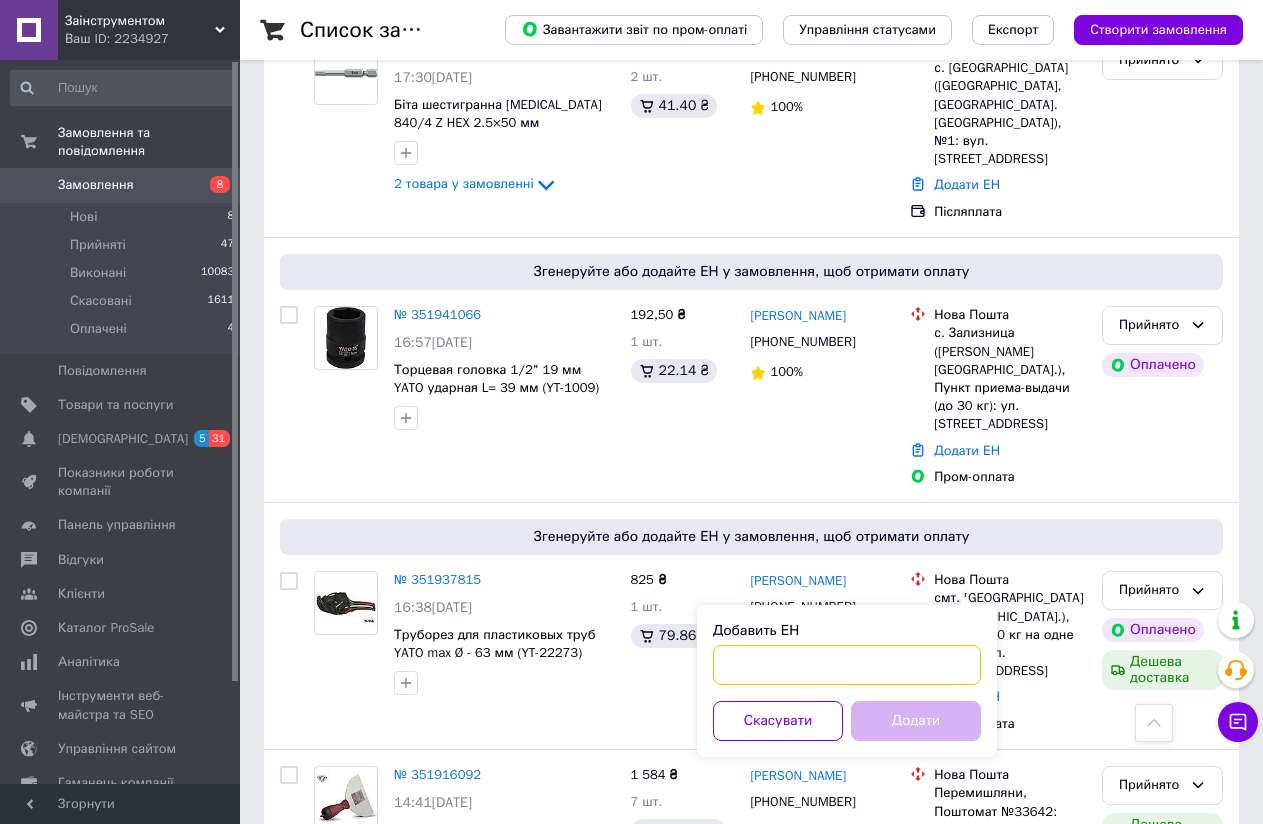click on "Добавить ЕН" at bounding box center (847, 665) 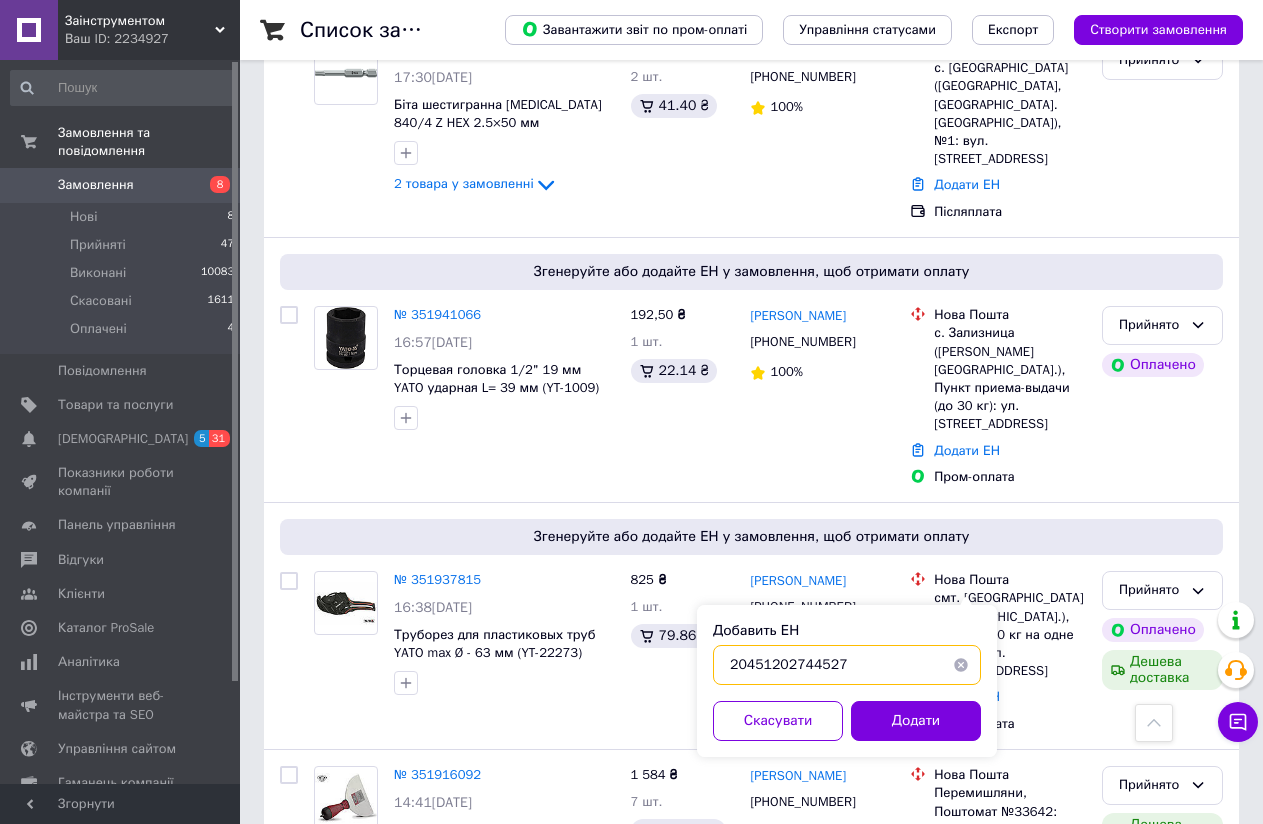type on "20451202744527" 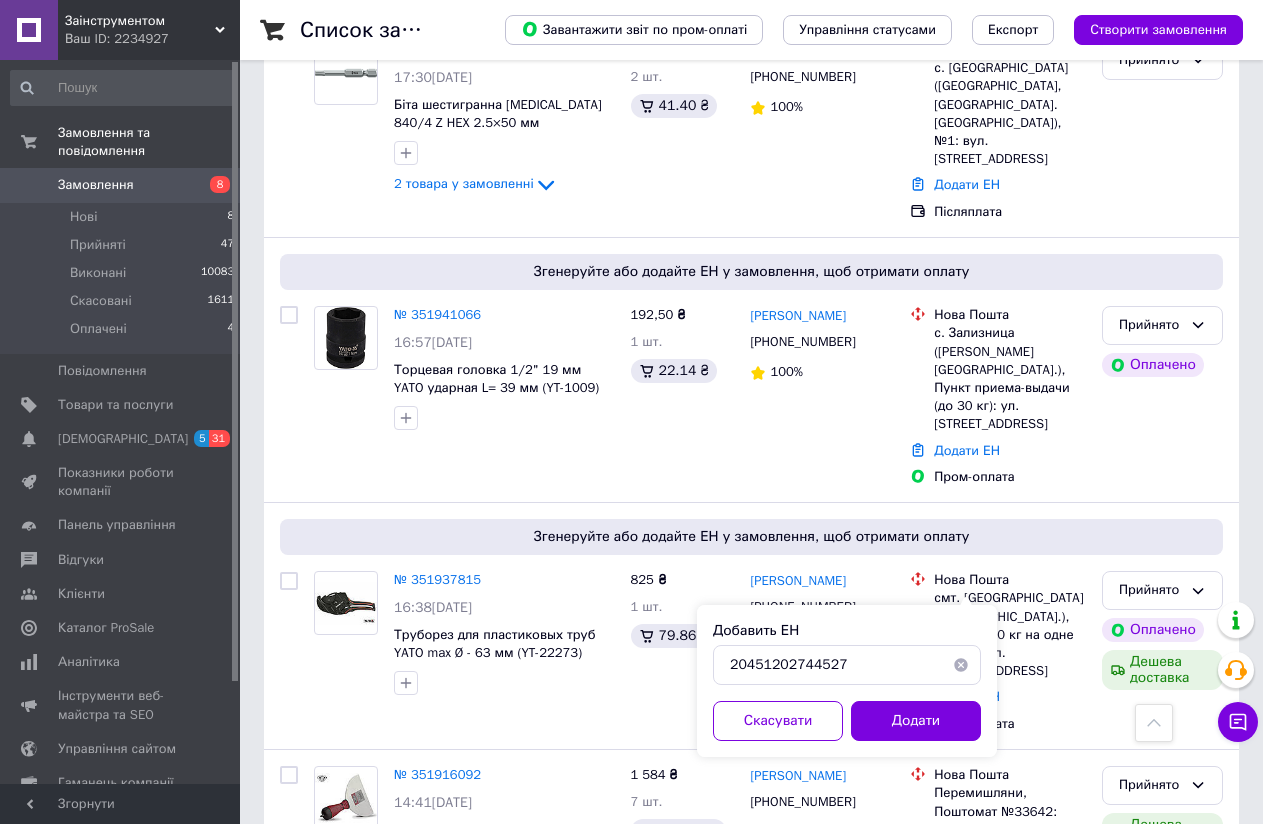 click on "Додати" at bounding box center [916, 721] 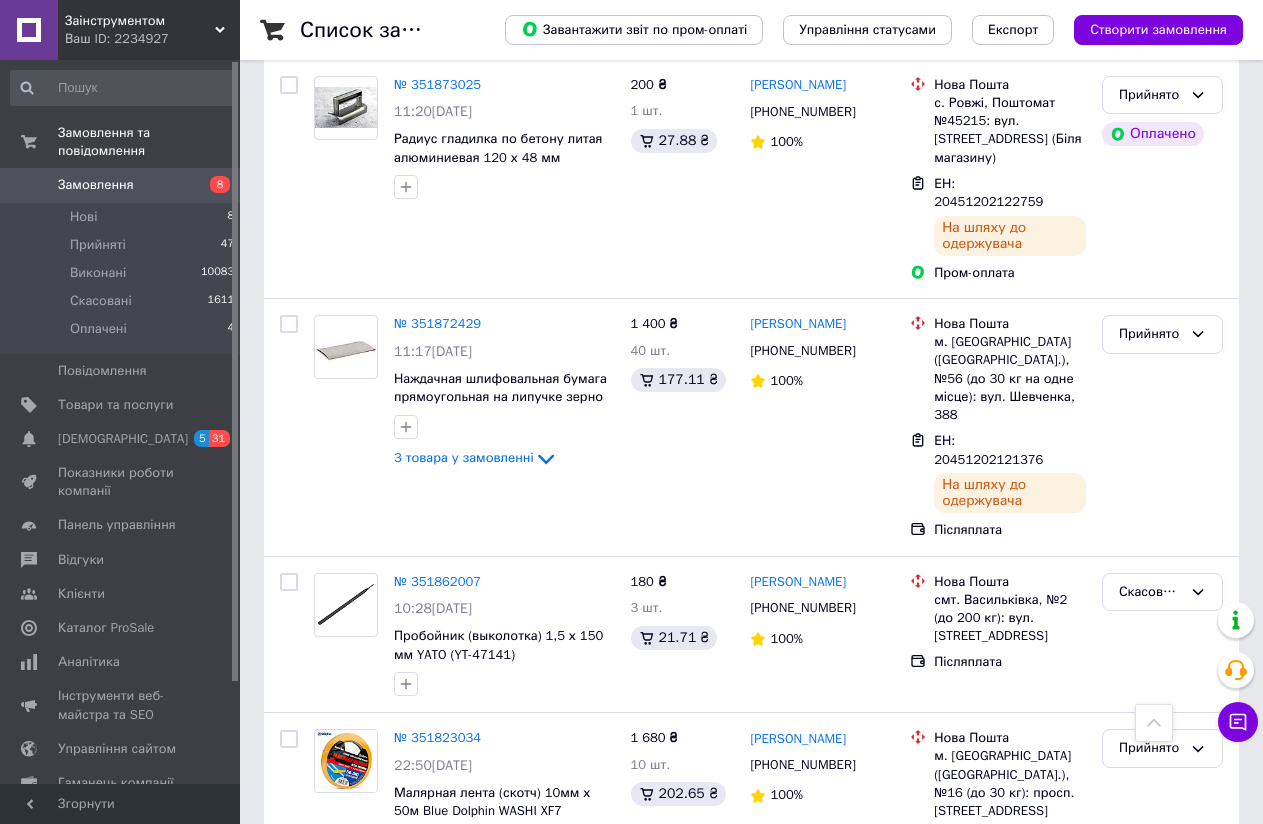 scroll, scrollTop: 0, scrollLeft: 0, axis: both 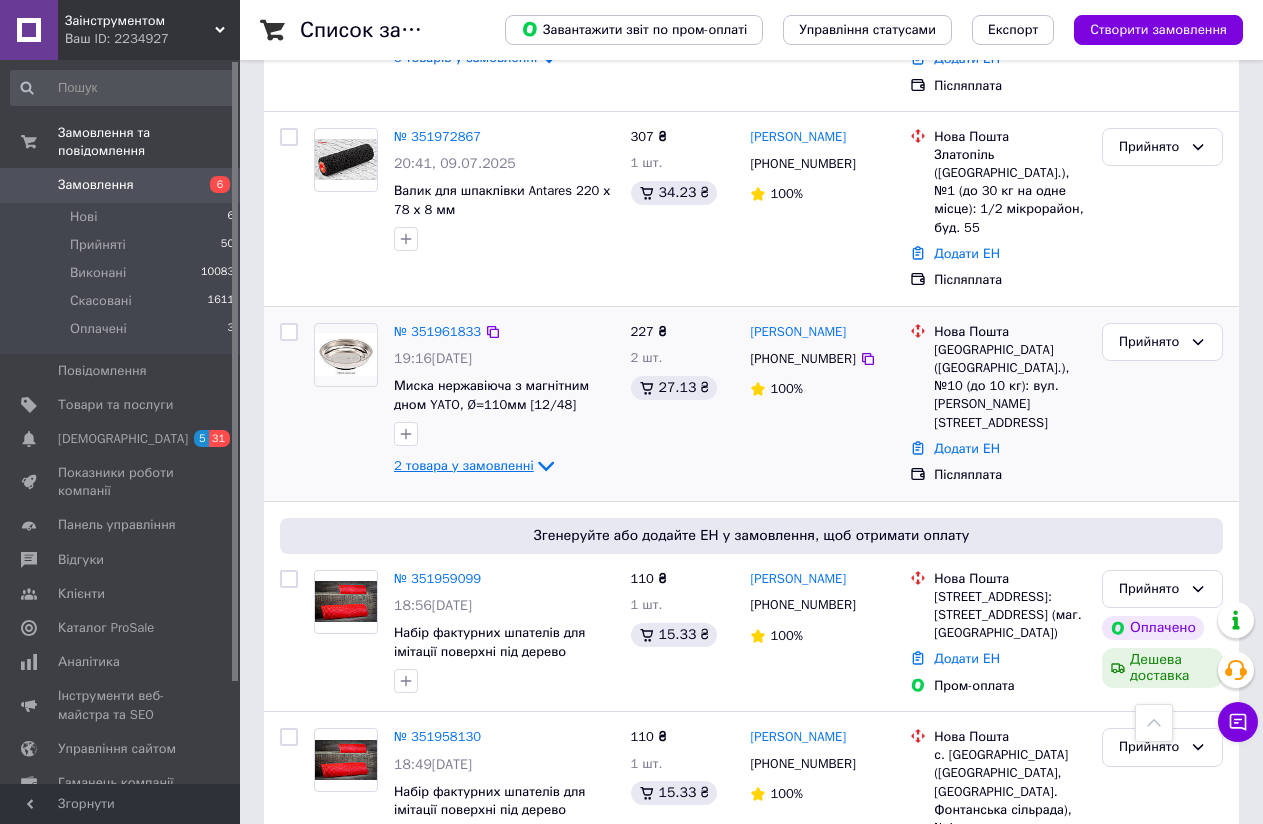 click 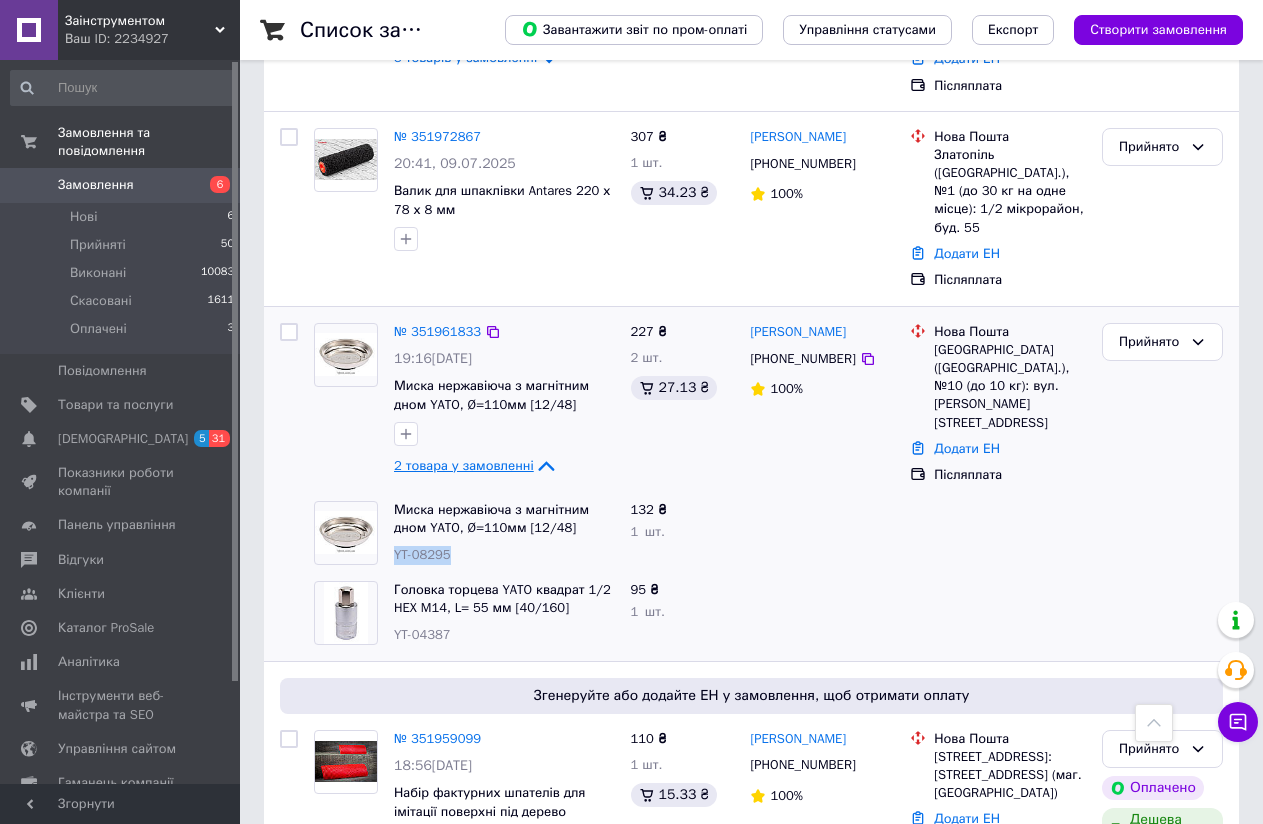 drag, startPoint x: 456, startPoint y: 522, endPoint x: 392, endPoint y: 517, distance: 64.195015 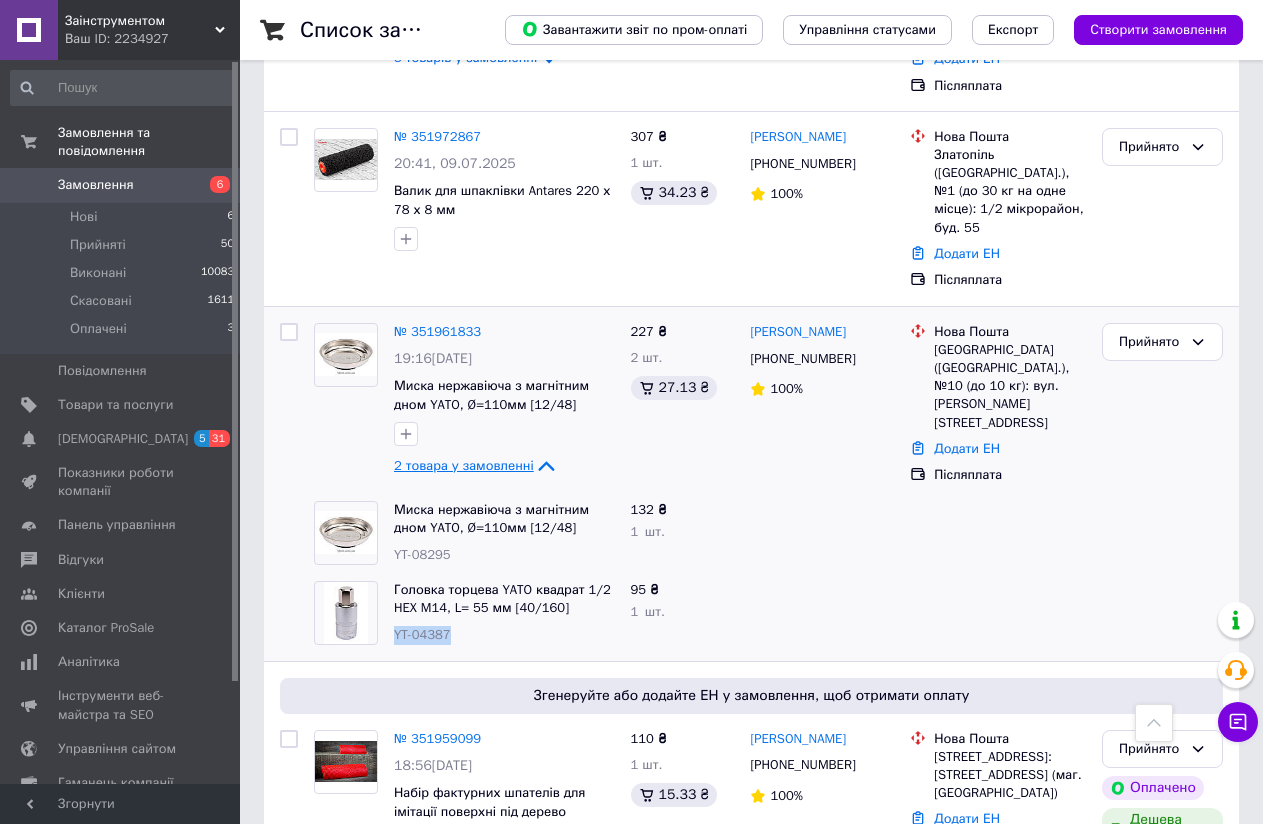 drag, startPoint x: 457, startPoint y: 600, endPoint x: 389, endPoint y: 597, distance: 68.06615 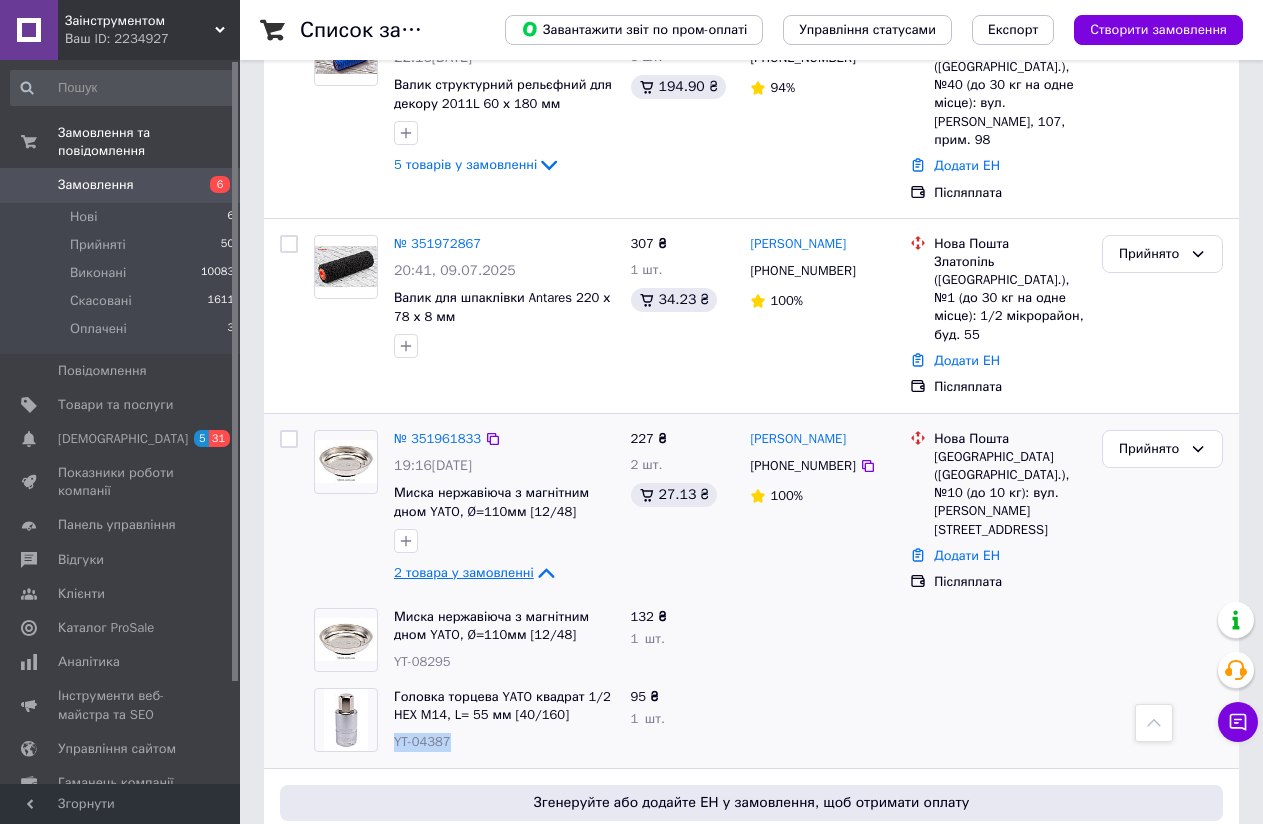 scroll, scrollTop: 1600, scrollLeft: 0, axis: vertical 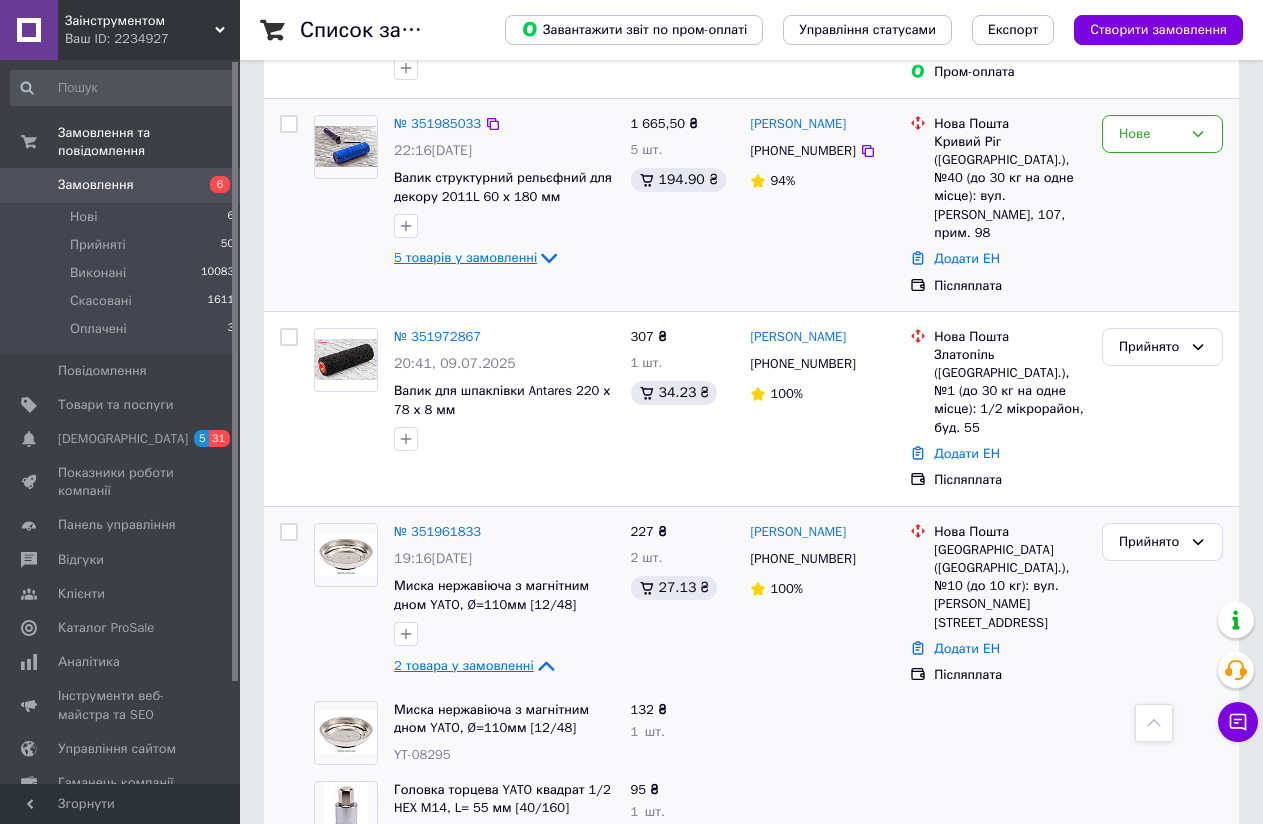 click 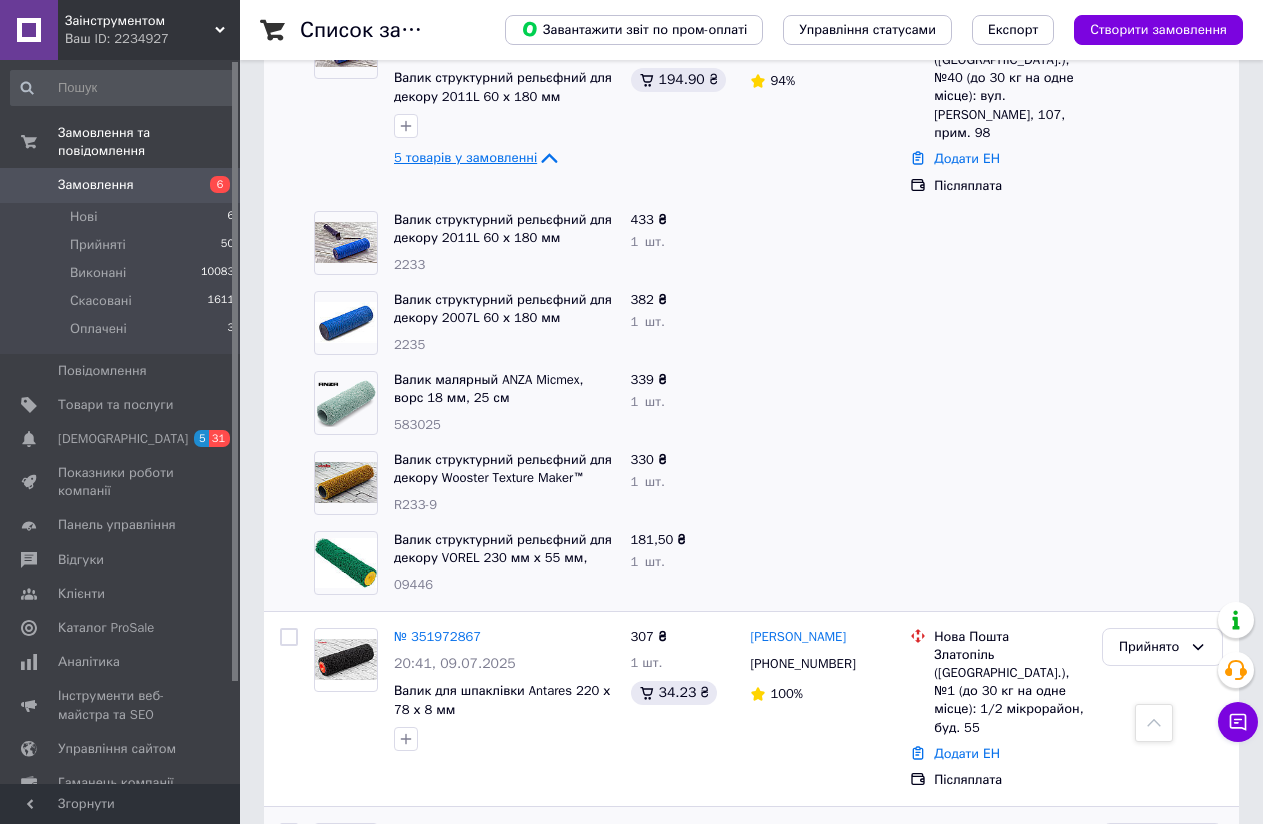 scroll, scrollTop: 1600, scrollLeft: 0, axis: vertical 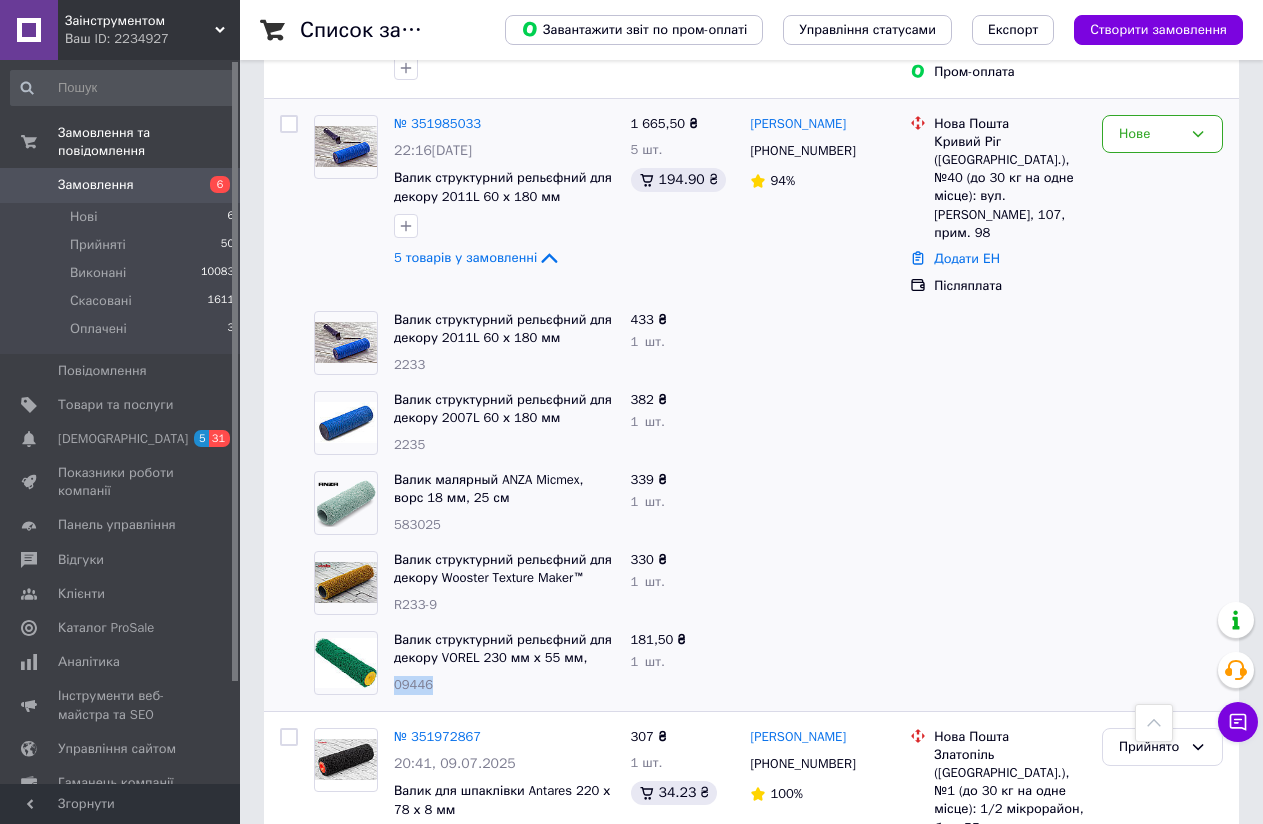 drag, startPoint x: 449, startPoint y: 676, endPoint x: 389, endPoint y: 676, distance: 60 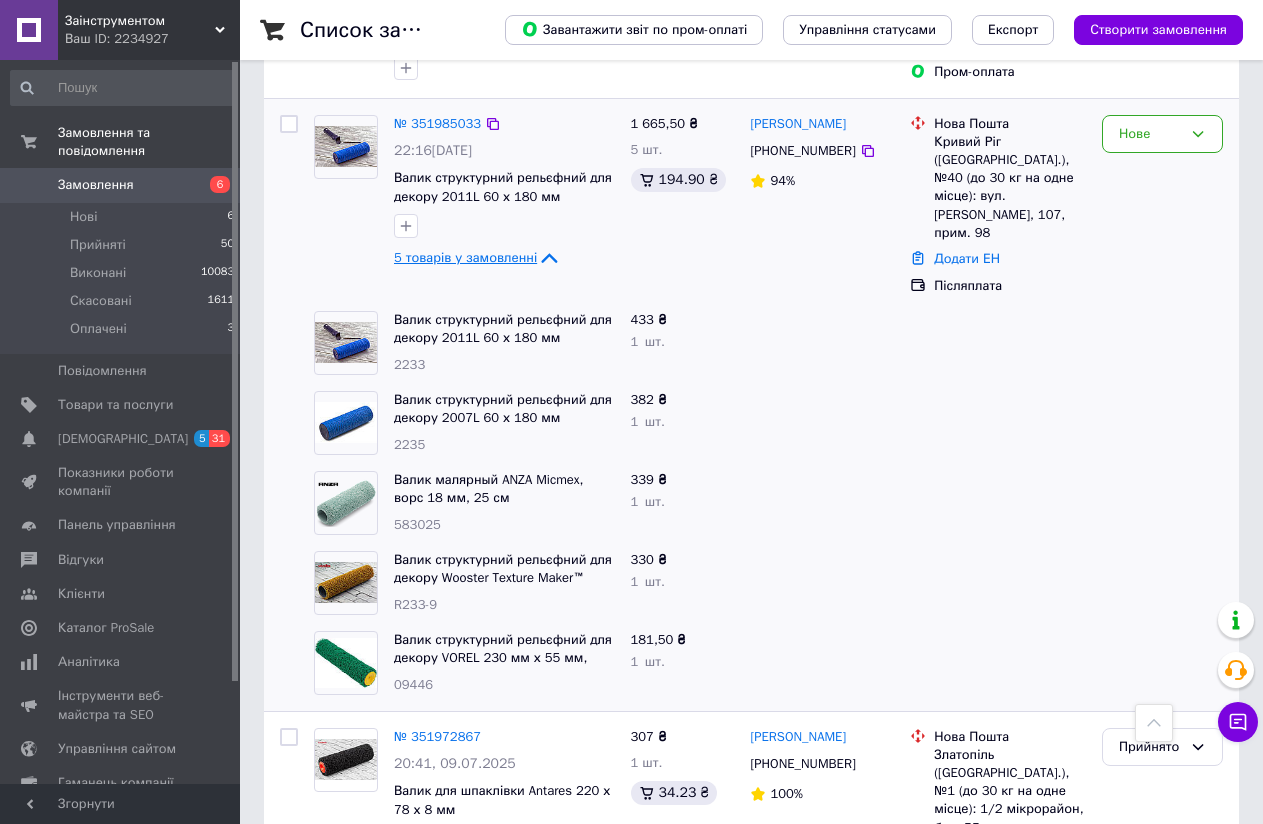 drag, startPoint x: 546, startPoint y: 240, endPoint x: 762, endPoint y: 320, distance: 230.33888 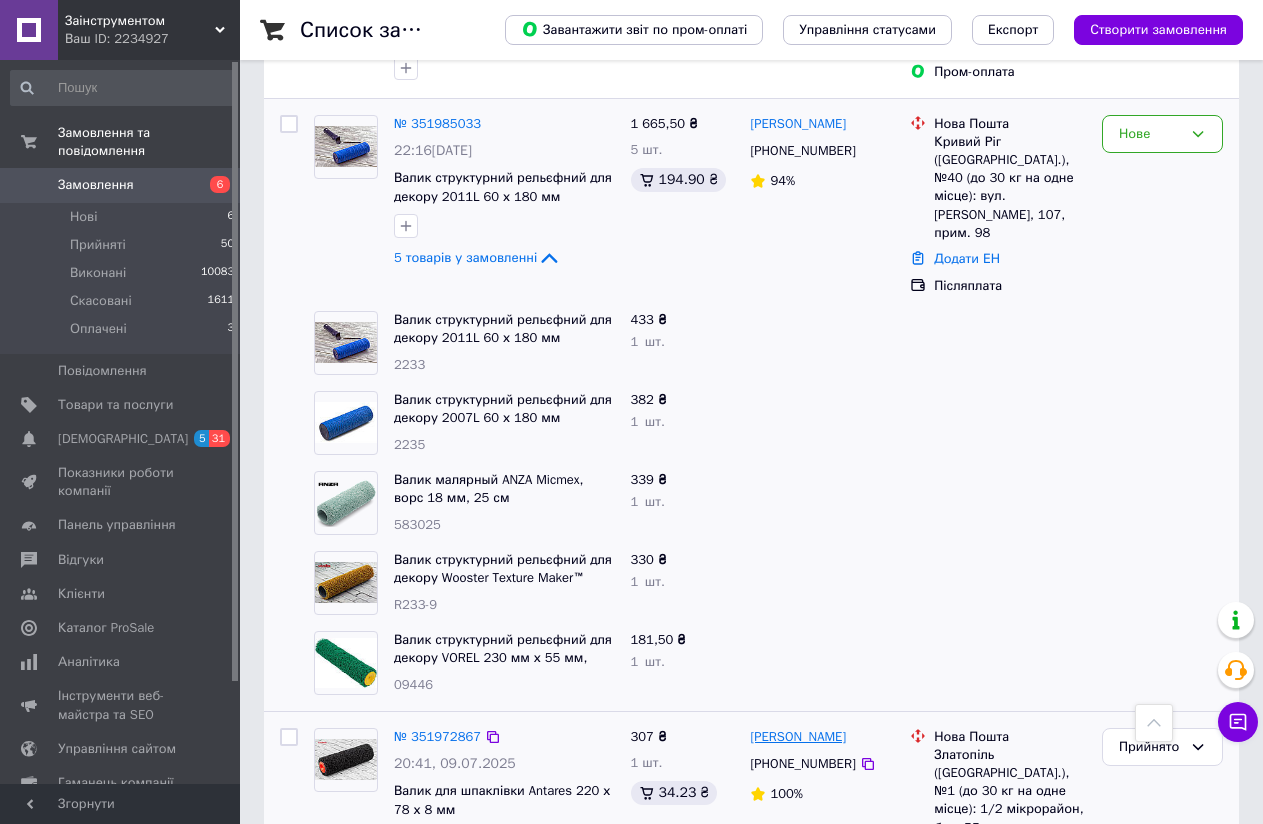 click 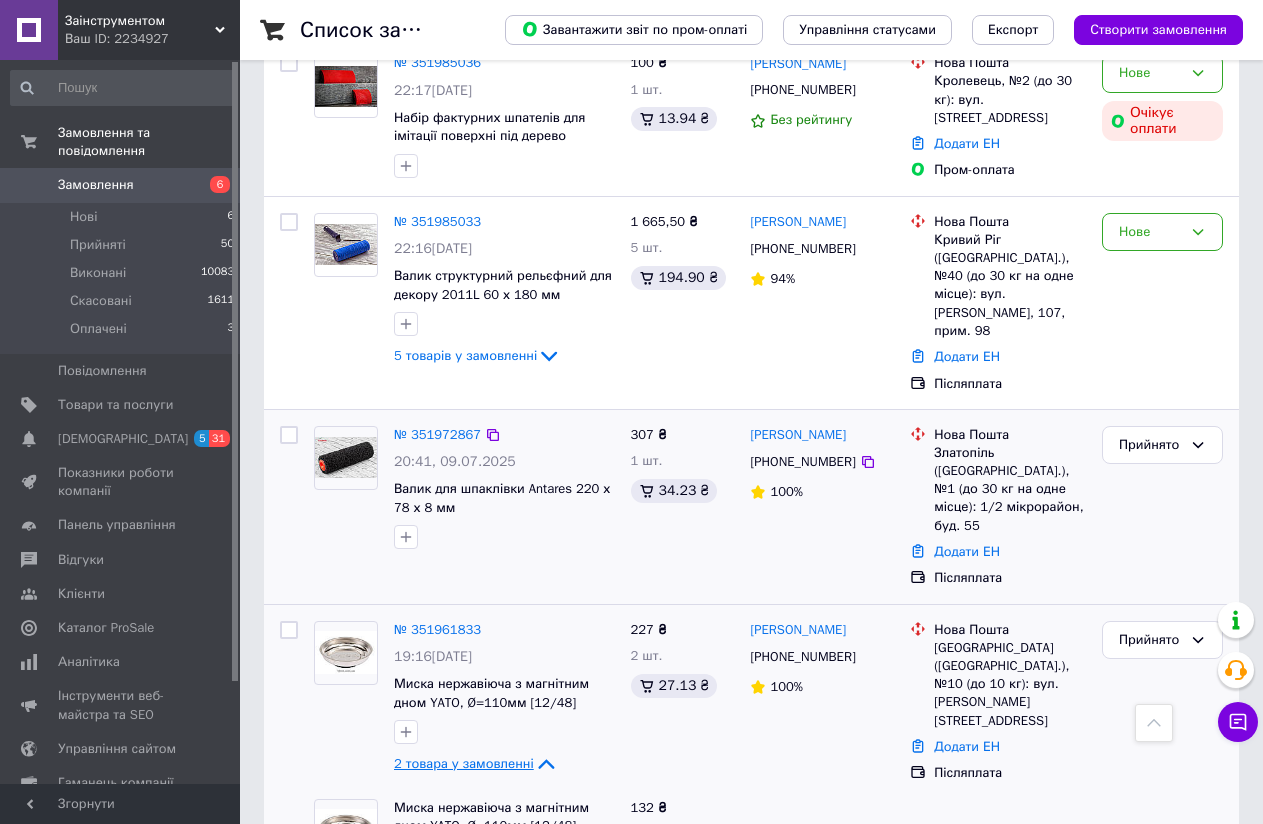 scroll, scrollTop: 1600, scrollLeft: 0, axis: vertical 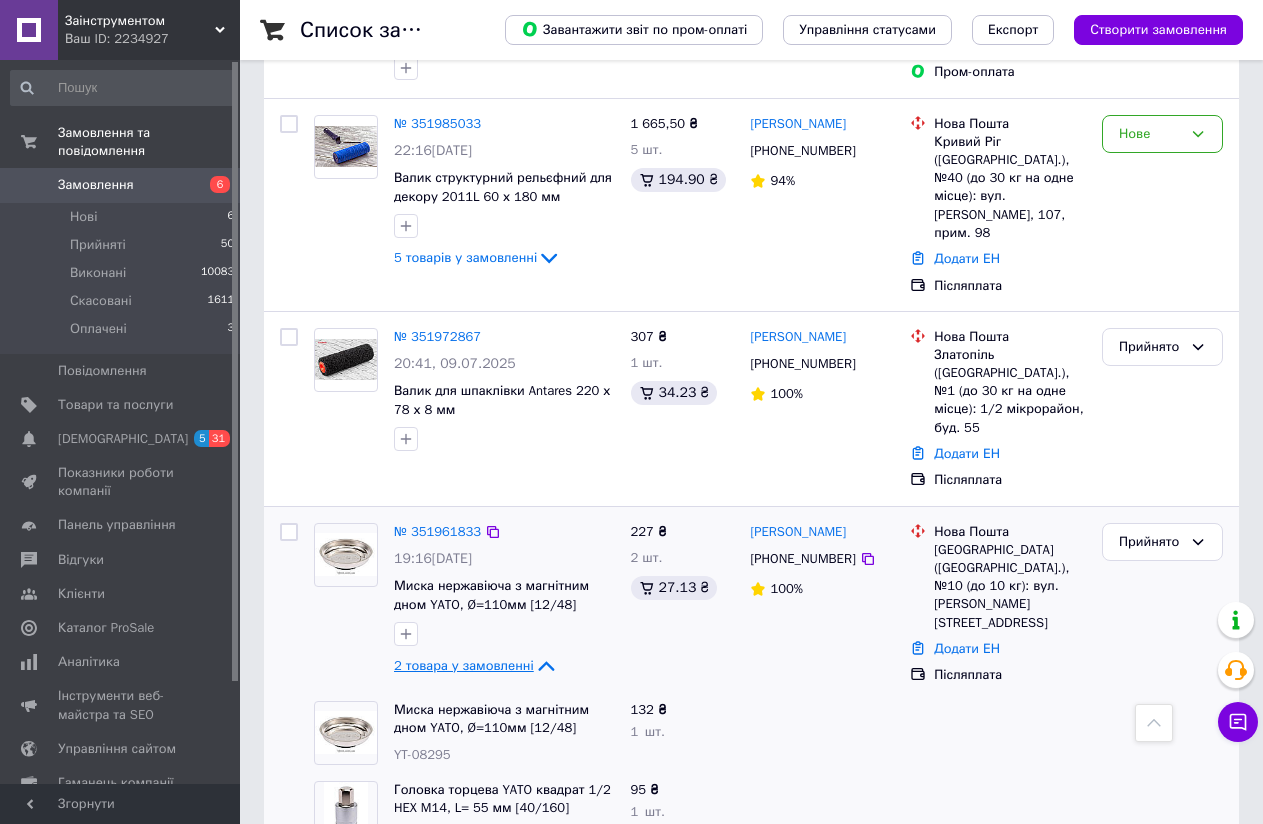 click on "№ 351961833 19:16, 09.07.2025 Миска нержавіюча з магнітним дном YATO, Ø=110мм [12/48] 2 товара у замовленні 227 ₴ 2 шт. 27.13 ₴ Юрій Гонек +380662188812 100% Нова Пошта Львів (Львівська обл.), №10 (до 10 кг): вул. Левицького, 7 Додати ЕН Післяплата Прийнято" at bounding box center (751, 604) 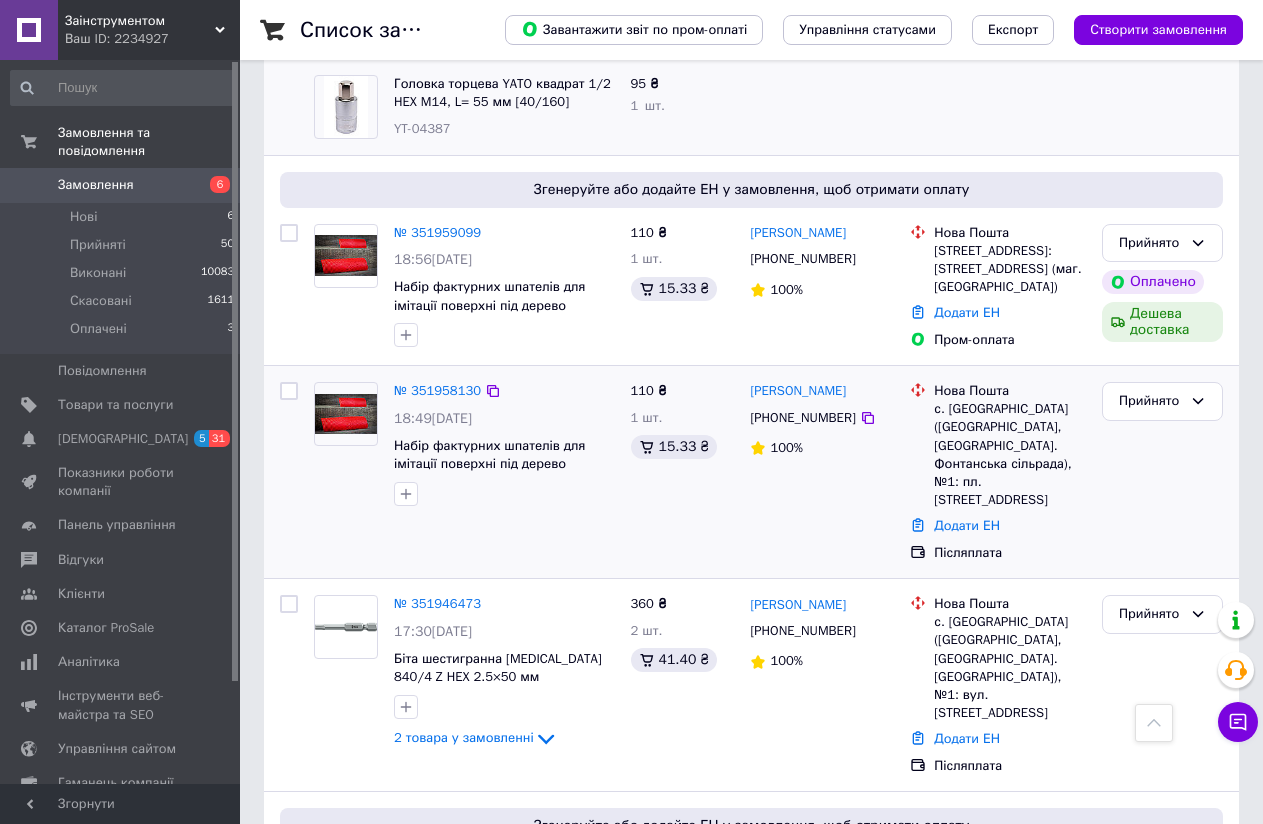 scroll, scrollTop: 2200, scrollLeft: 0, axis: vertical 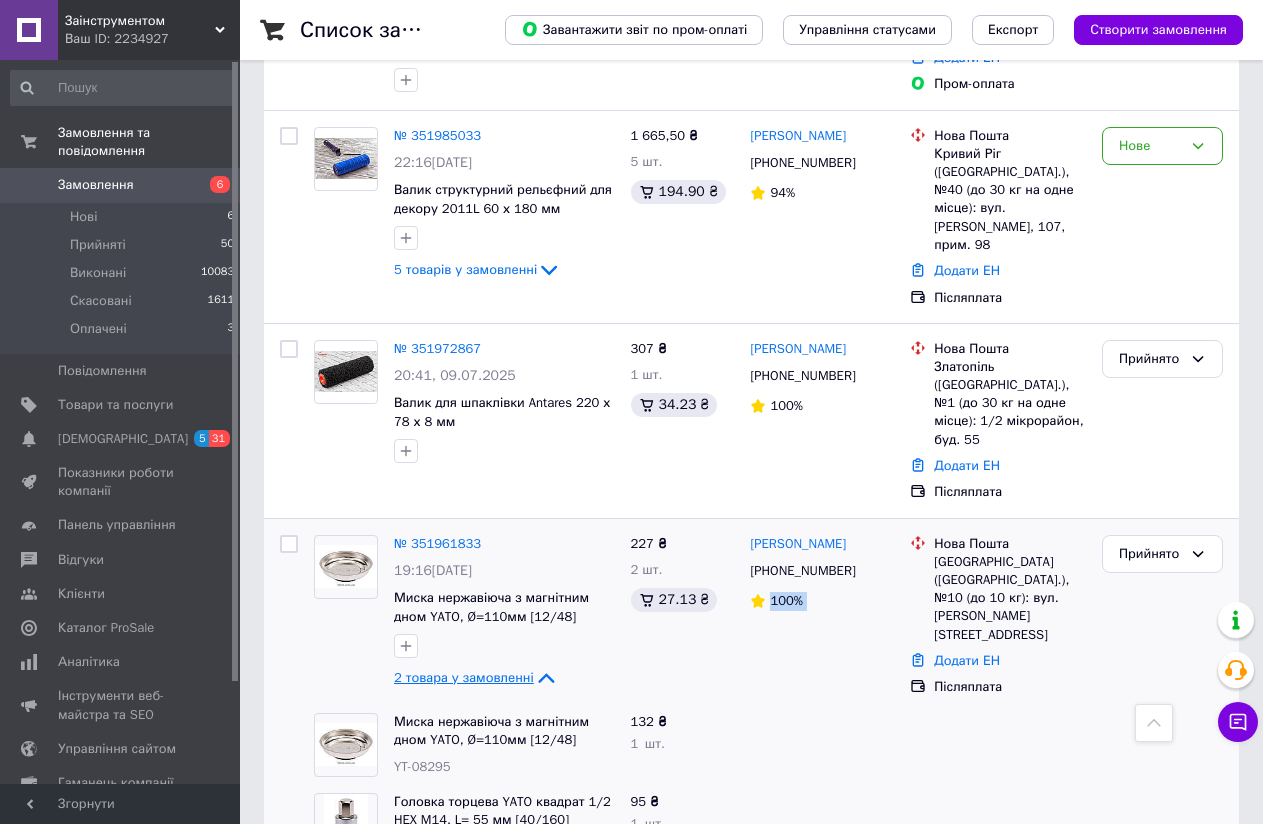 click 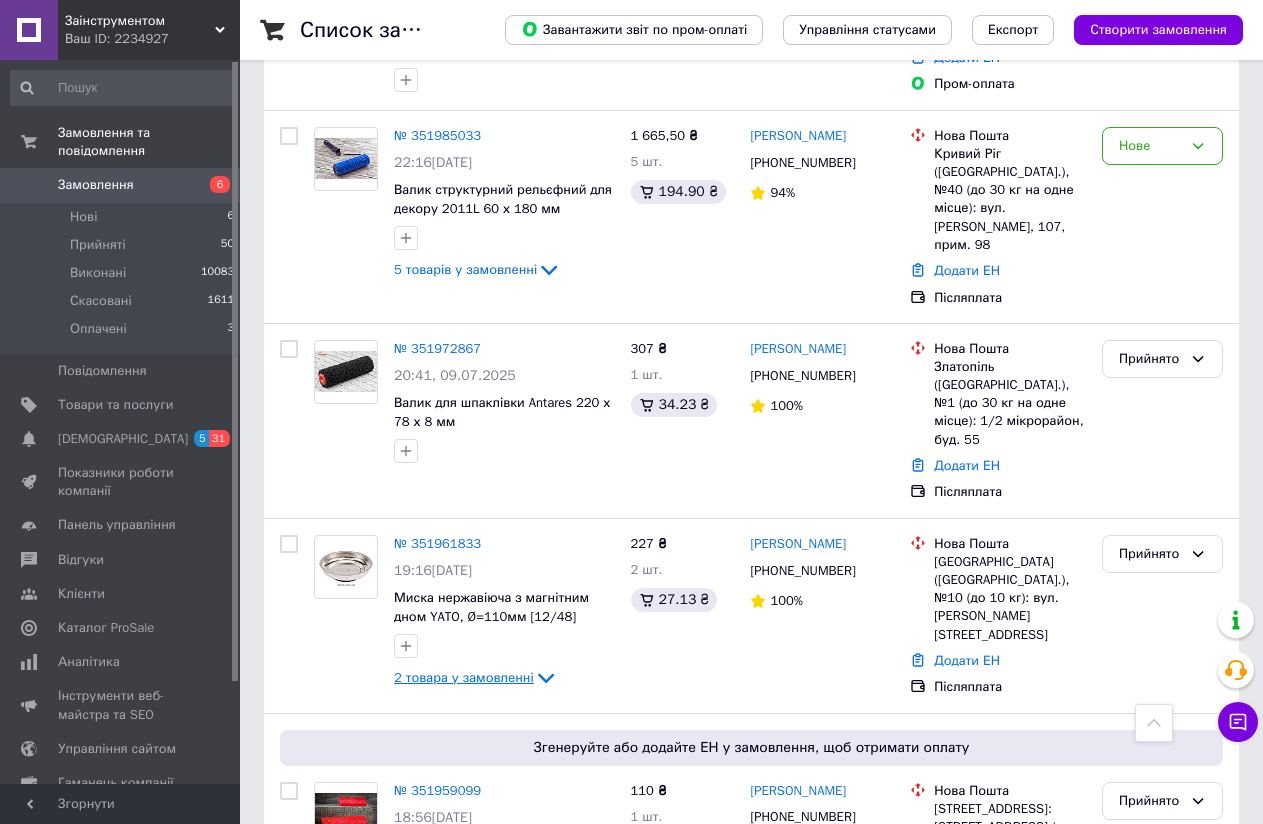 click 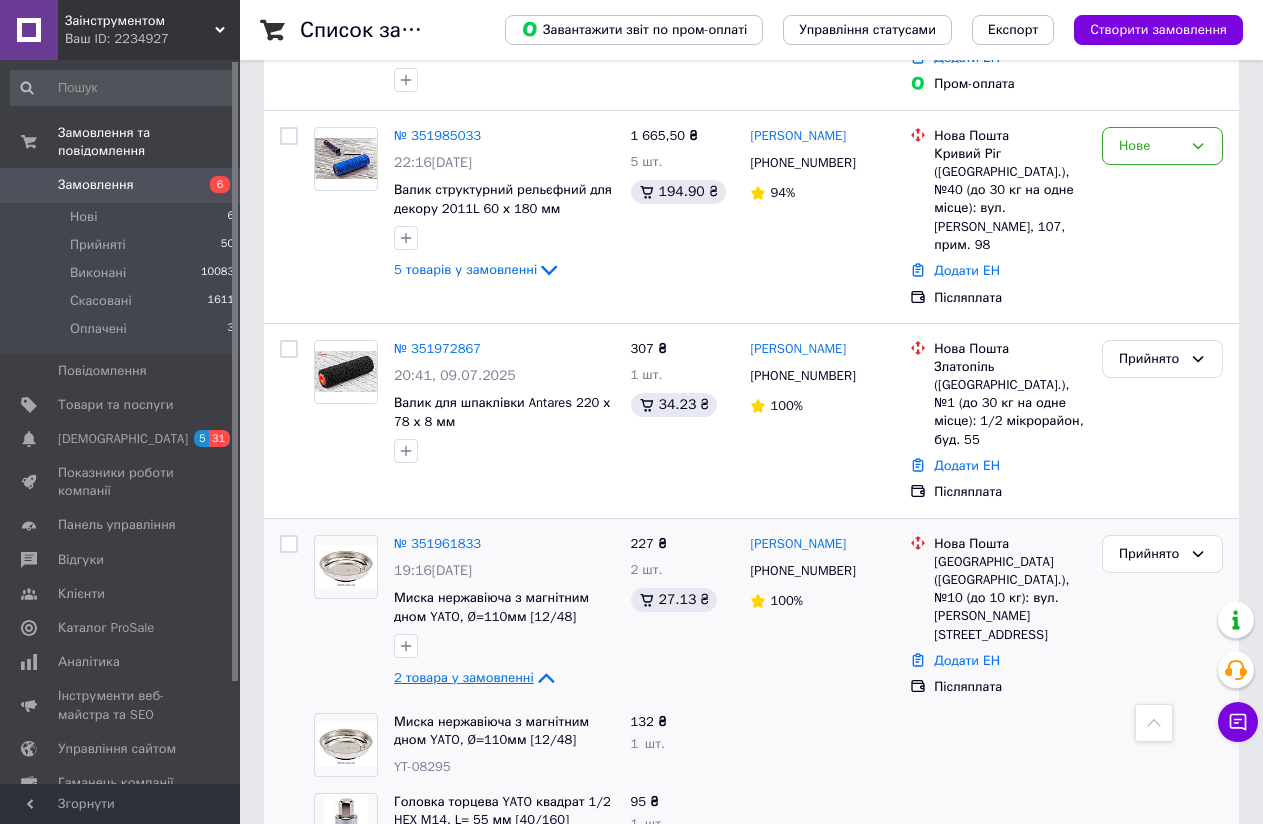 click 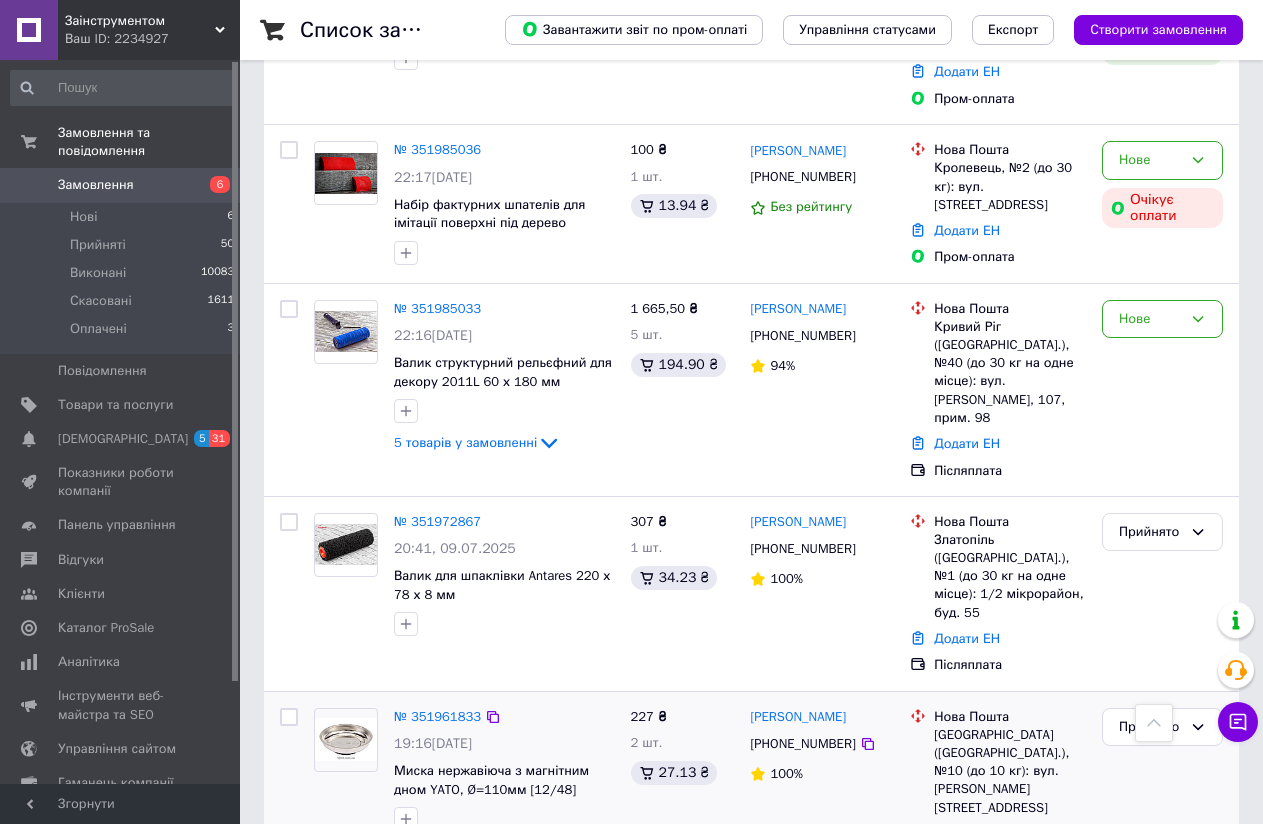 scroll, scrollTop: 1288, scrollLeft: 0, axis: vertical 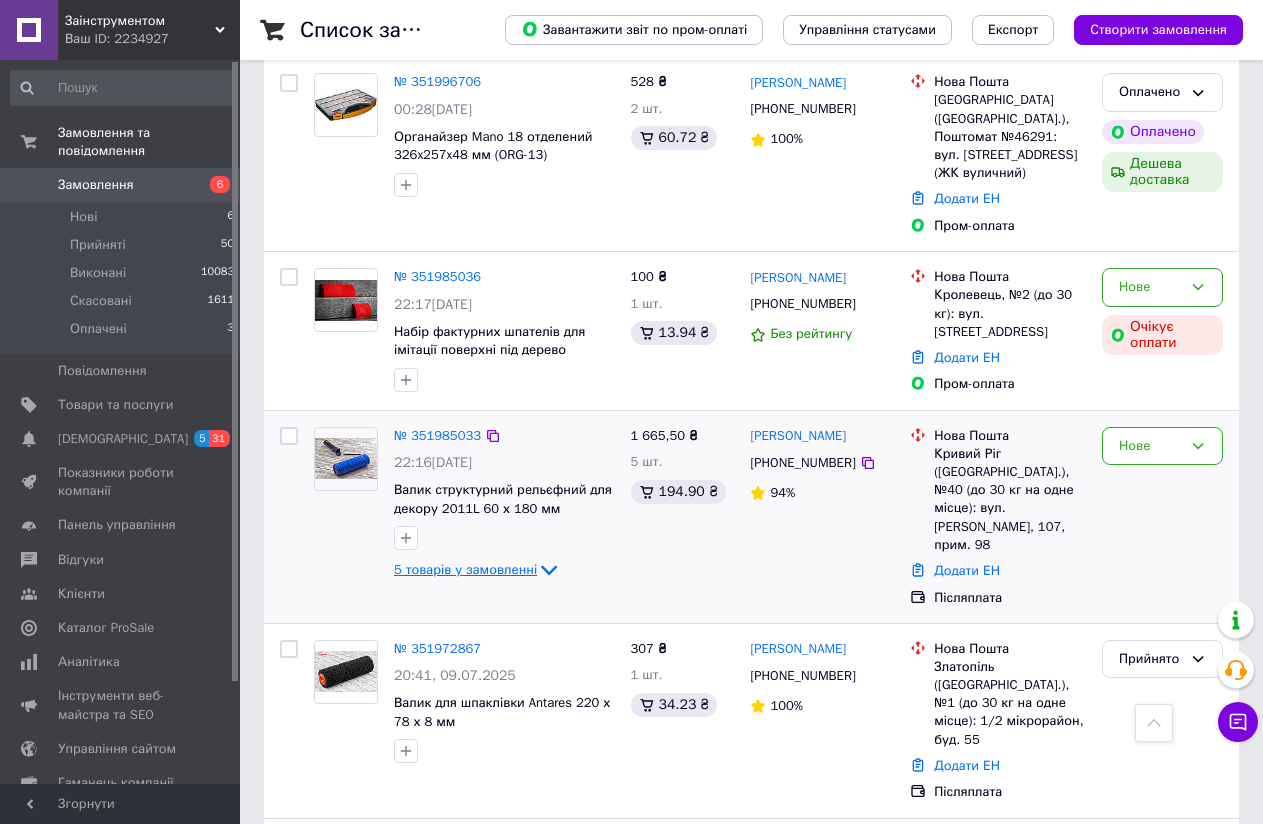 click 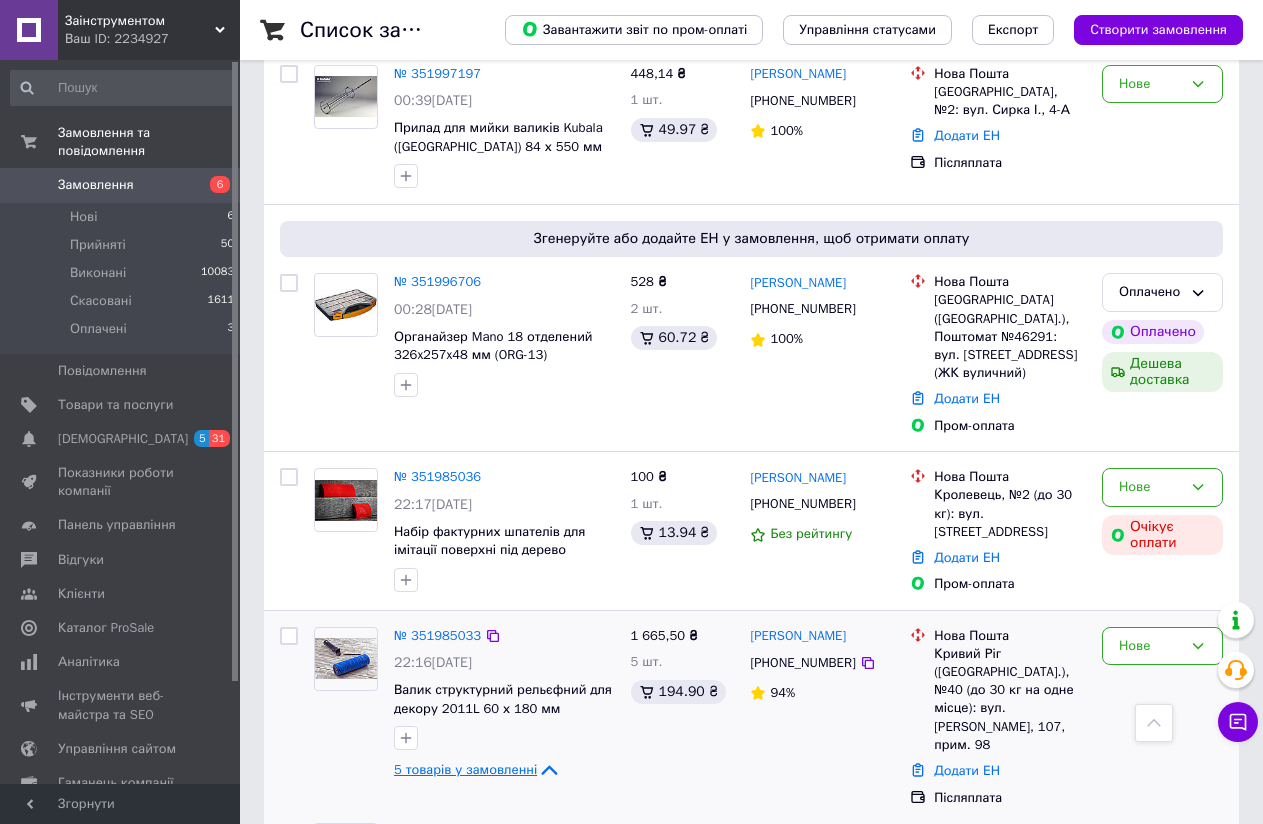 scroll, scrollTop: 988, scrollLeft: 0, axis: vertical 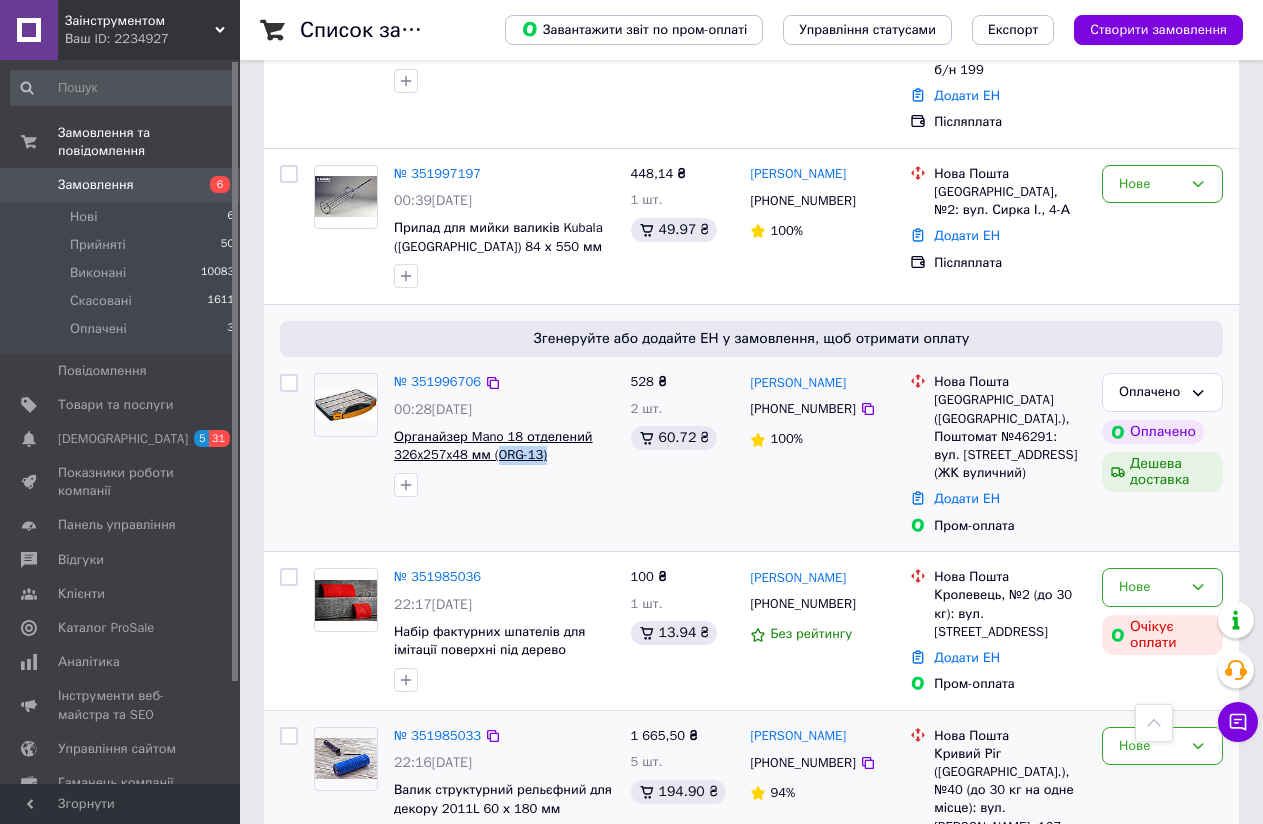 drag, startPoint x: 529, startPoint y: 462, endPoint x: 494, endPoint y: 460, distance: 35.057095 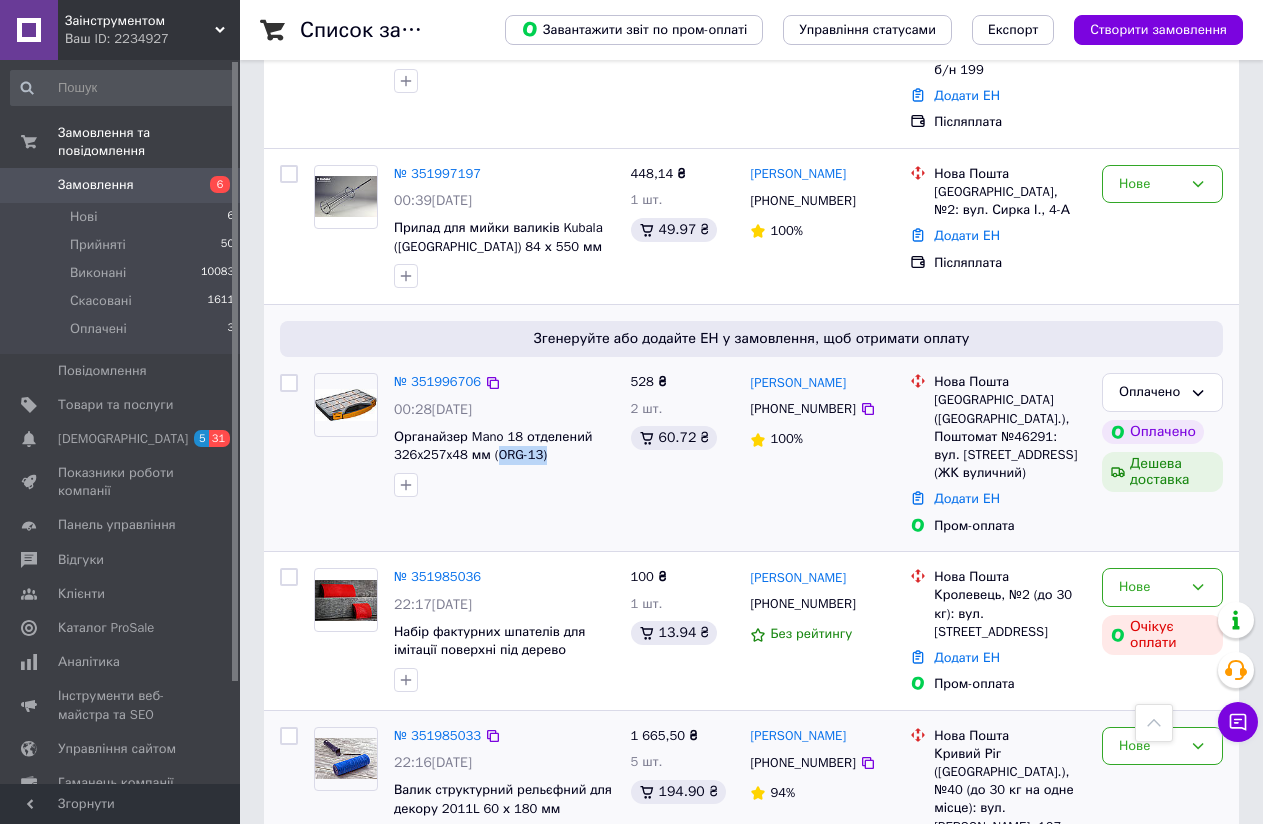 copy on "ORG-13)" 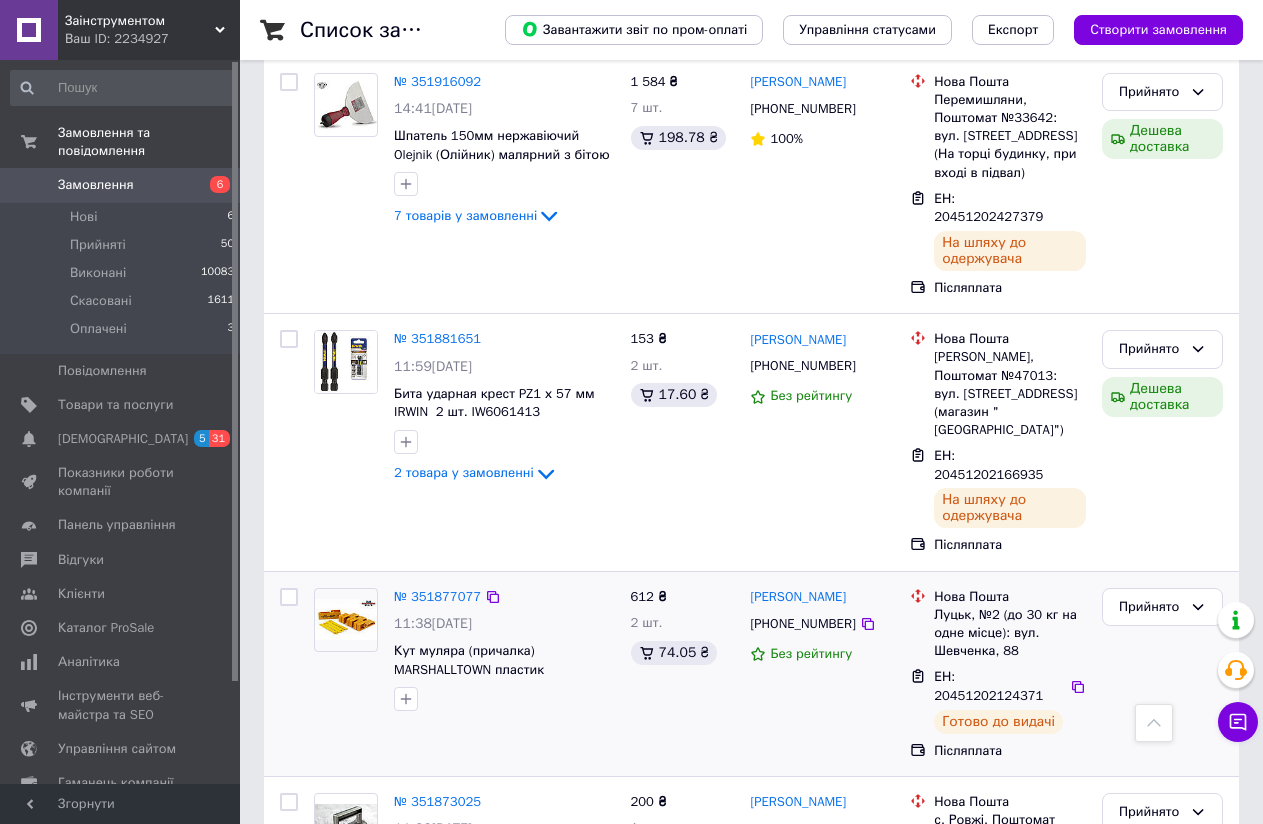 scroll, scrollTop: 3688, scrollLeft: 0, axis: vertical 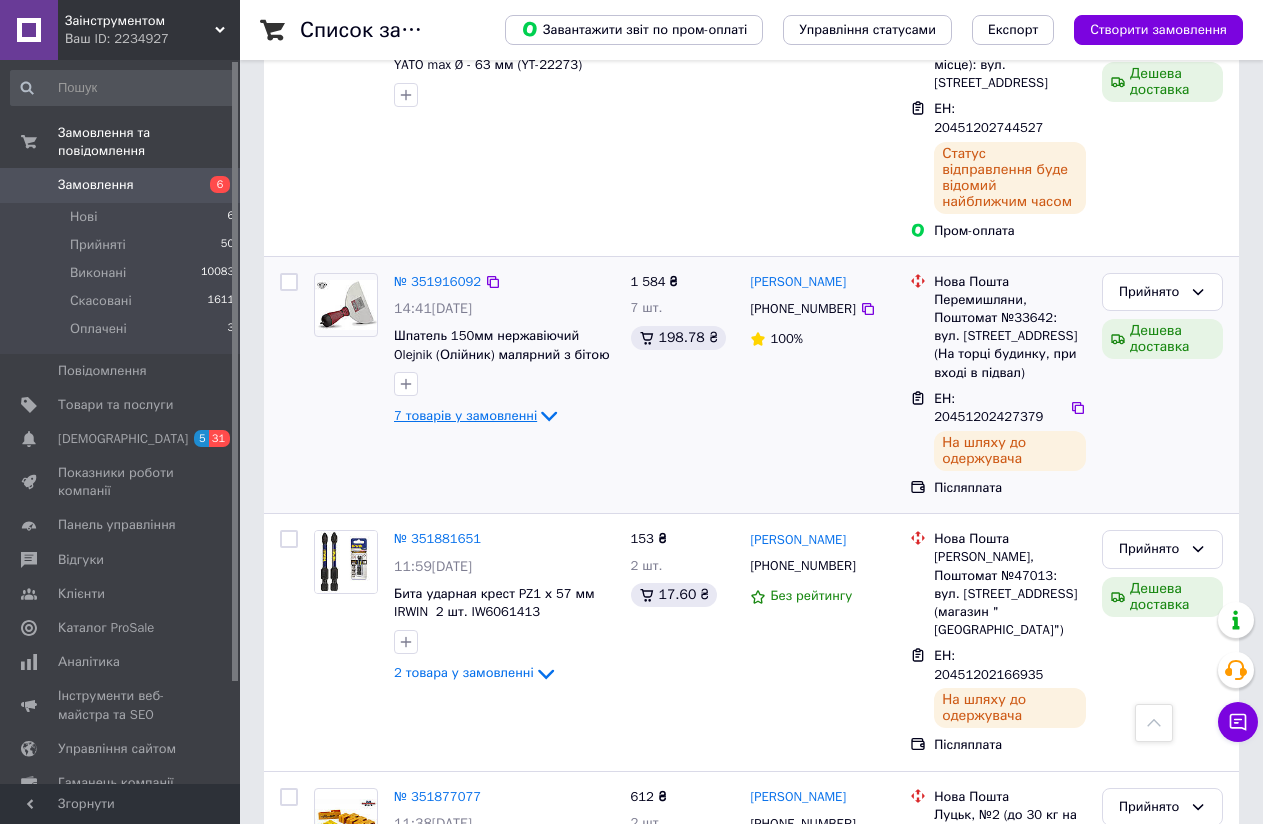 click 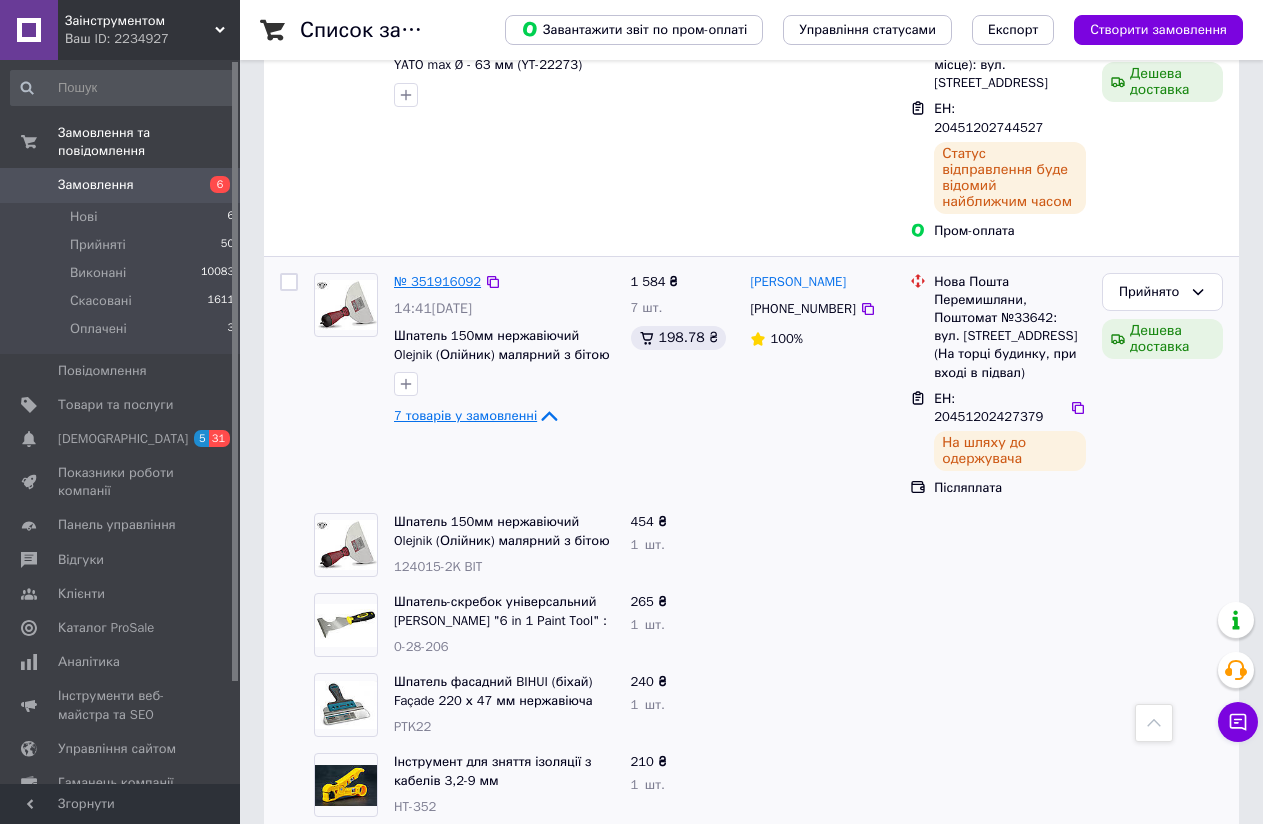 click on "№ 351916092" at bounding box center [437, 281] 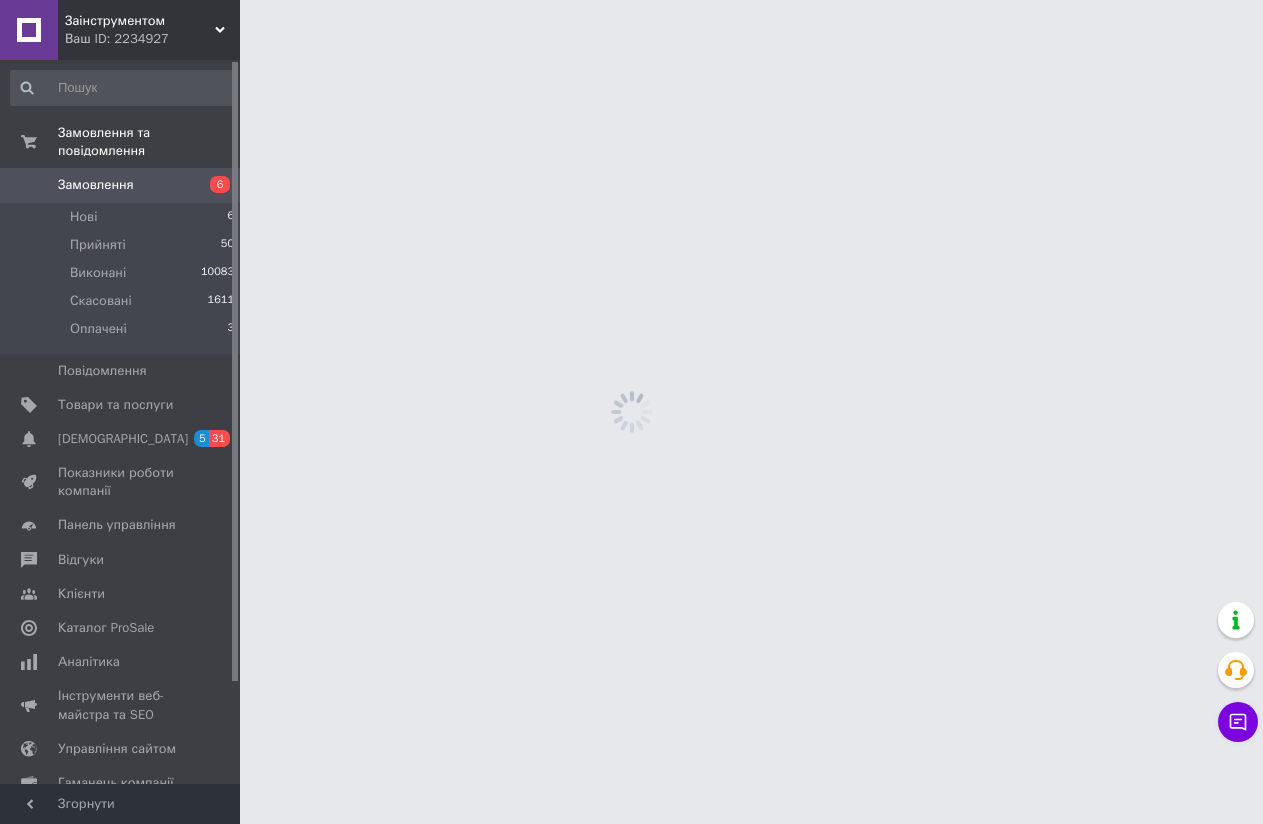 scroll, scrollTop: 0, scrollLeft: 0, axis: both 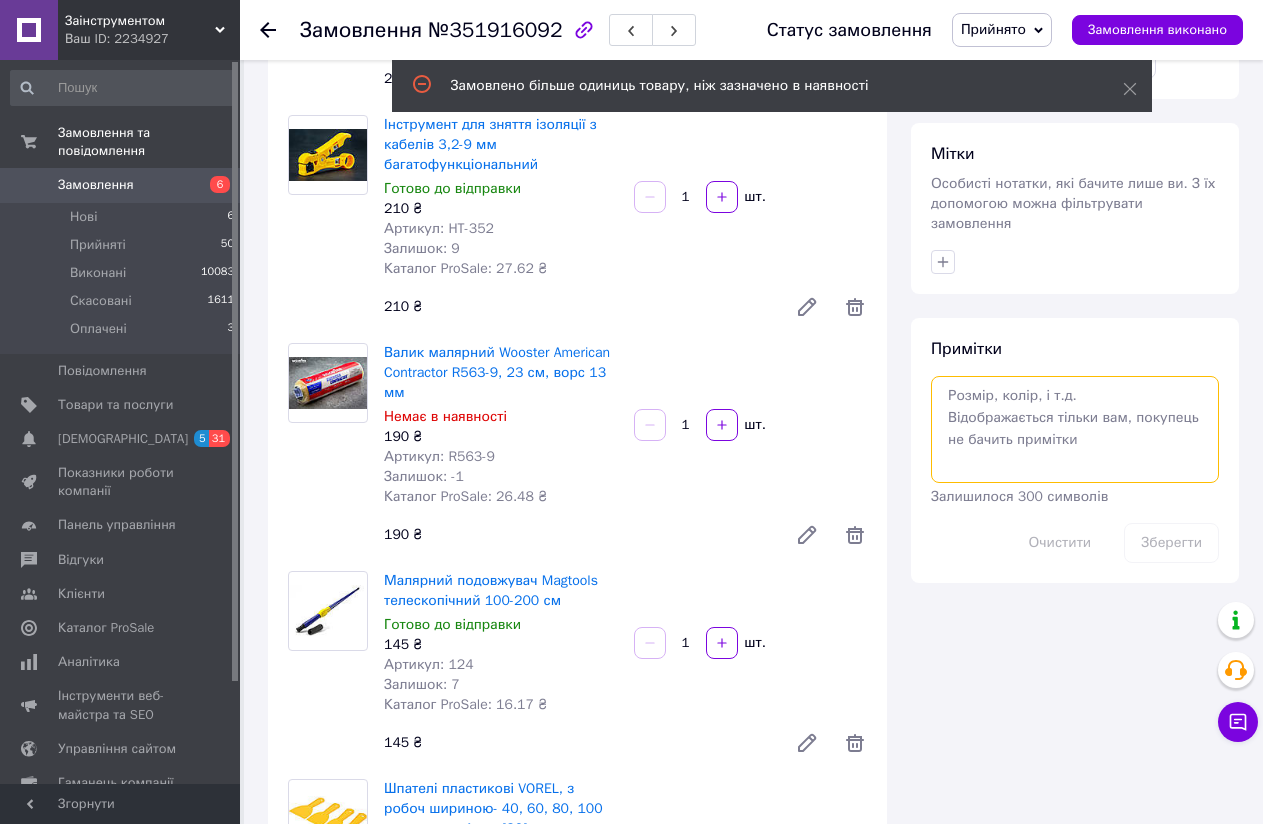 click at bounding box center (1075, 429) 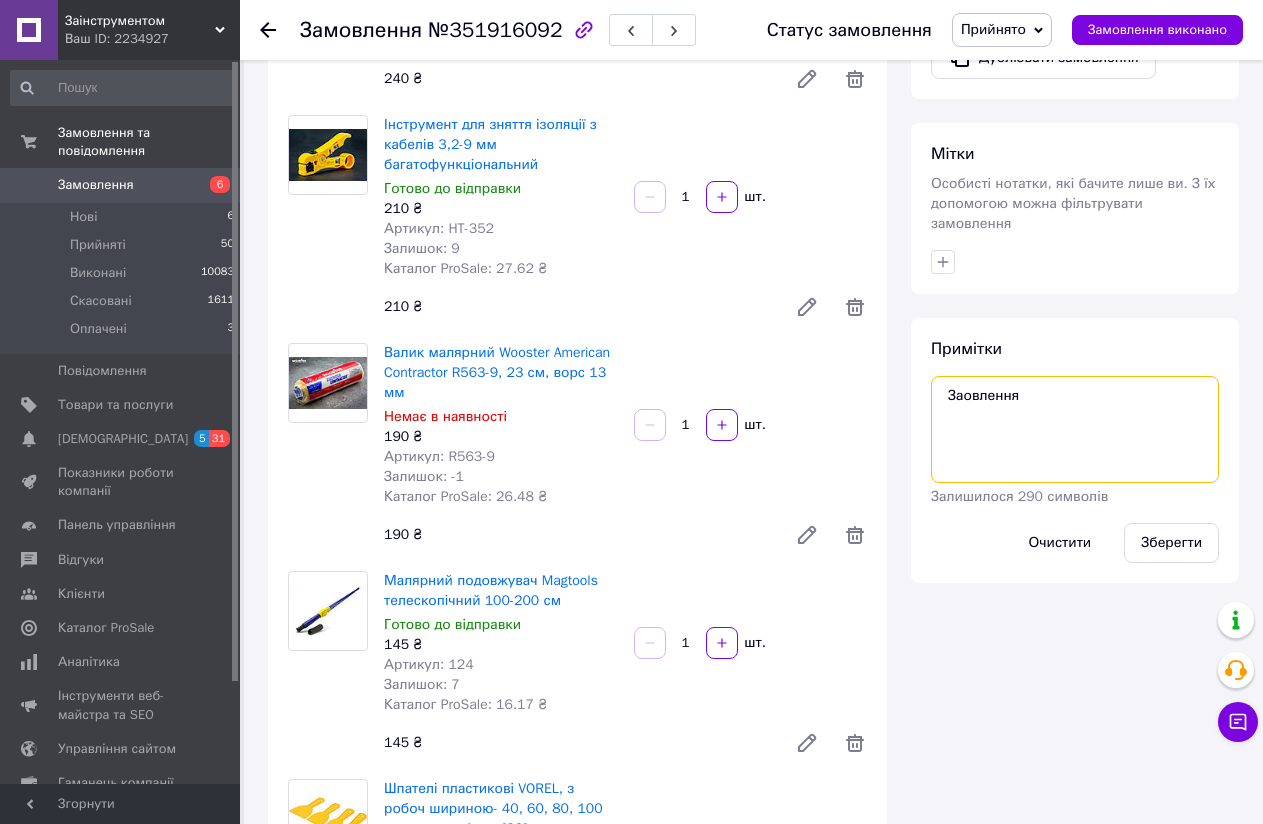 click on "Заовлення" at bounding box center (1075, 429) 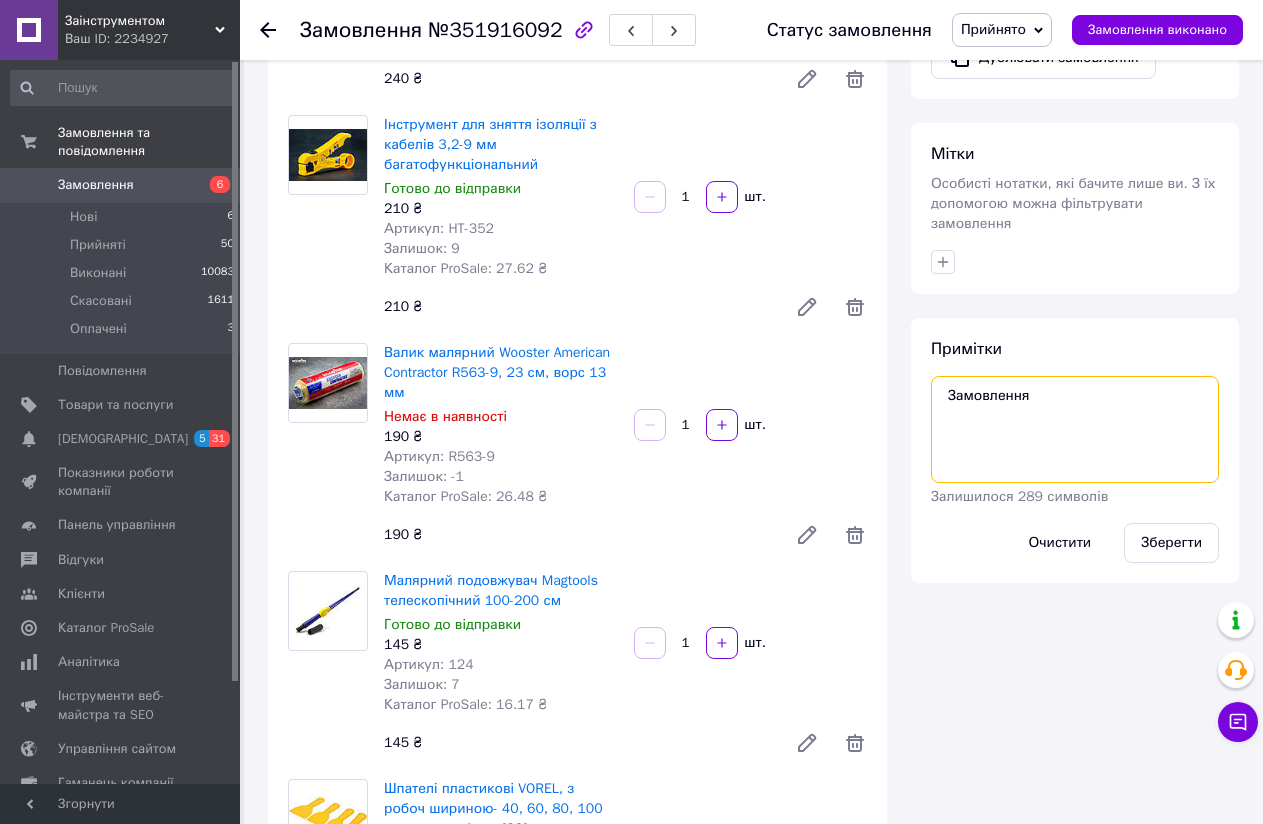 click on "Замовлення" at bounding box center (1075, 429) 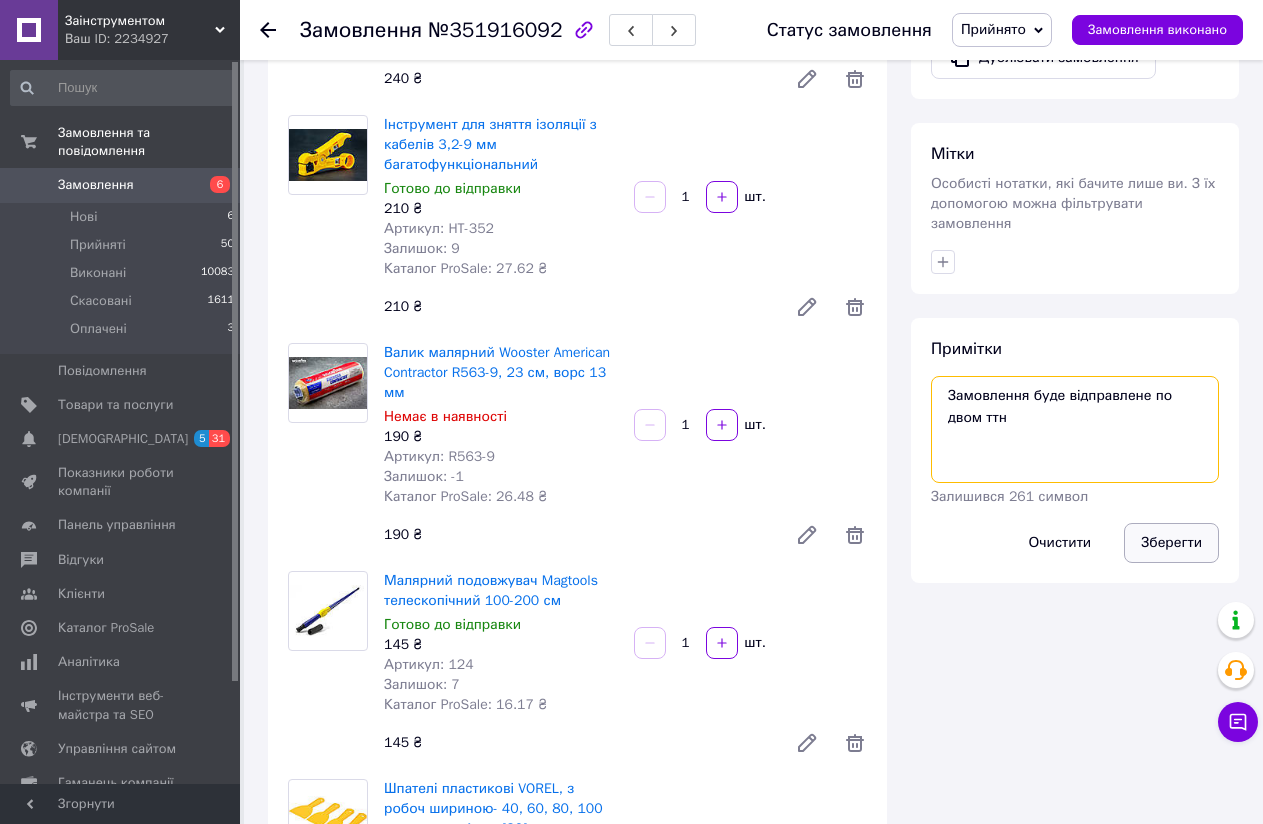 type on "Замовлення буде відправлене по двом ттн" 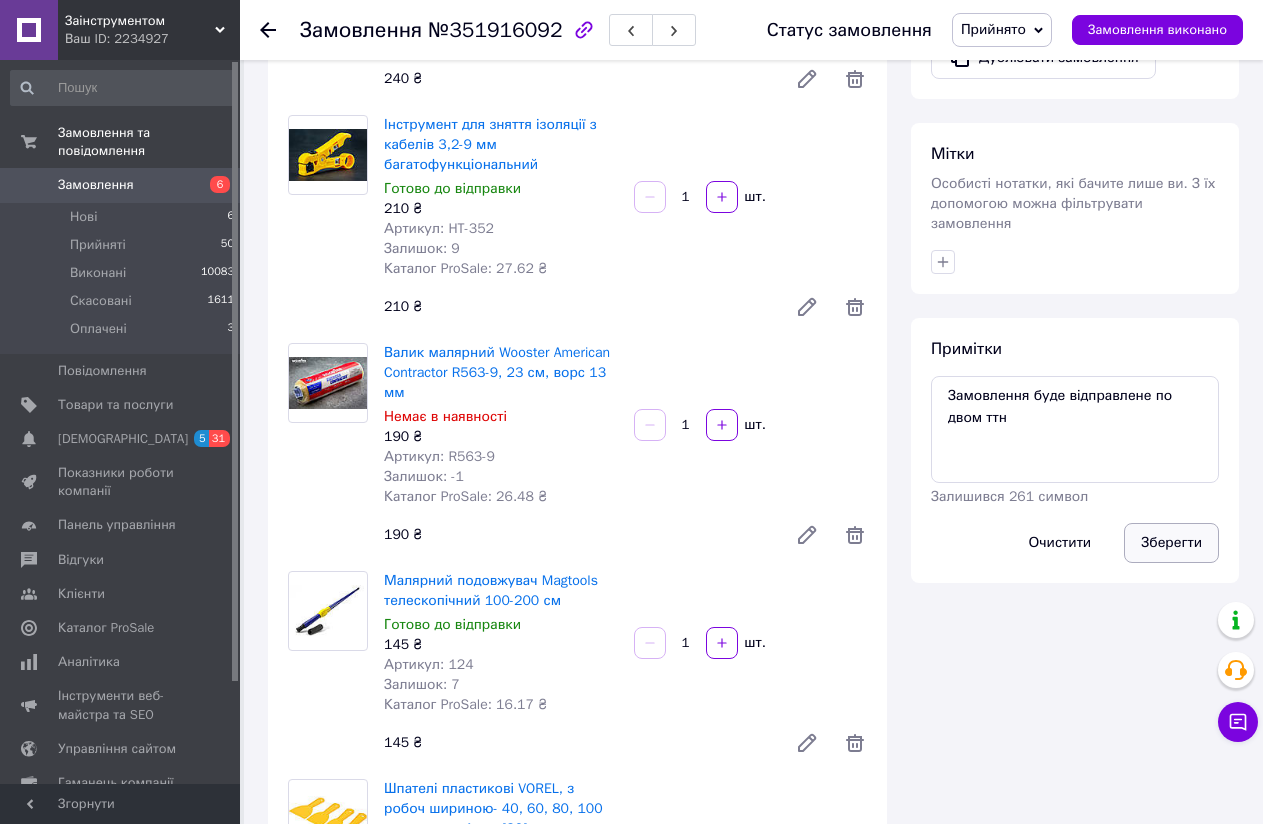 drag, startPoint x: 1169, startPoint y: 524, endPoint x: 1183, endPoint y: 525, distance: 14.035668 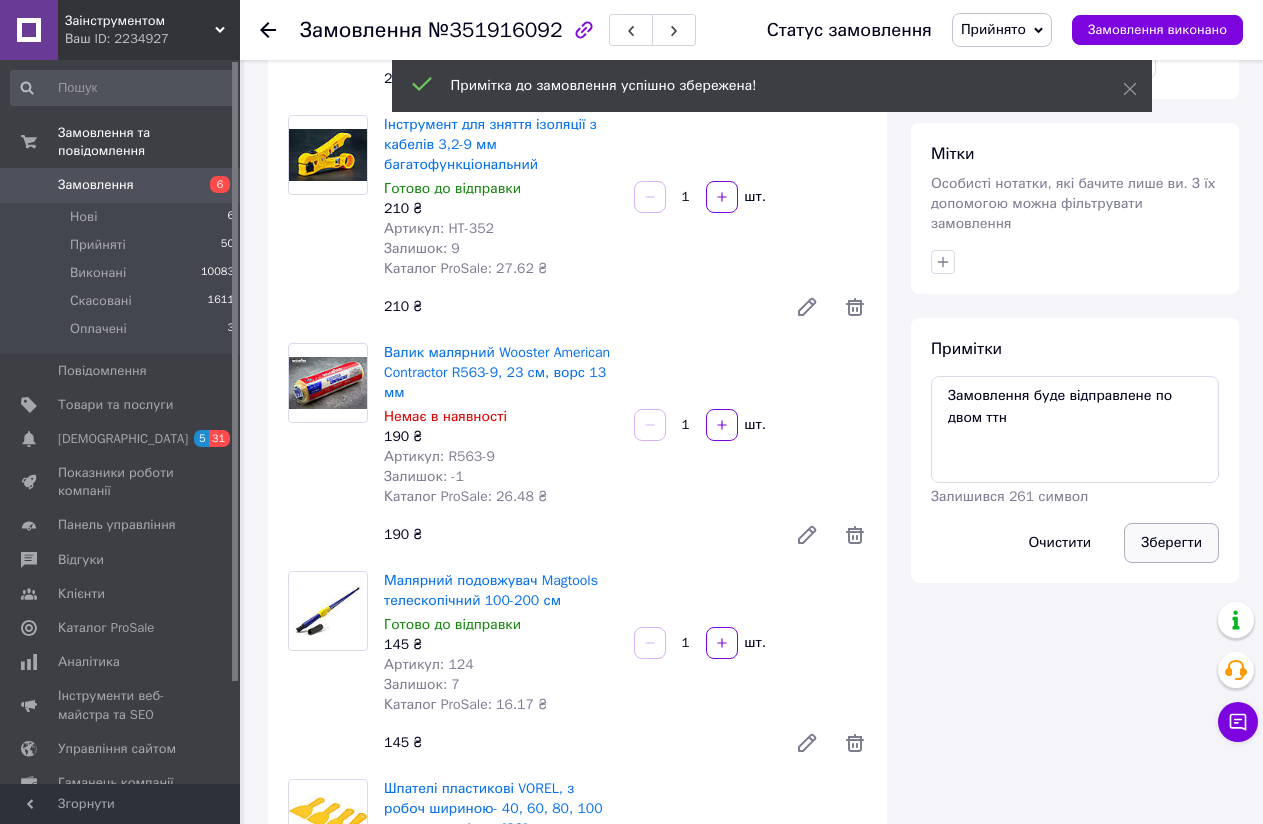 scroll, scrollTop: 96, scrollLeft: 0, axis: vertical 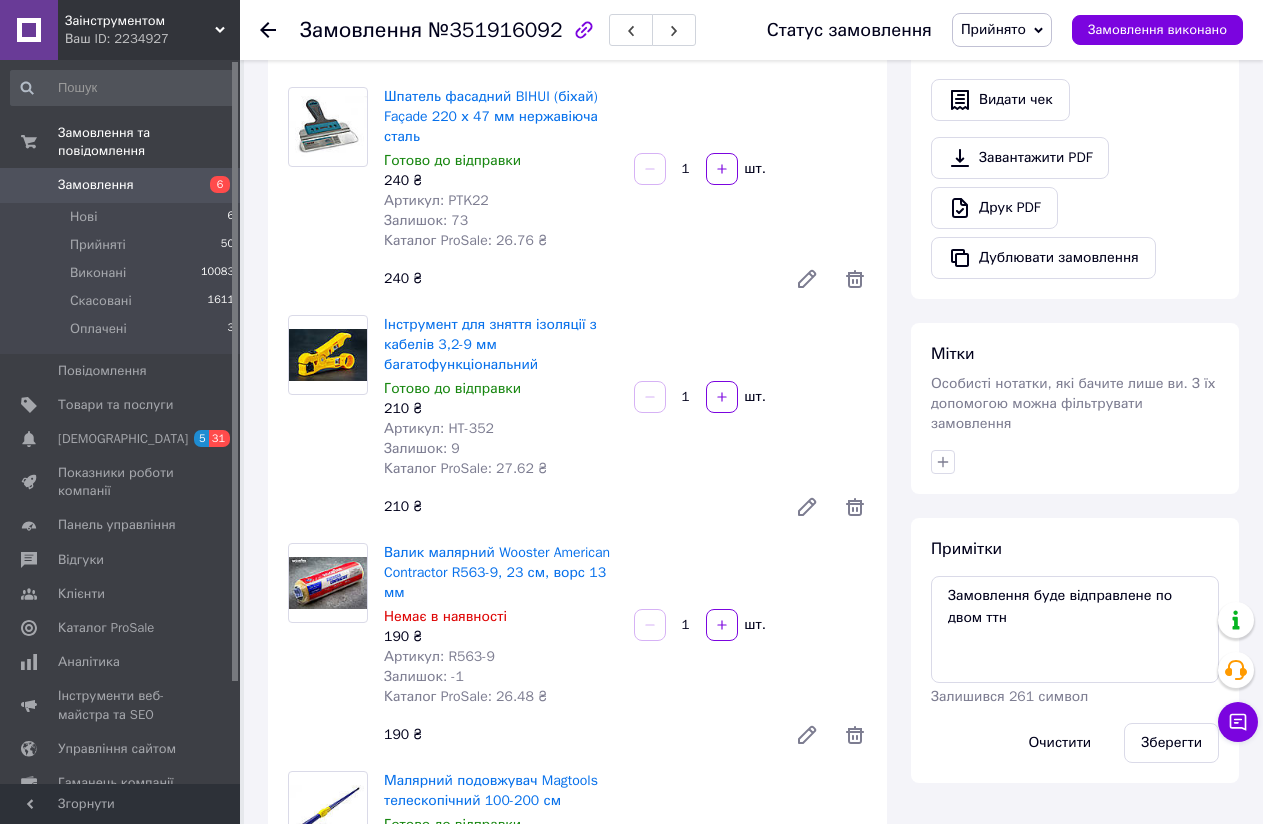 click on "Особисті нотатки, які бачите лише ви. З їх допомогою можна фільтрувати замовлення" at bounding box center [1073, 403] 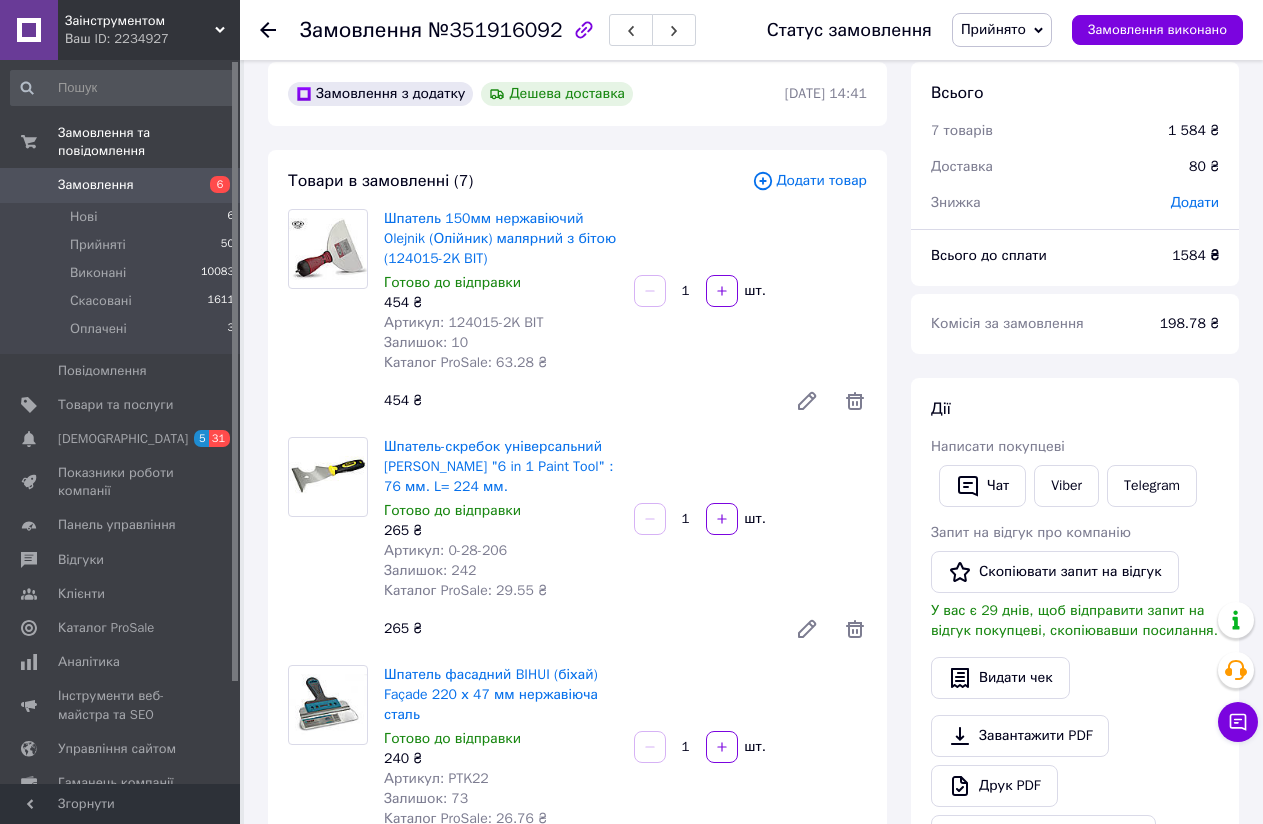 scroll, scrollTop: 0, scrollLeft: 0, axis: both 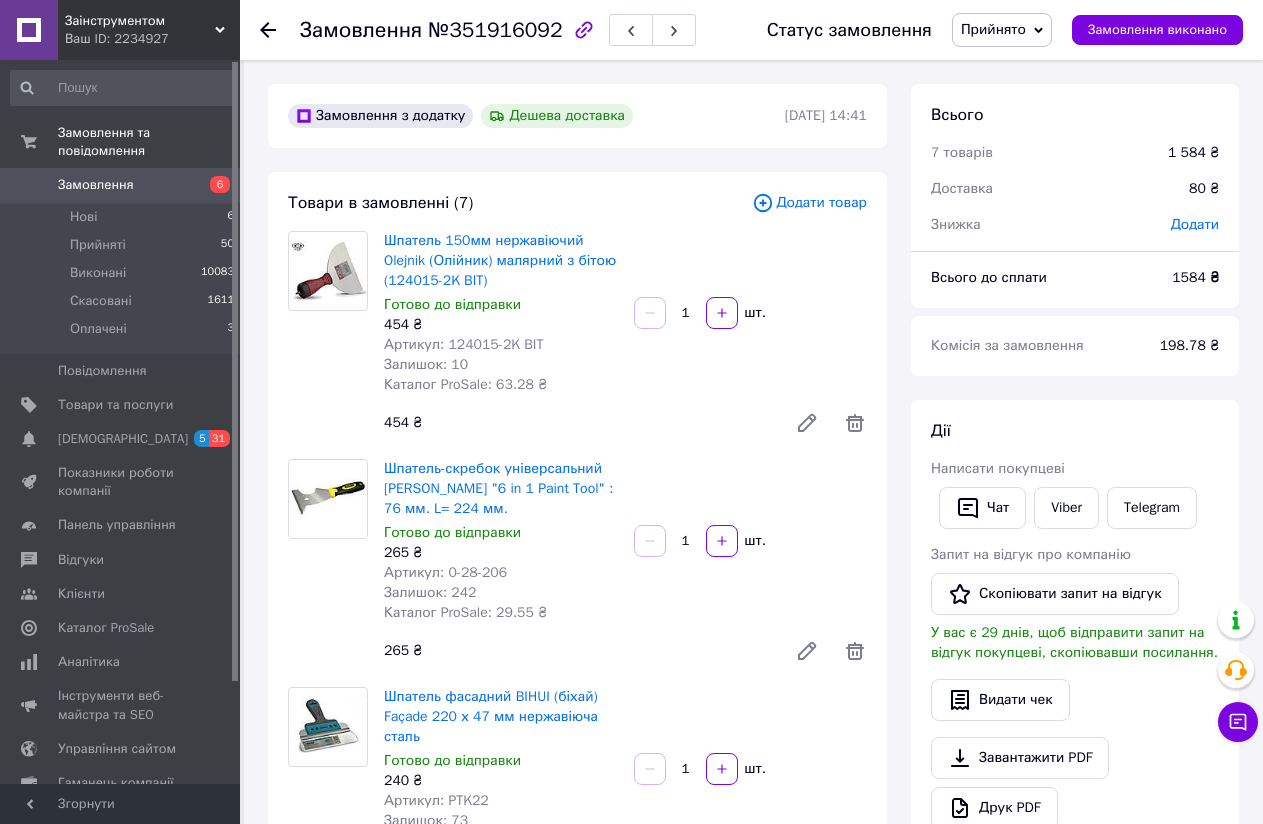 click on "Замовлення" at bounding box center (96, 185) 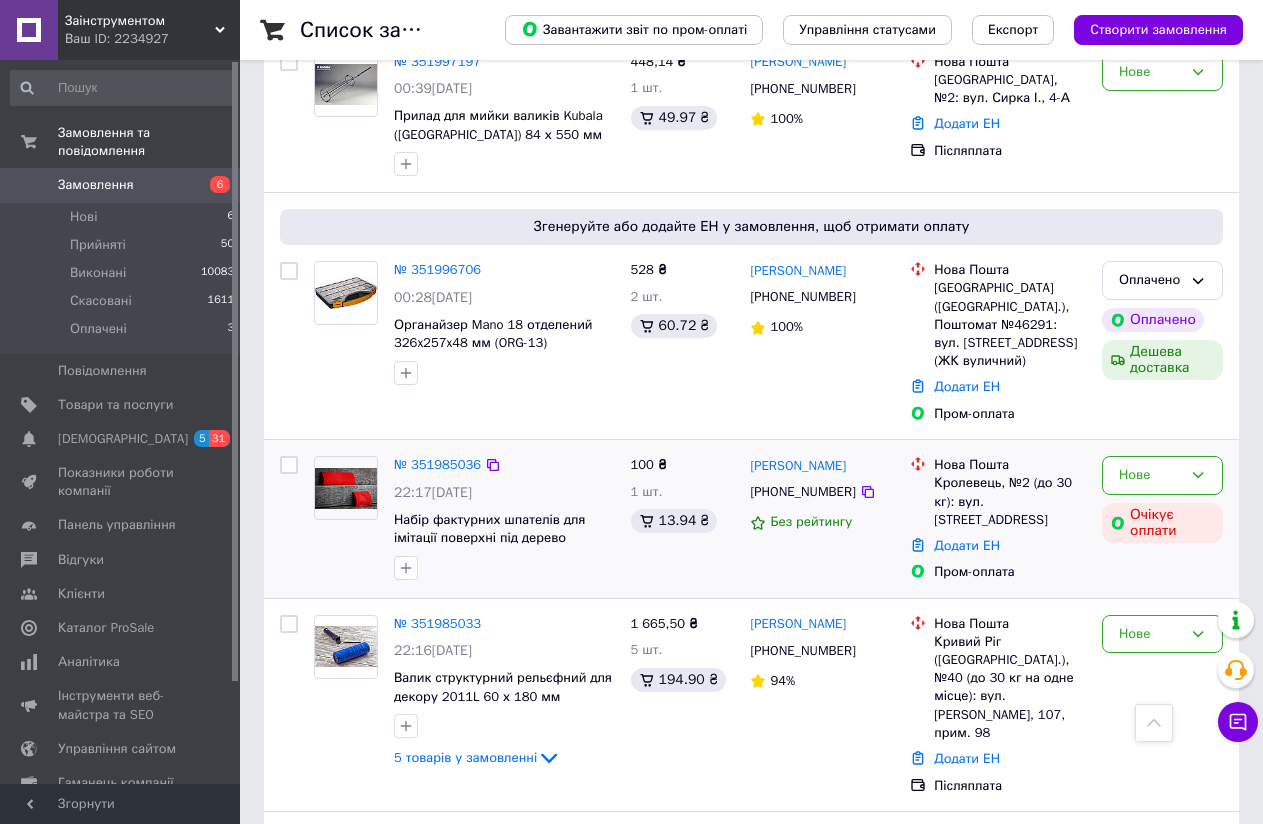 scroll, scrollTop: 1300, scrollLeft: 0, axis: vertical 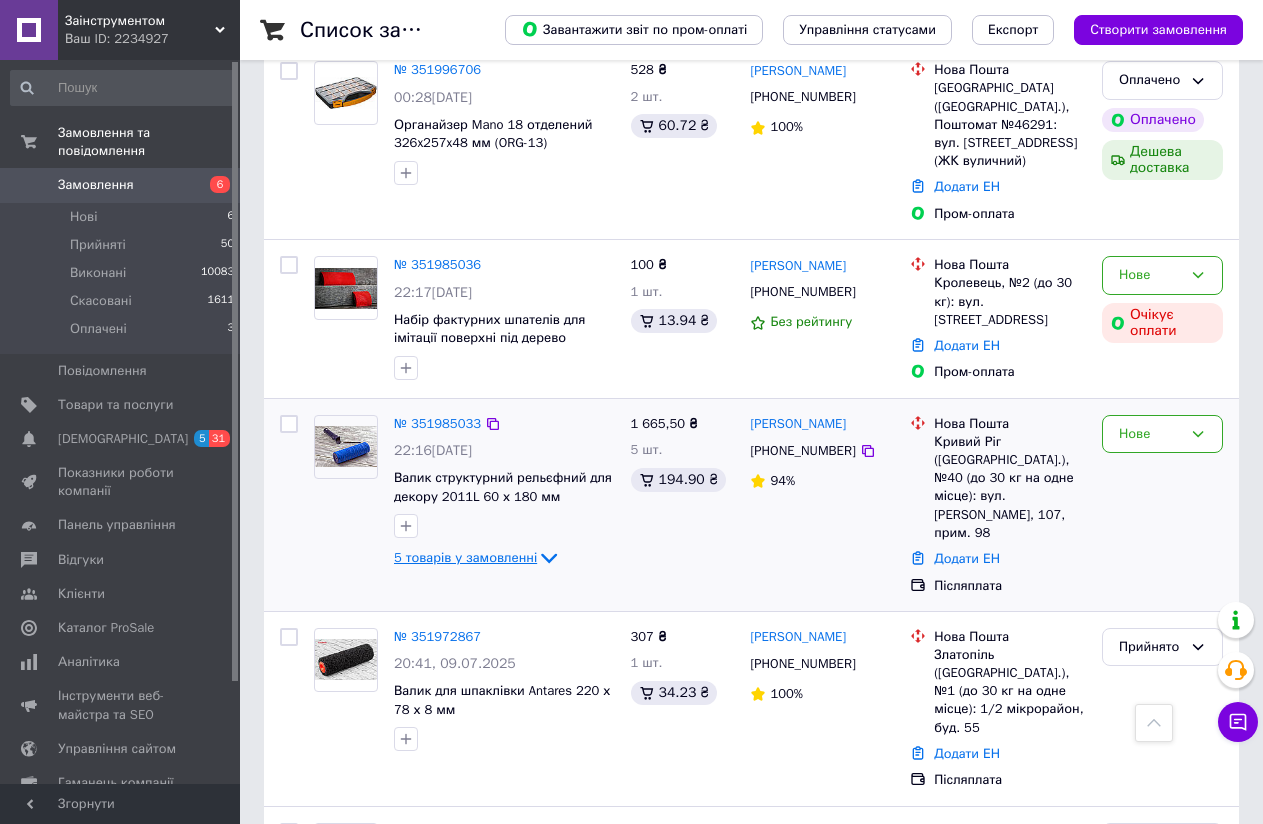 click 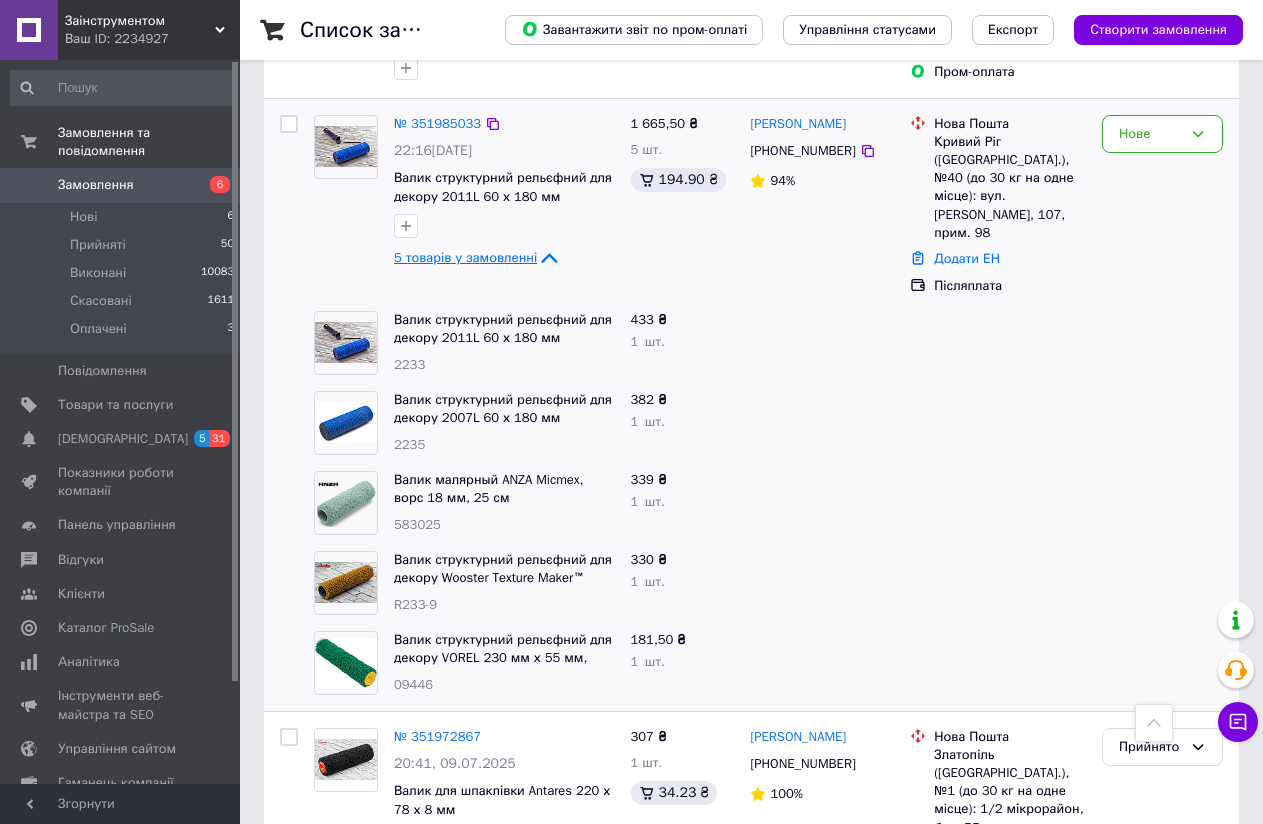 scroll, scrollTop: 1300, scrollLeft: 0, axis: vertical 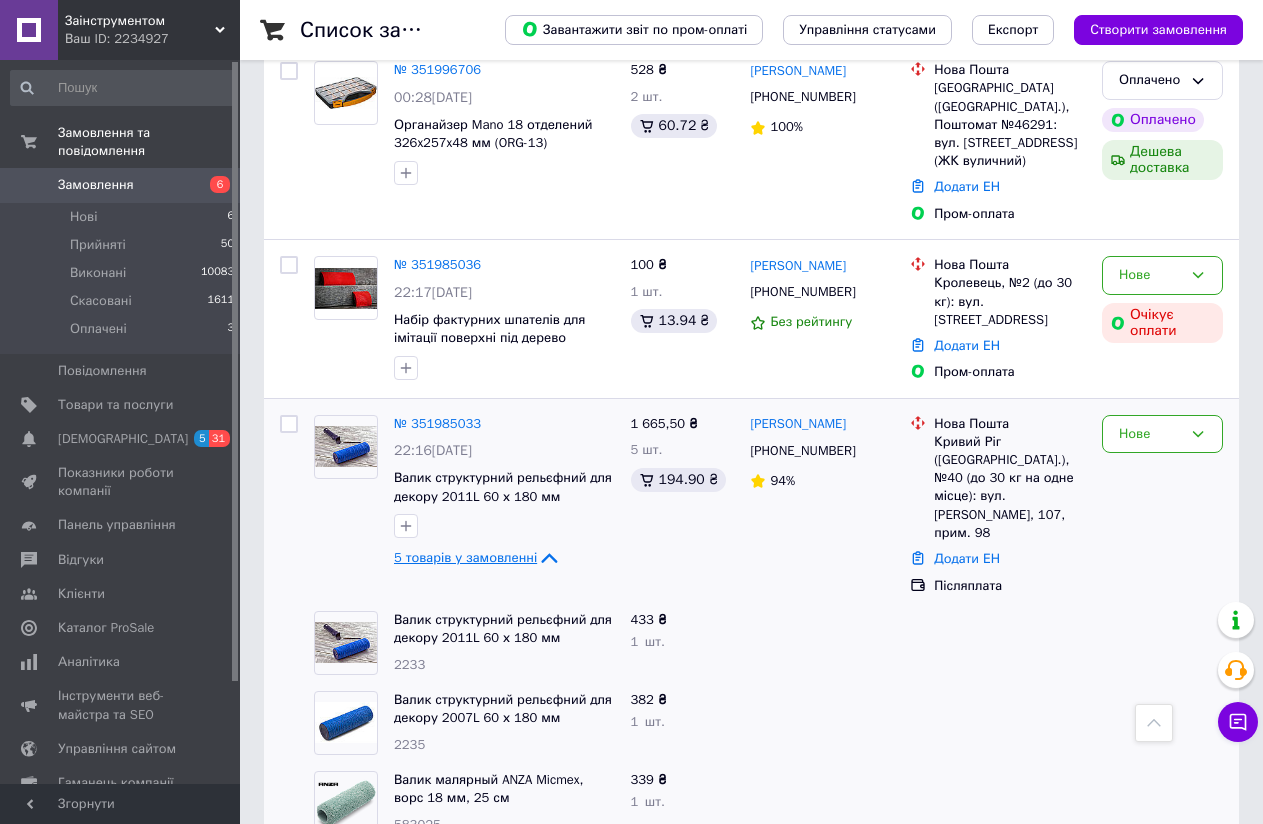 click 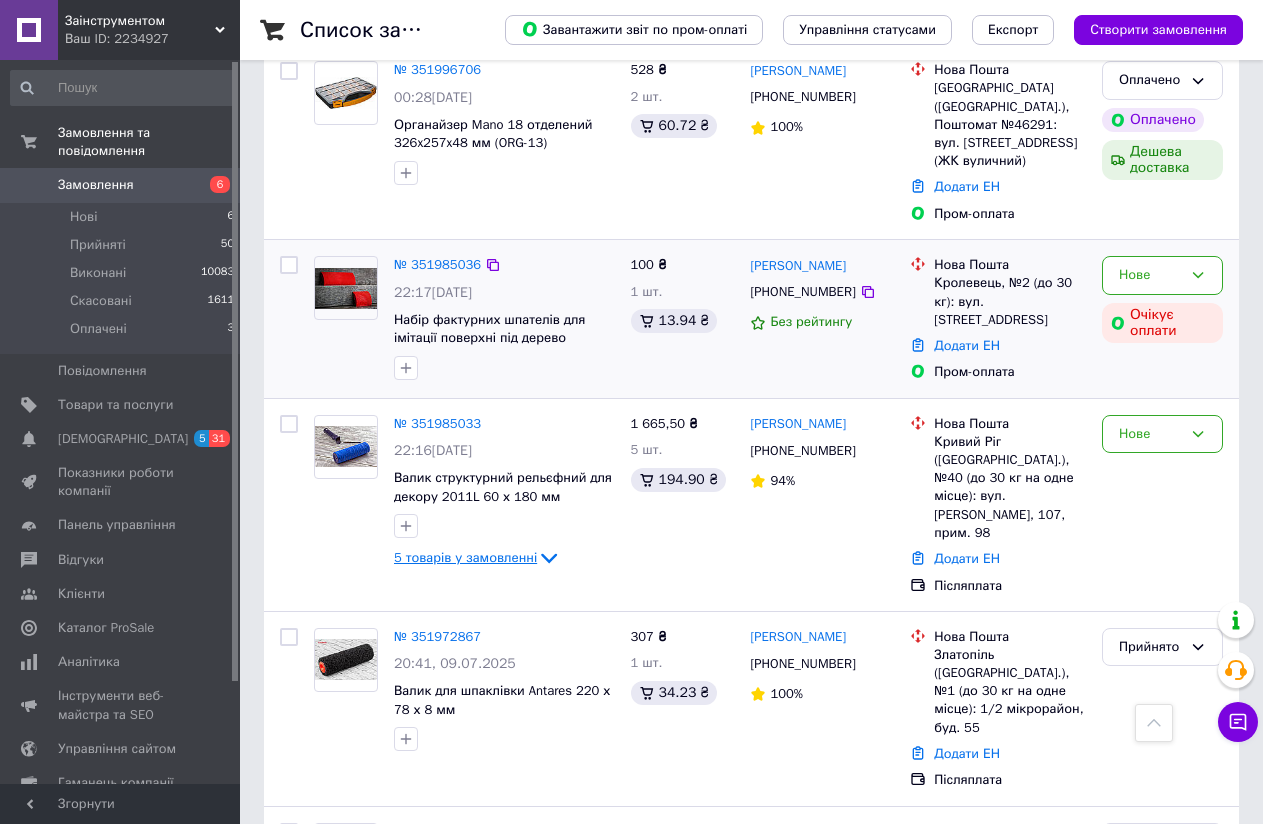 scroll, scrollTop: 1000, scrollLeft: 0, axis: vertical 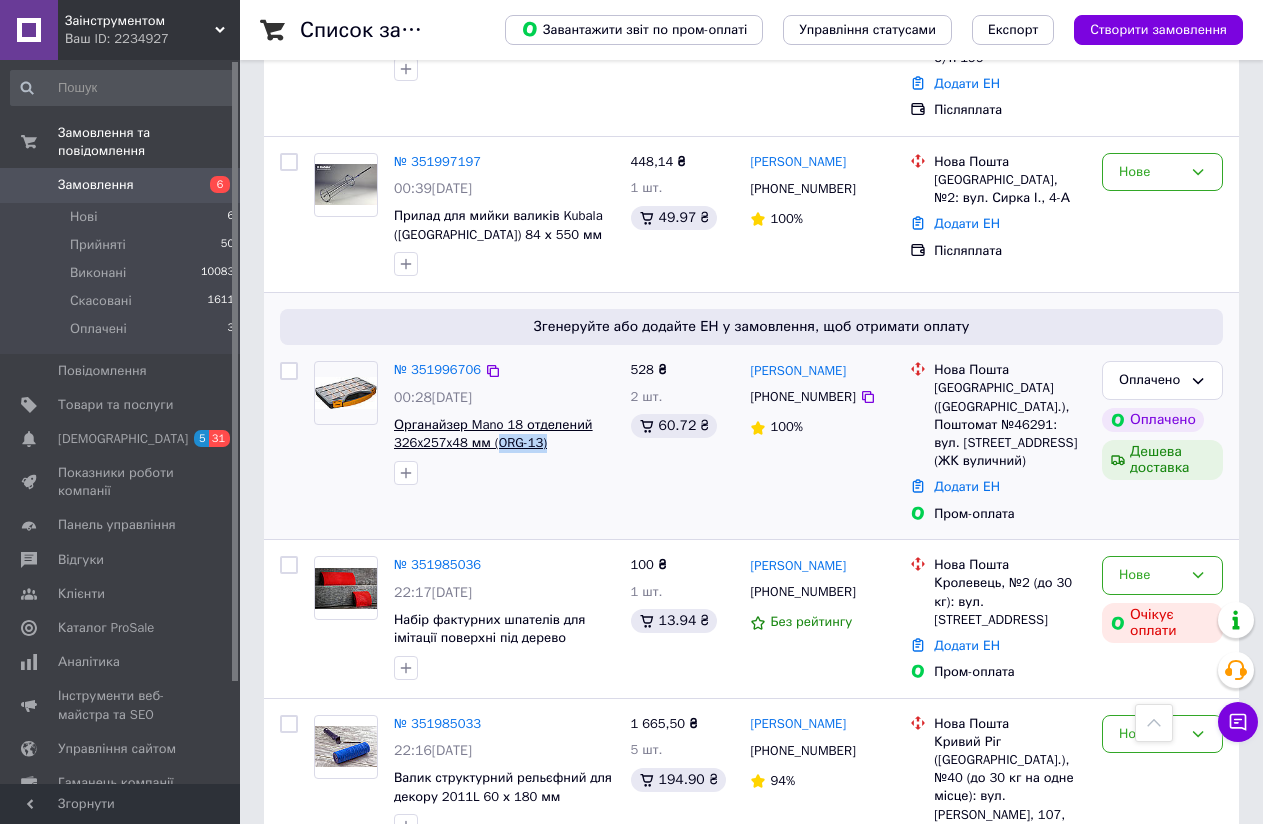 drag, startPoint x: 545, startPoint y: 447, endPoint x: 491, endPoint y: 448, distance: 54.00926 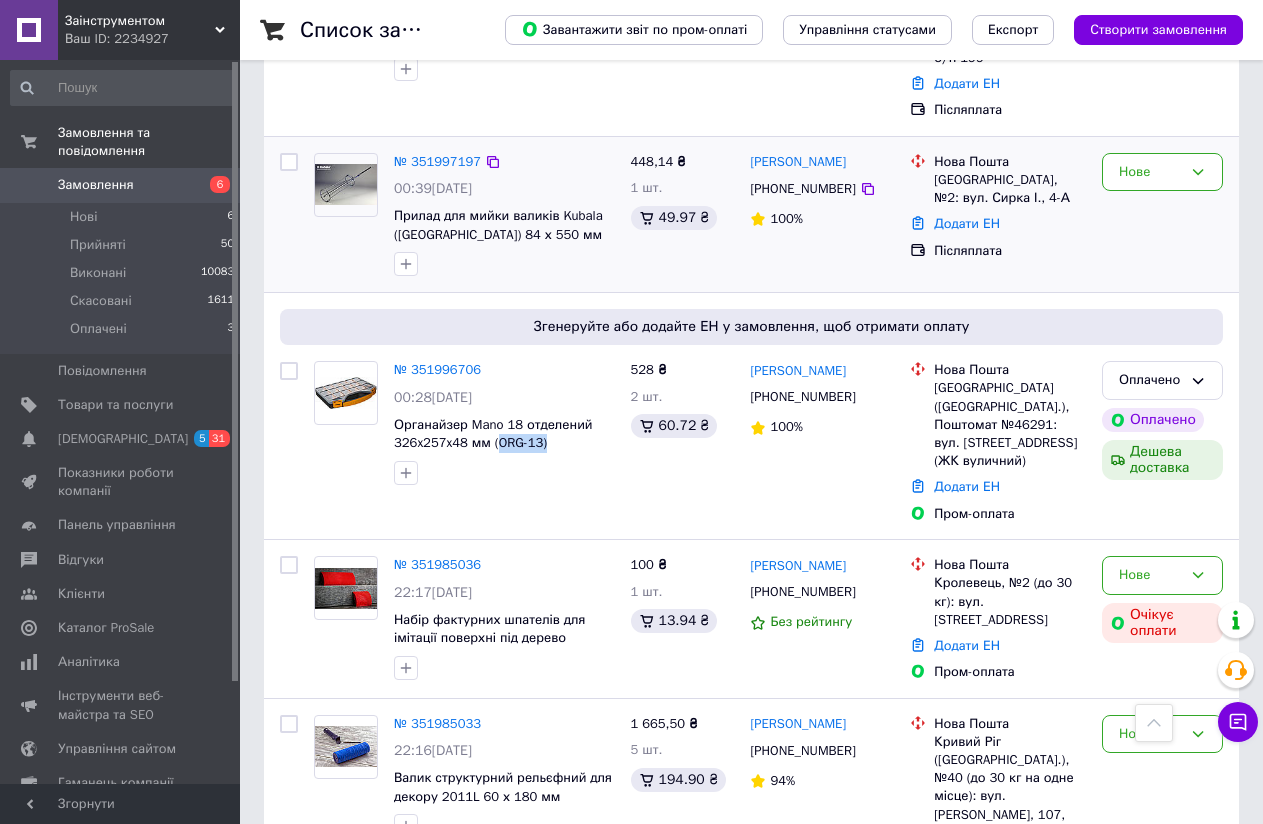 copy on "ORG-13)" 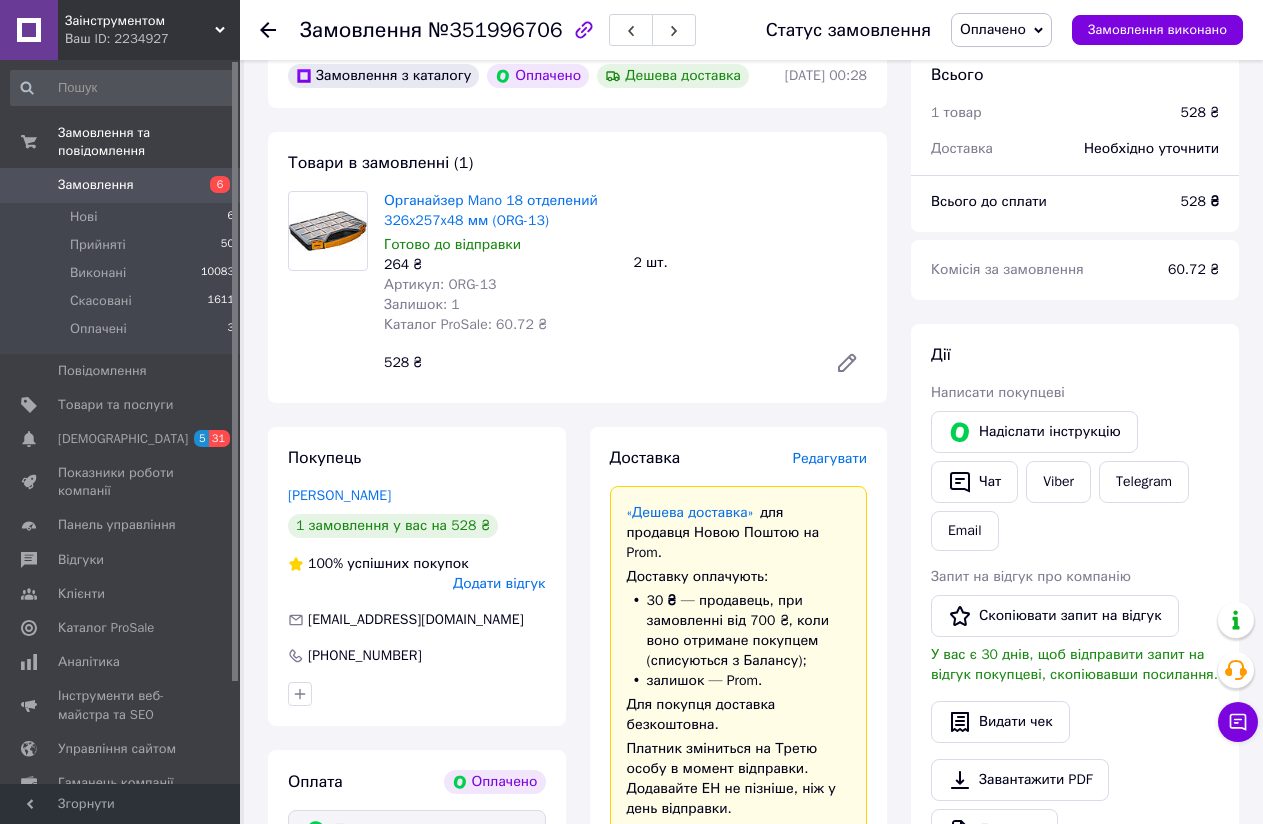 scroll, scrollTop: 600, scrollLeft: 0, axis: vertical 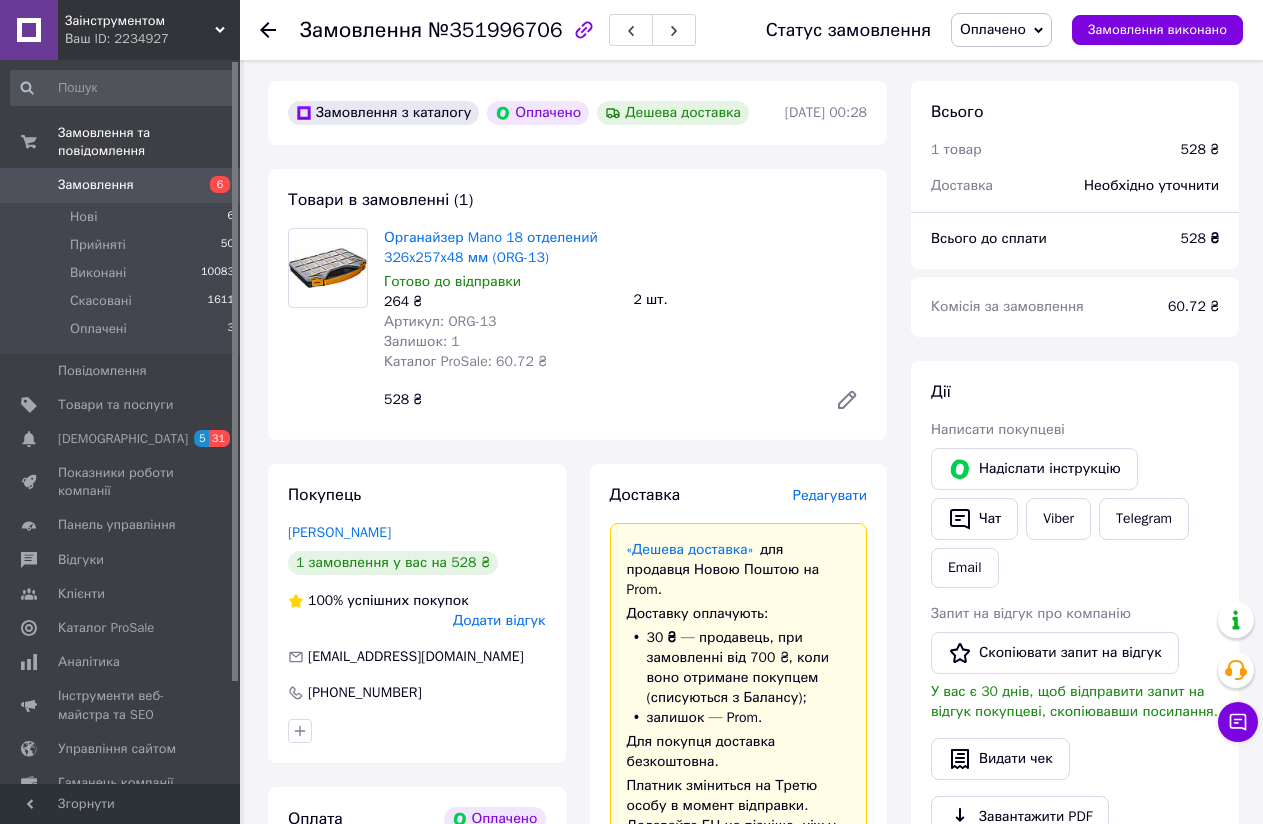 click on "Замовлення" at bounding box center [121, 185] 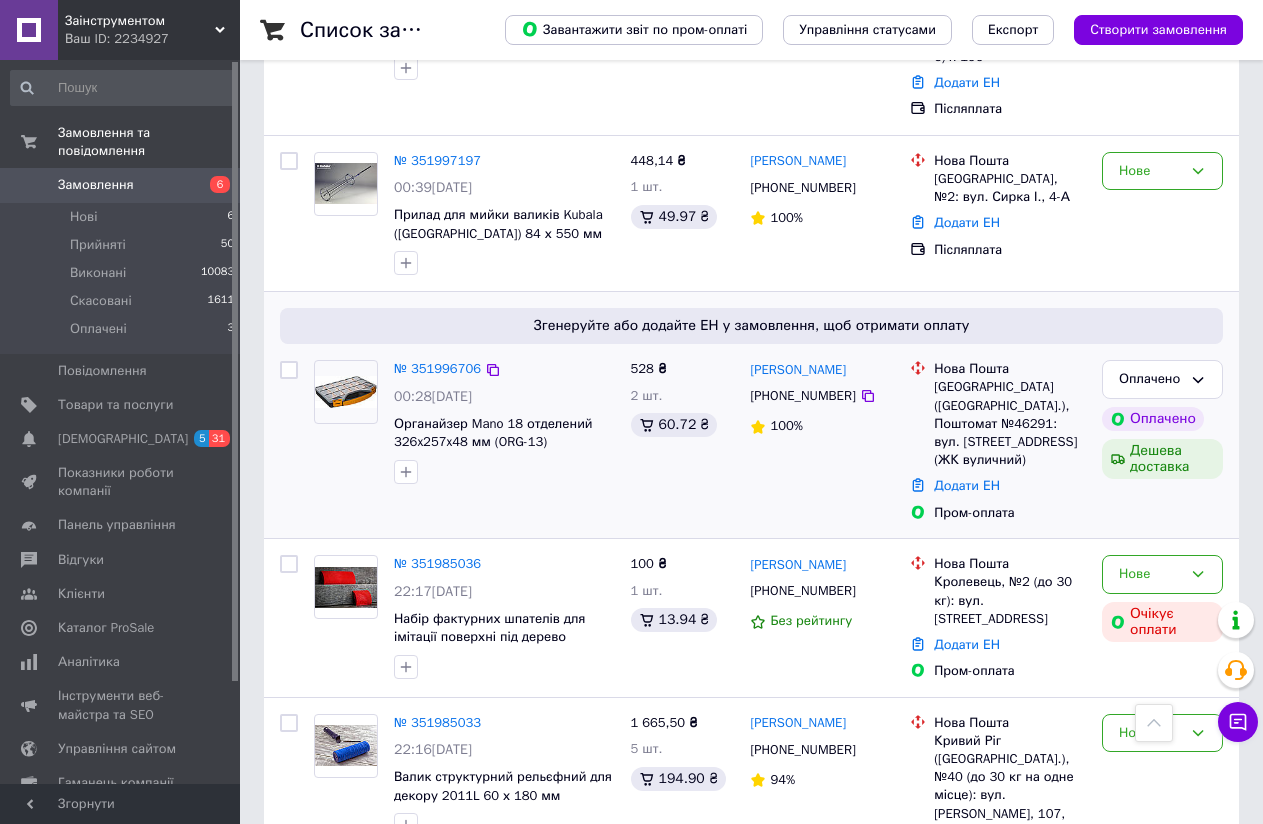 scroll, scrollTop: 1000, scrollLeft: 0, axis: vertical 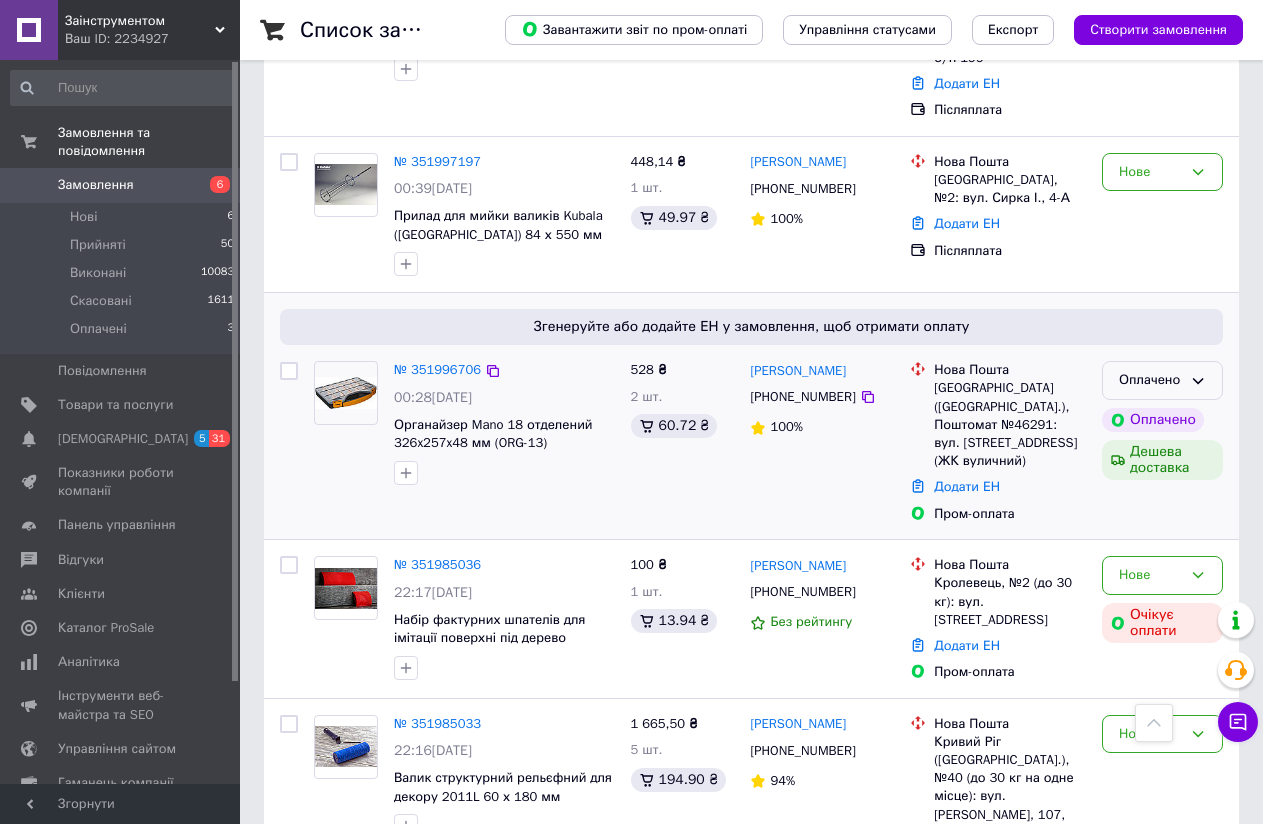 click on "Оплачено" at bounding box center (1150, 380) 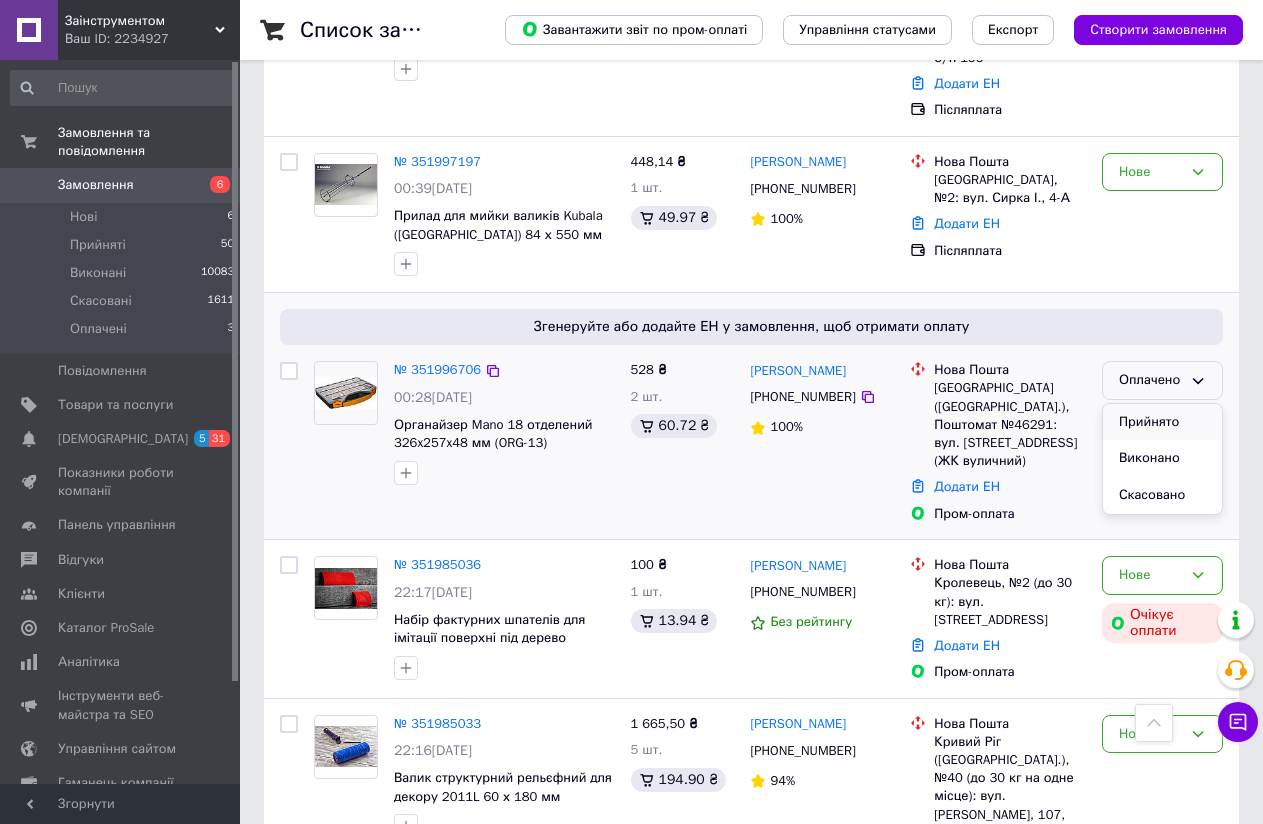 click on "Прийнято" at bounding box center [1162, 422] 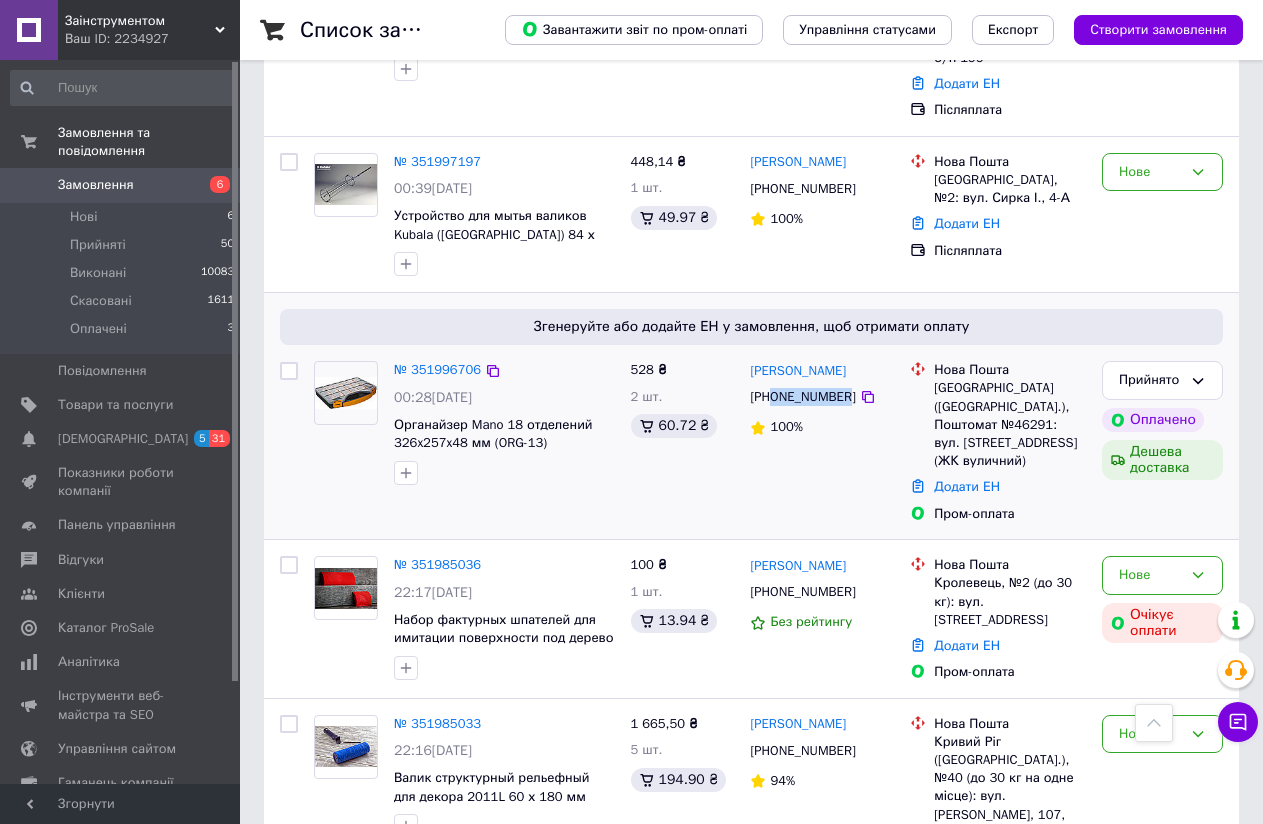 drag, startPoint x: 842, startPoint y: 398, endPoint x: 774, endPoint y: 402, distance: 68.117546 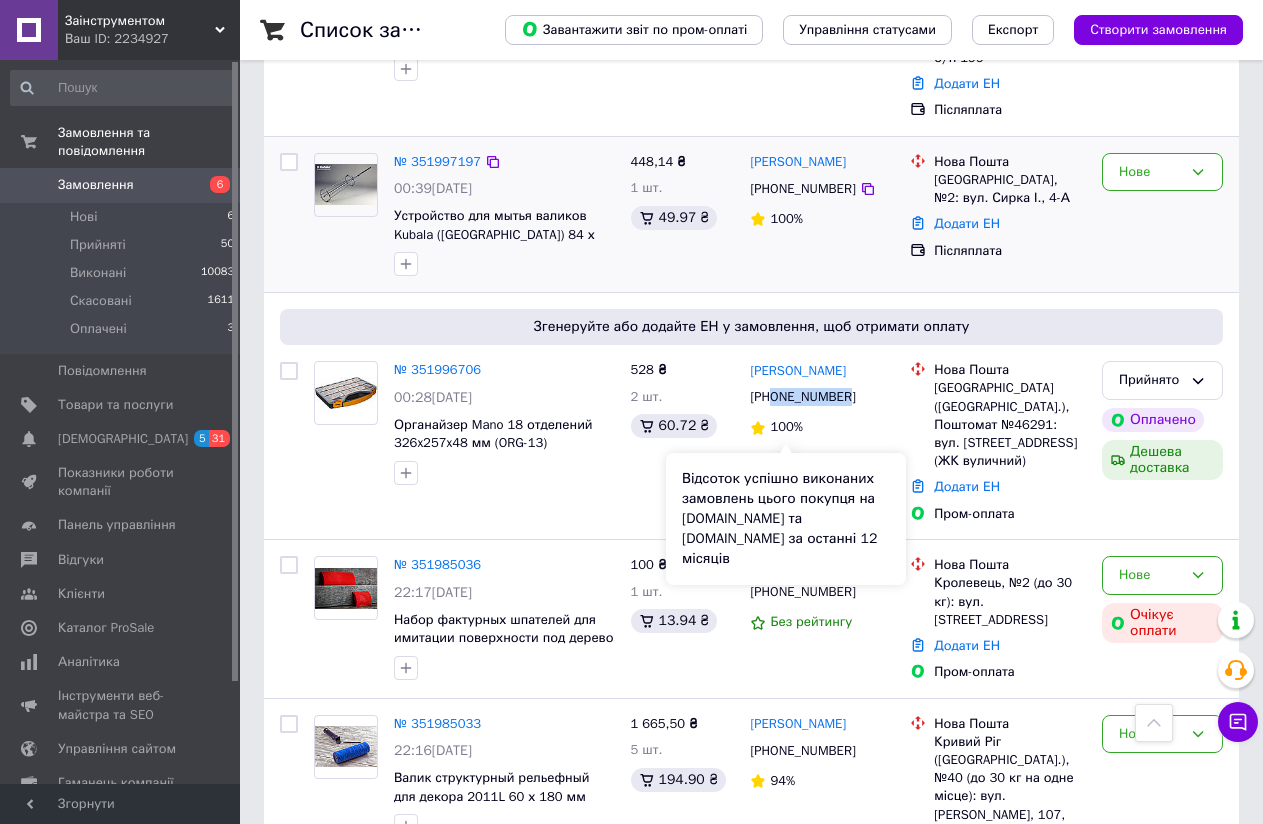 copy on "0919727084" 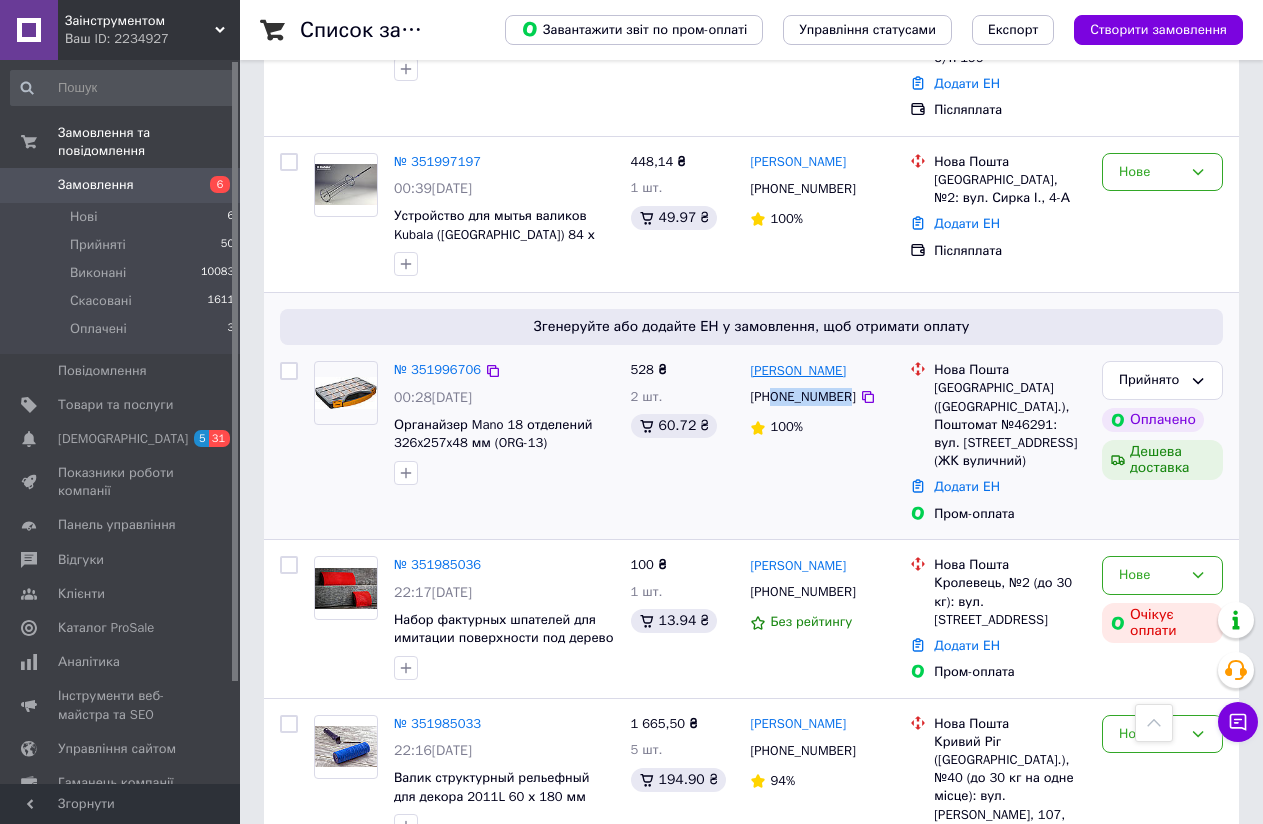 drag, startPoint x: 863, startPoint y: 374, endPoint x: 796, endPoint y: 374, distance: 67 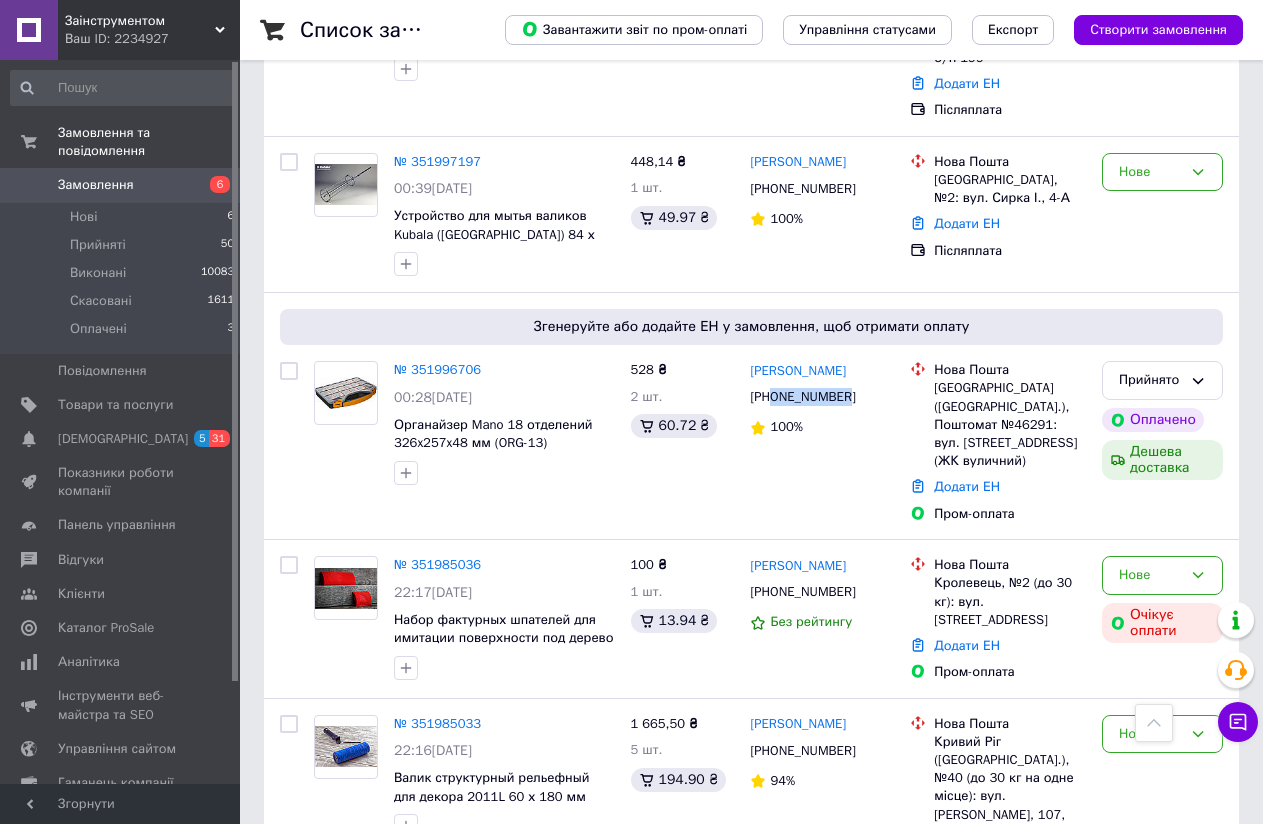copy on "[PERSON_NAME]" 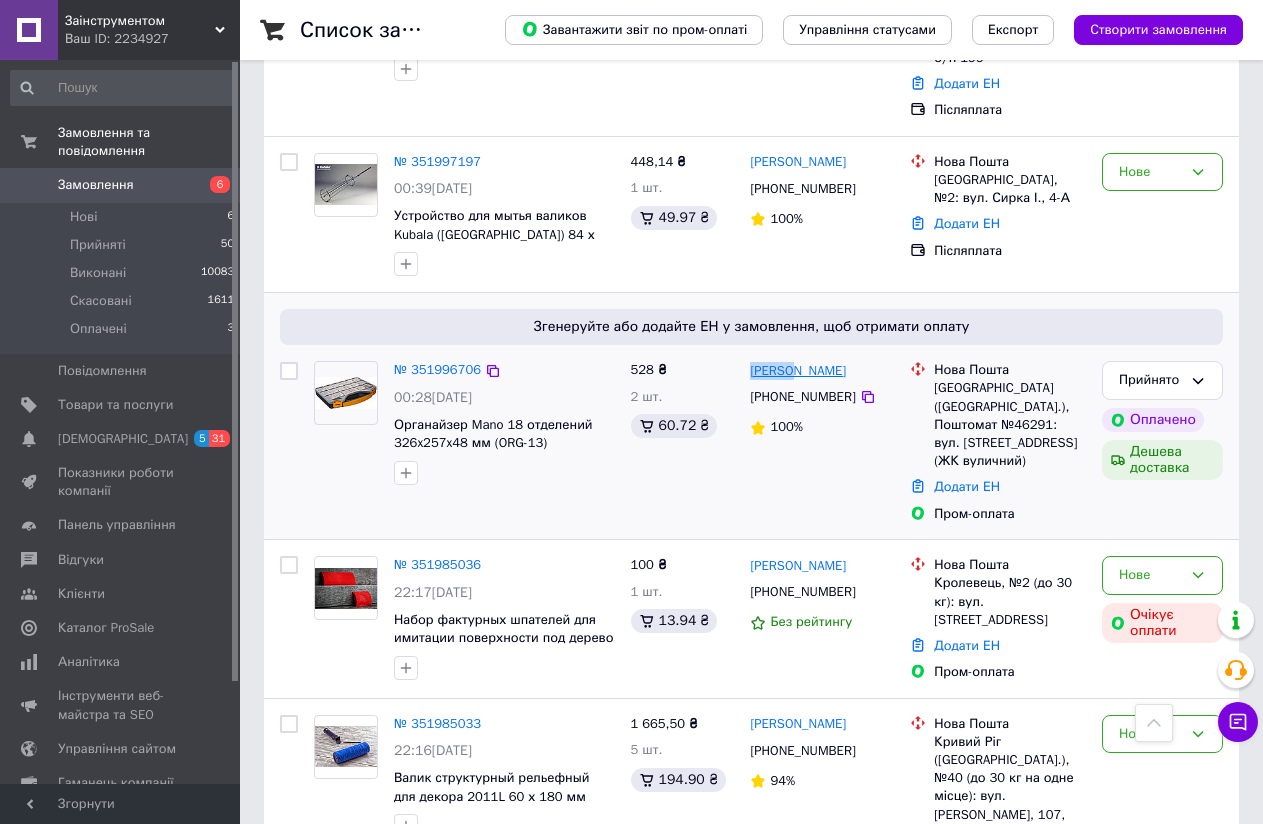 drag, startPoint x: 746, startPoint y: 378, endPoint x: 787, endPoint y: 377, distance: 41.01219 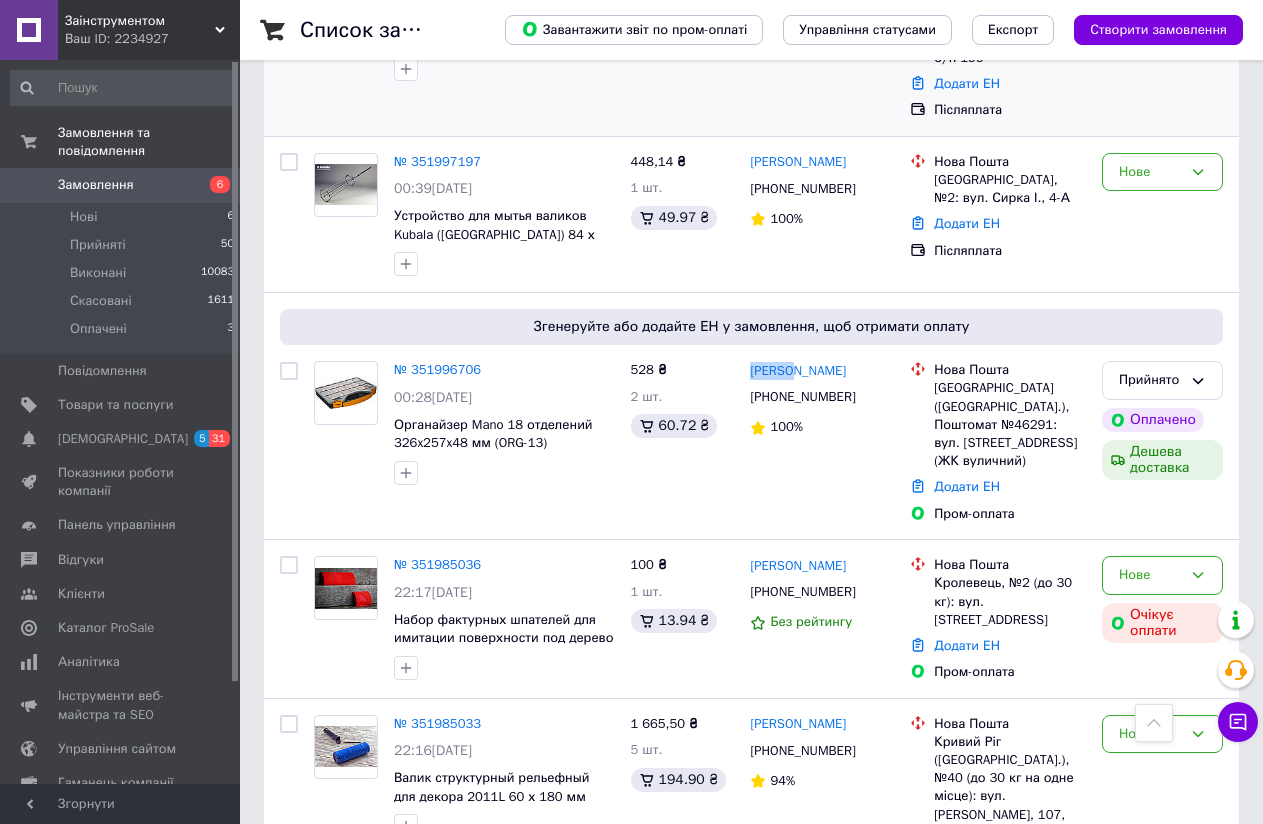 copy on "[PERSON_NAME]" 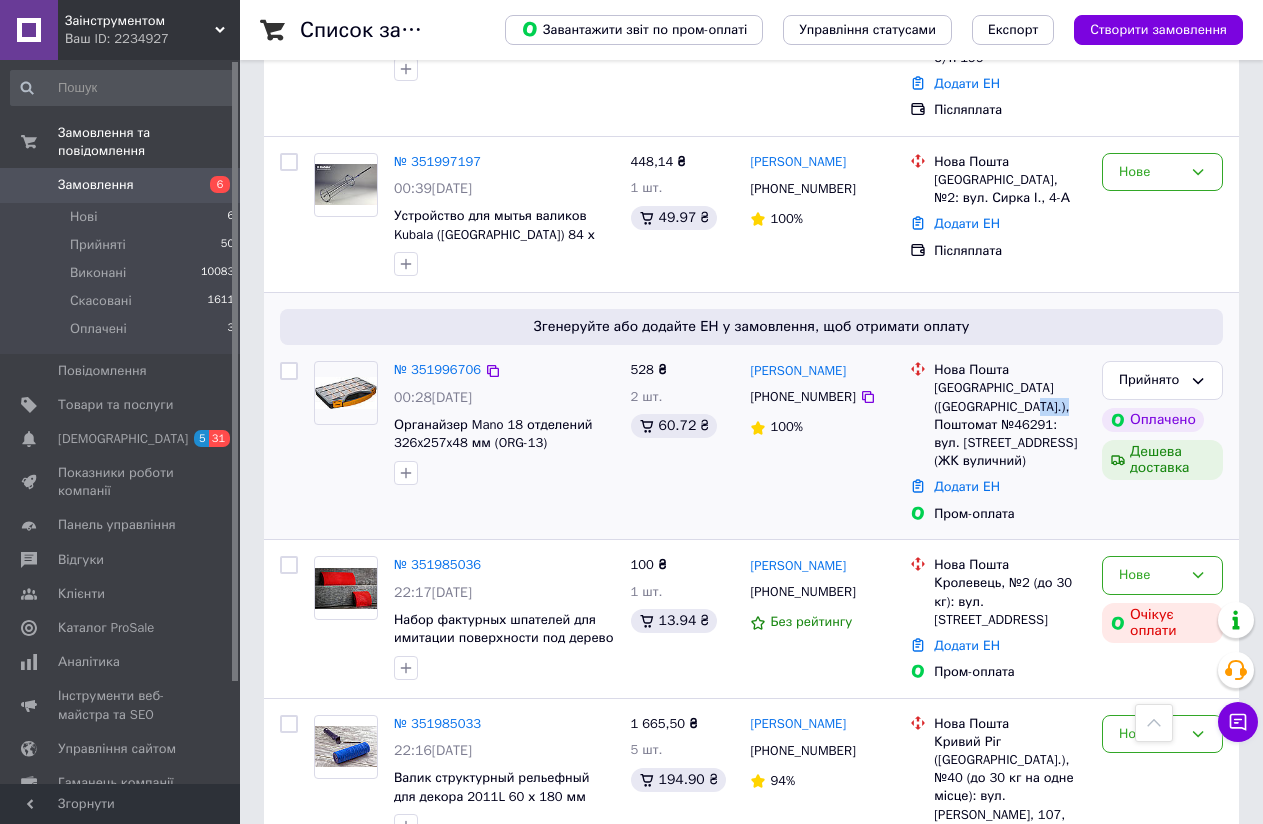 drag, startPoint x: 1046, startPoint y: 410, endPoint x: 1006, endPoint y: 410, distance: 40 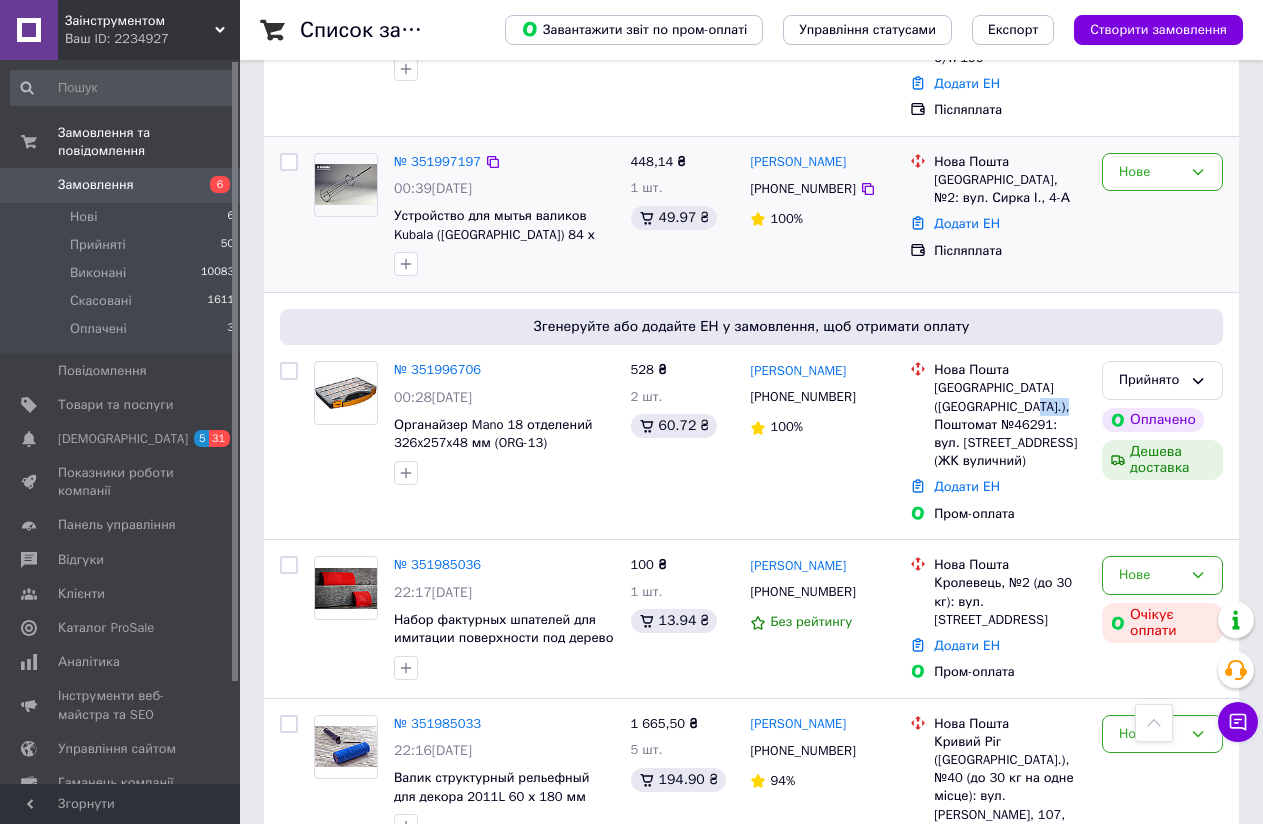 copy on "№46291" 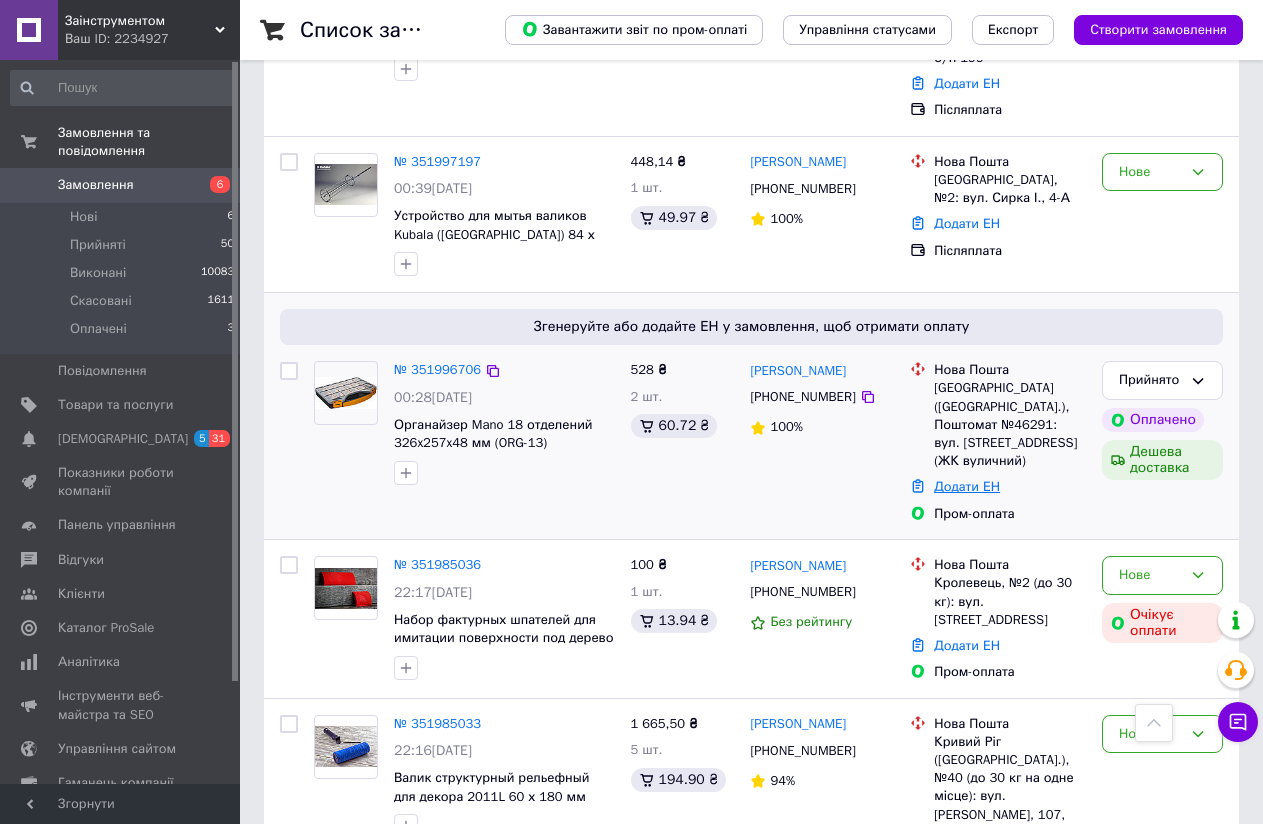 click on "Додати ЕН" at bounding box center [967, 486] 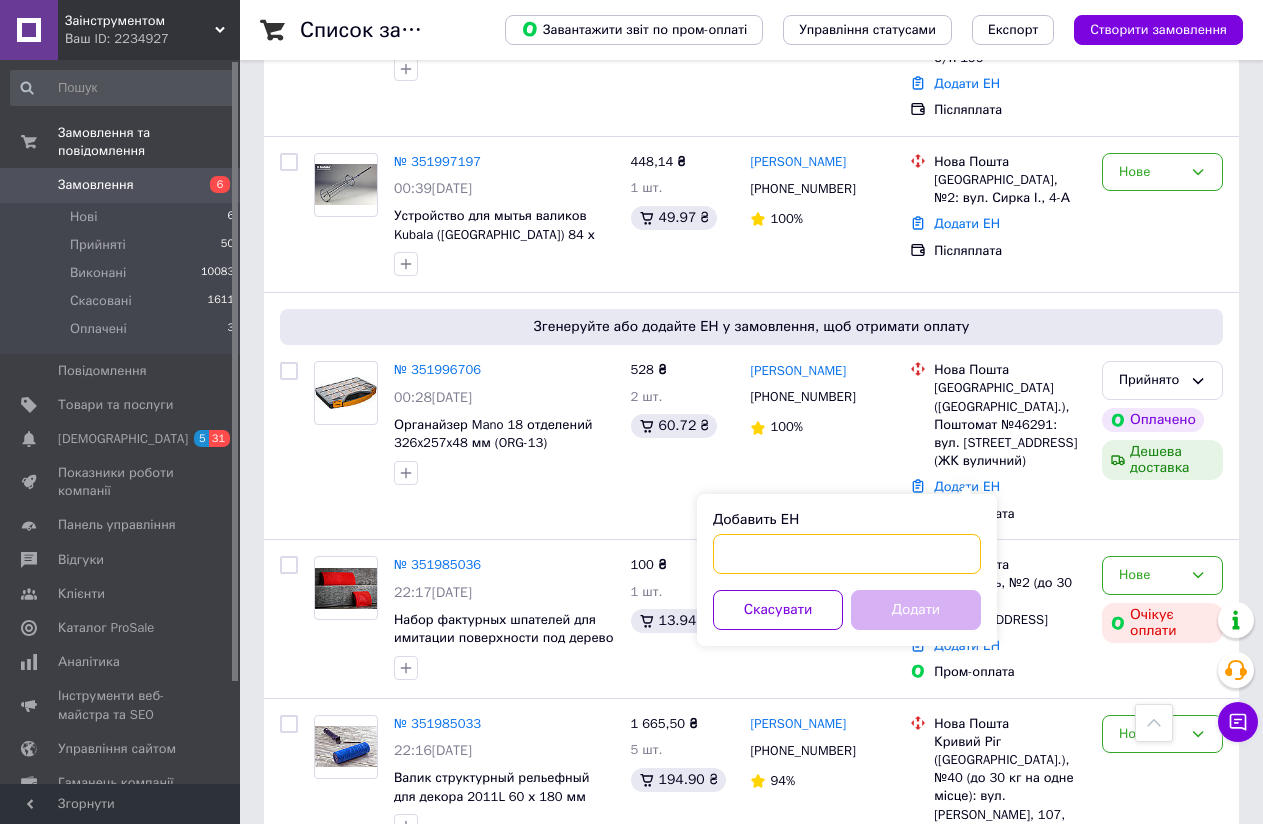 click on "Добавить ЕН" at bounding box center [847, 554] 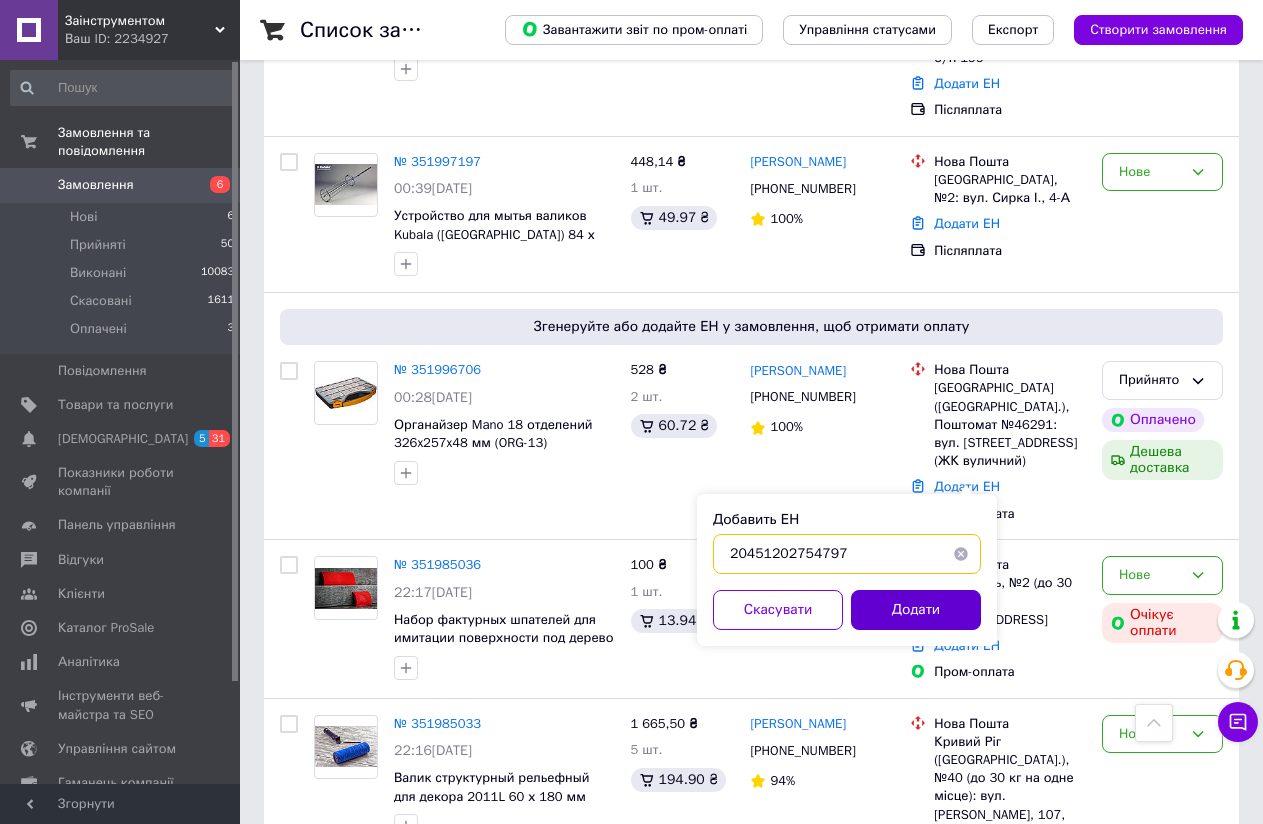 type on "20451202754797" 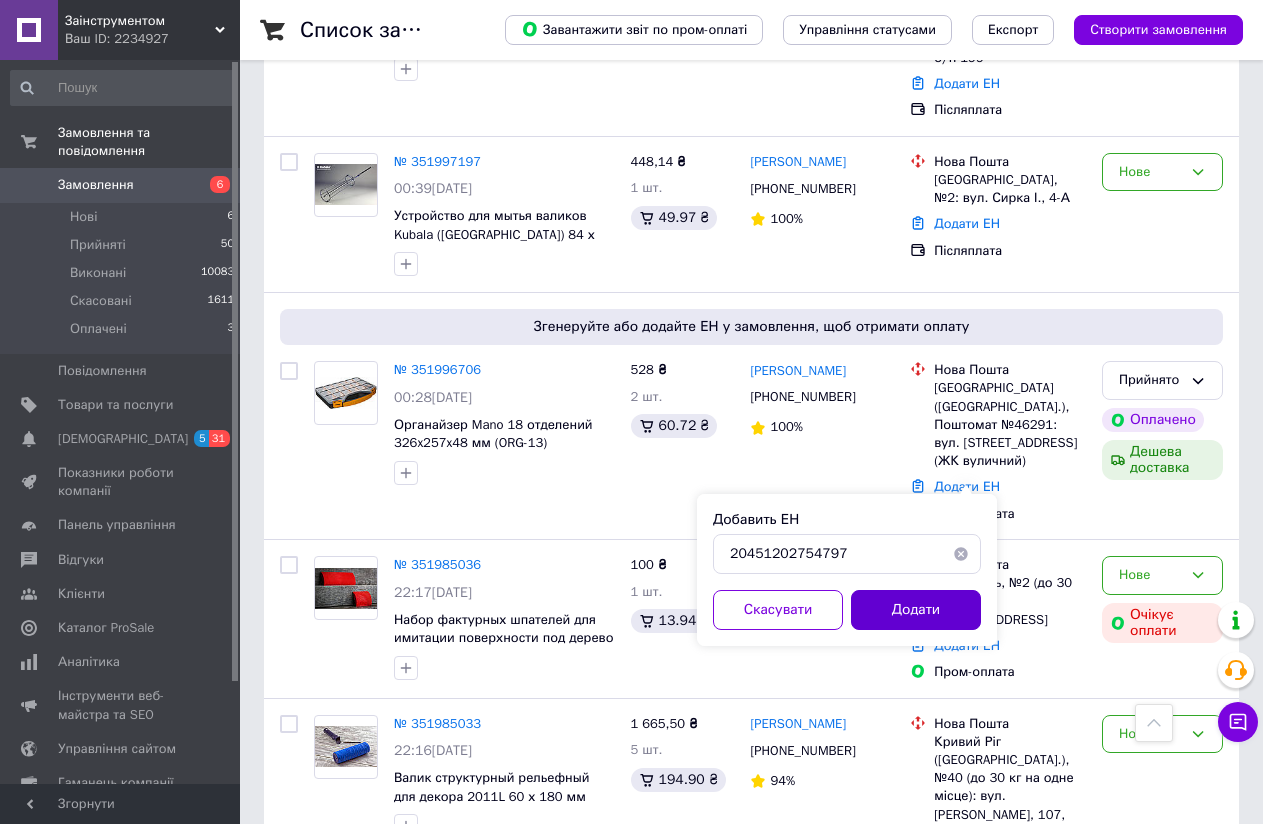 click on "Додати" at bounding box center [916, 610] 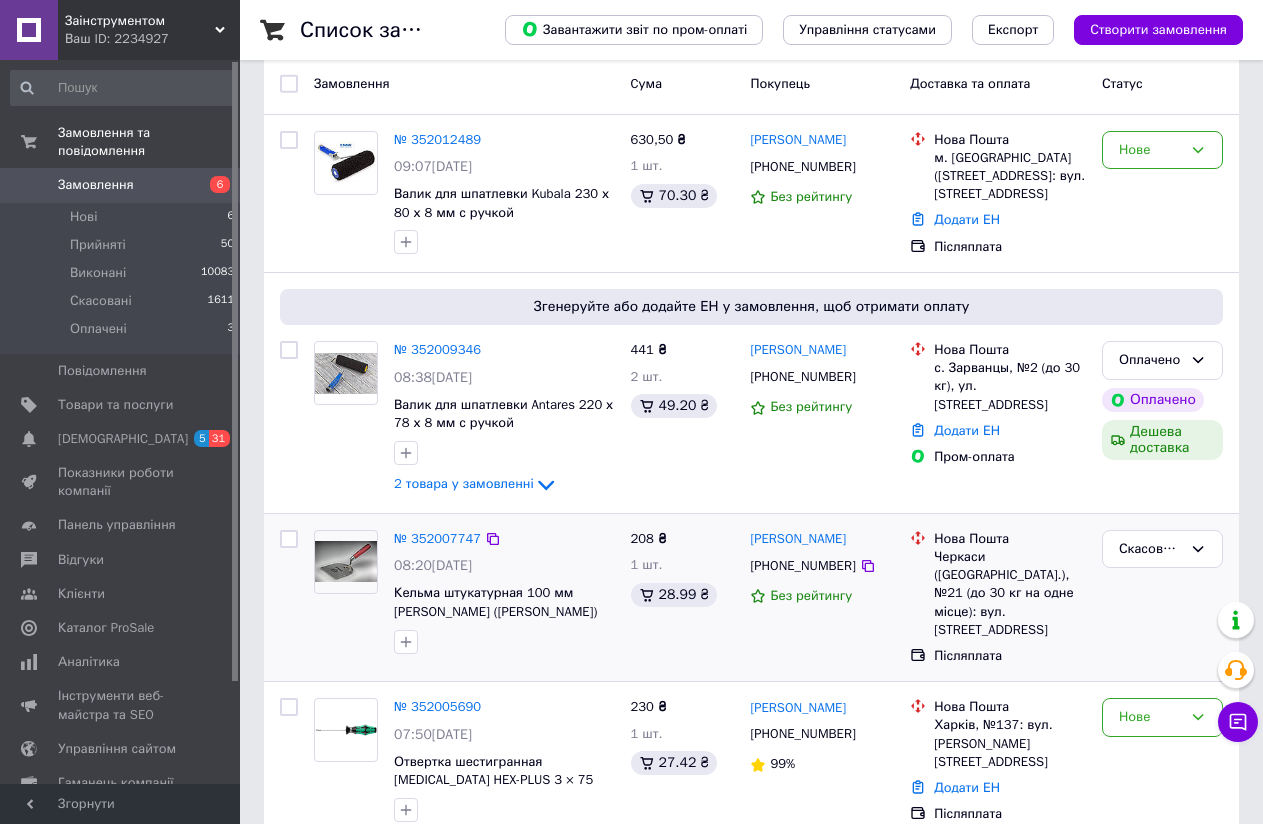 scroll, scrollTop: 100, scrollLeft: 0, axis: vertical 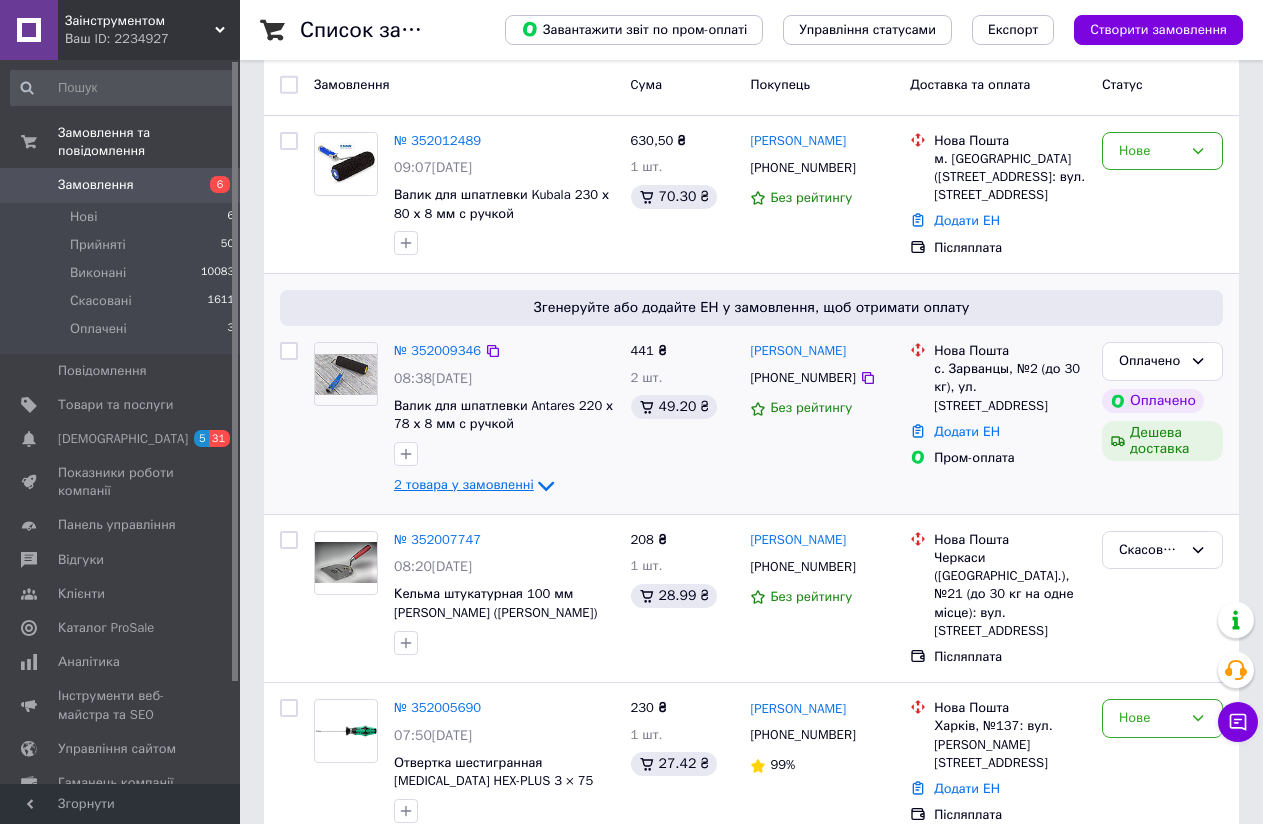 click 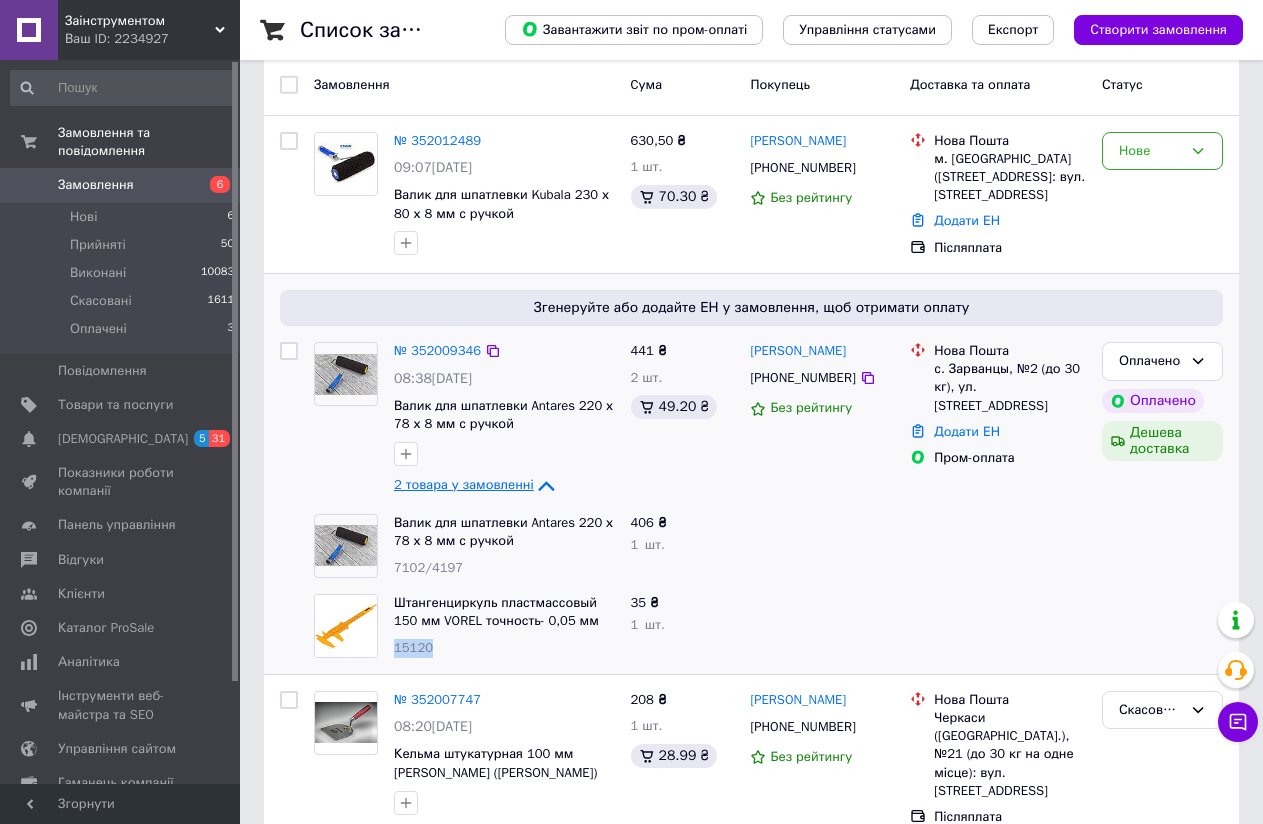 drag, startPoint x: 436, startPoint y: 687, endPoint x: 394, endPoint y: 688, distance: 42.0119 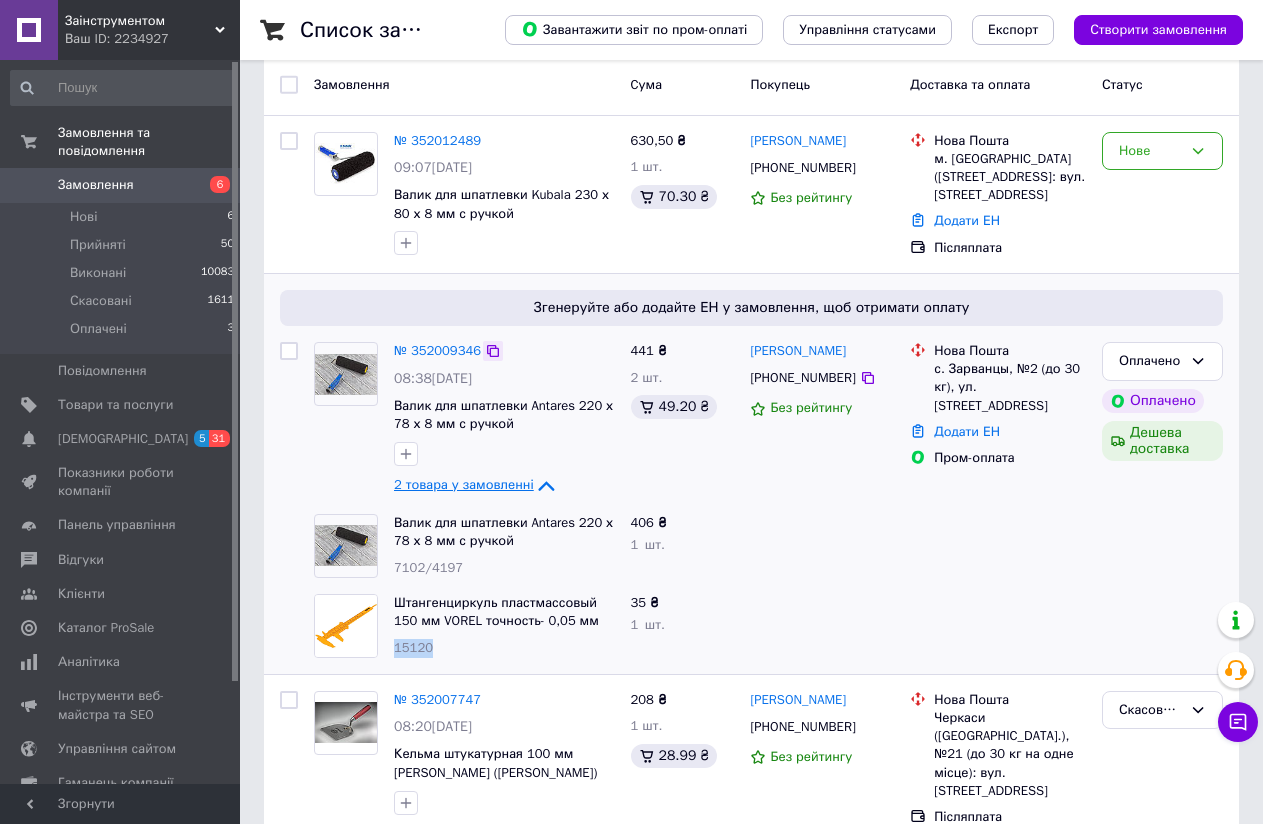 click 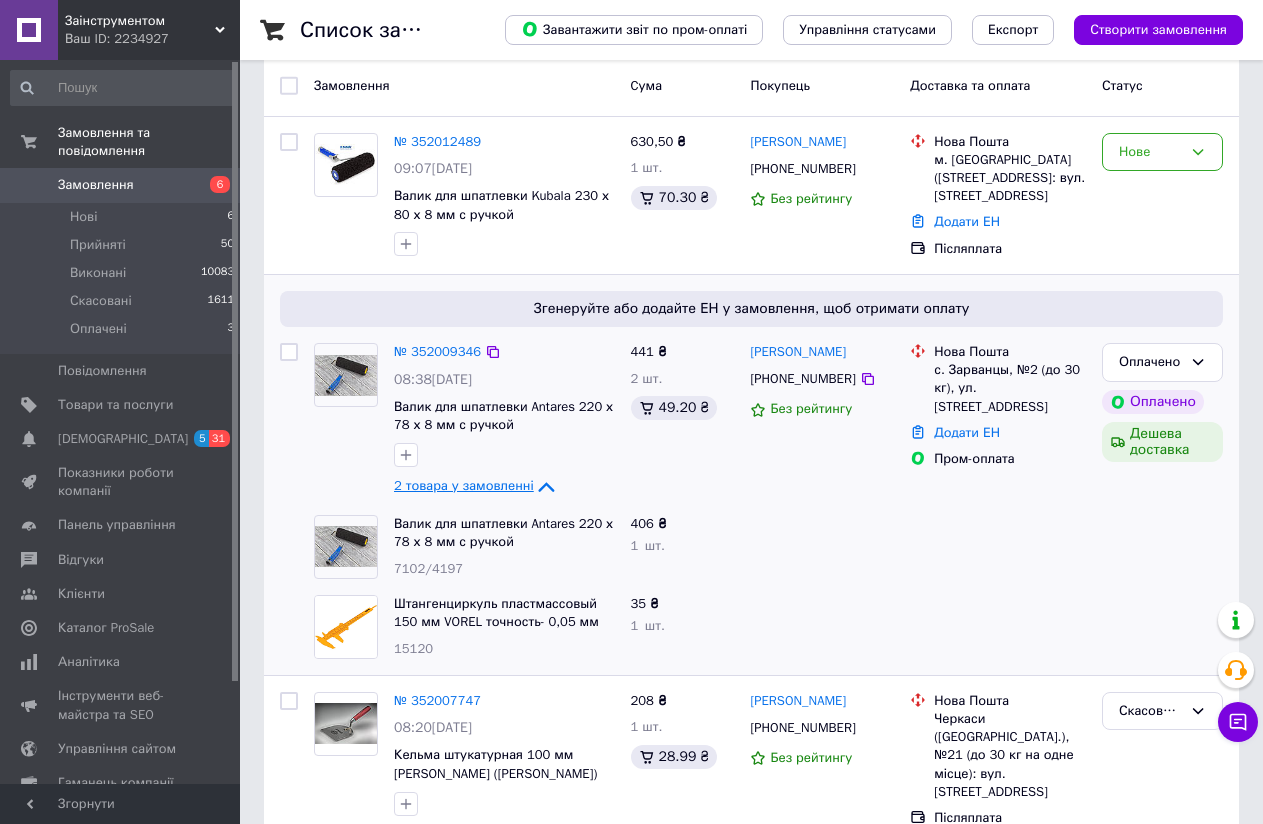 scroll, scrollTop: 100, scrollLeft: 0, axis: vertical 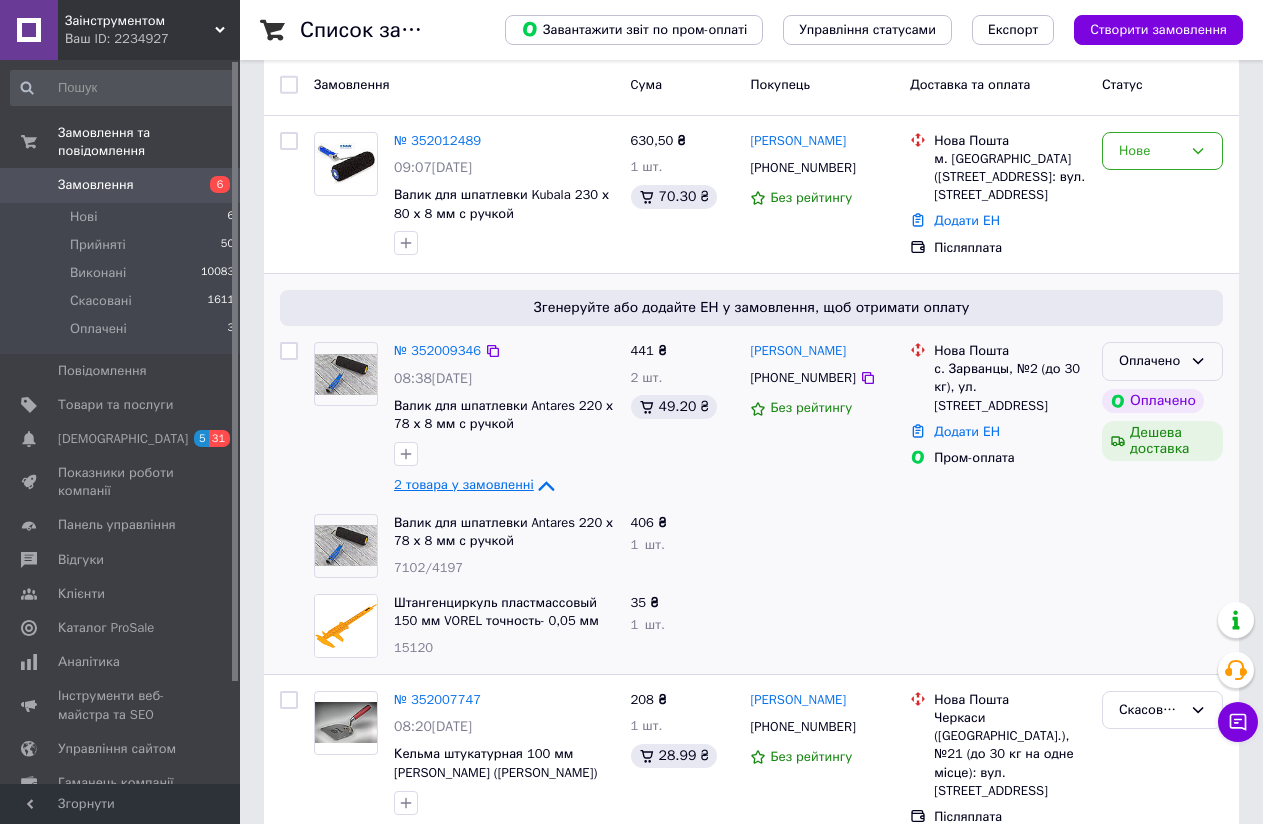 click on "Оплачено" at bounding box center [1162, 361] 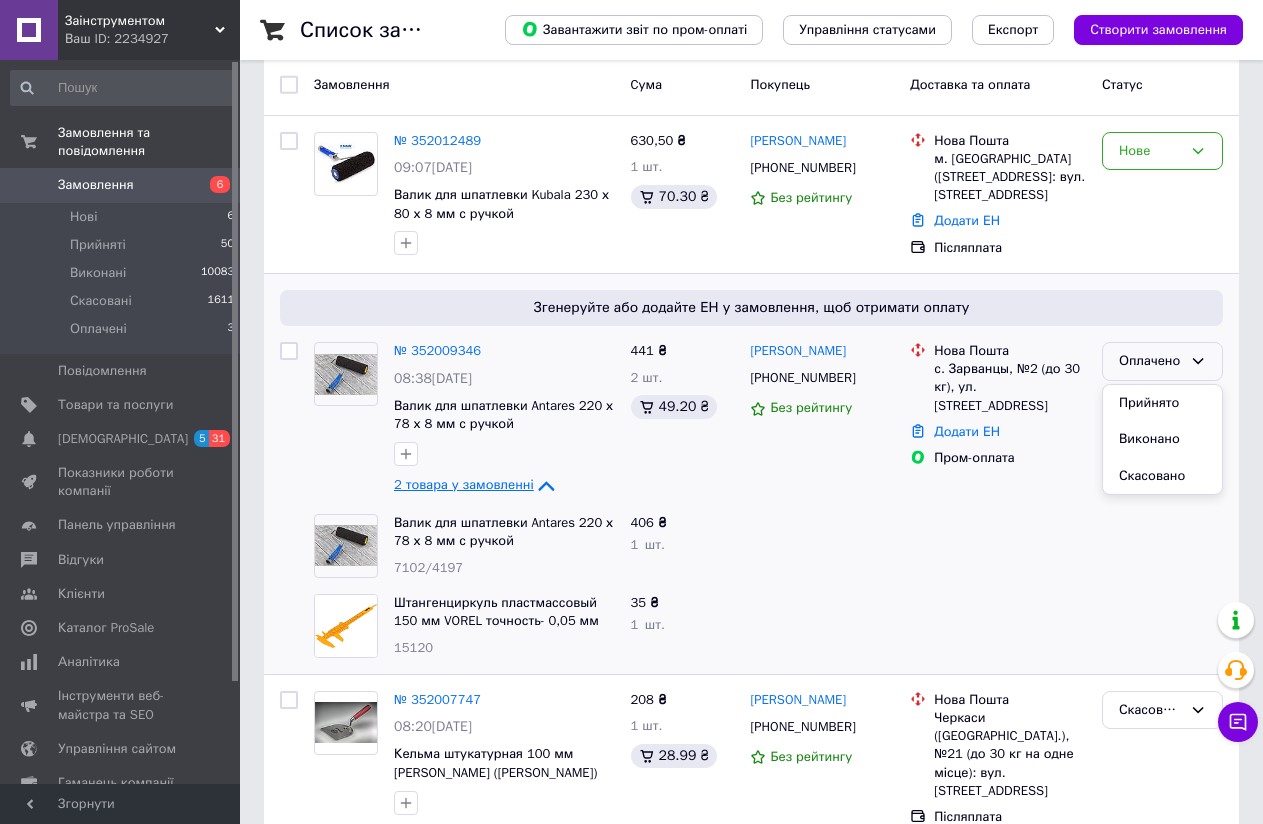 click on "Прийнято" at bounding box center (1162, 403) 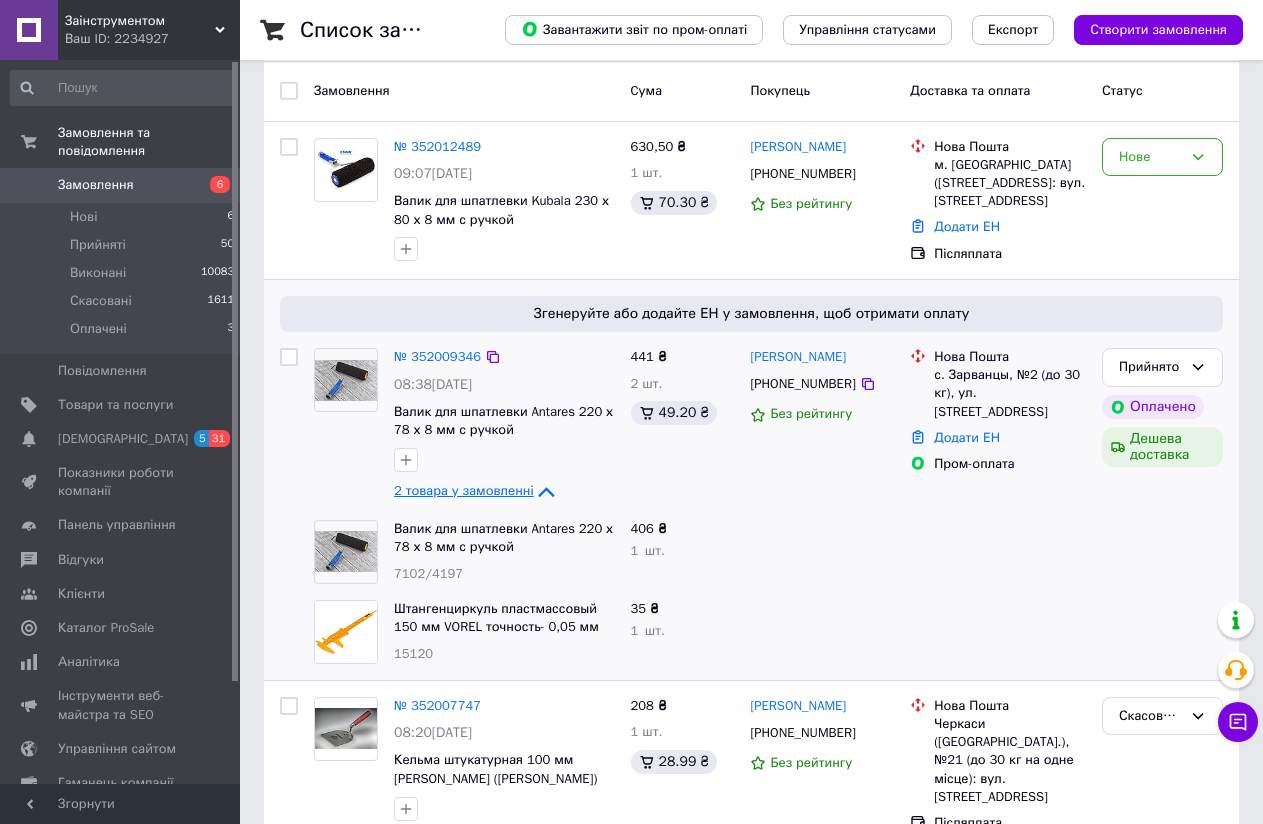 scroll, scrollTop: 0, scrollLeft: 0, axis: both 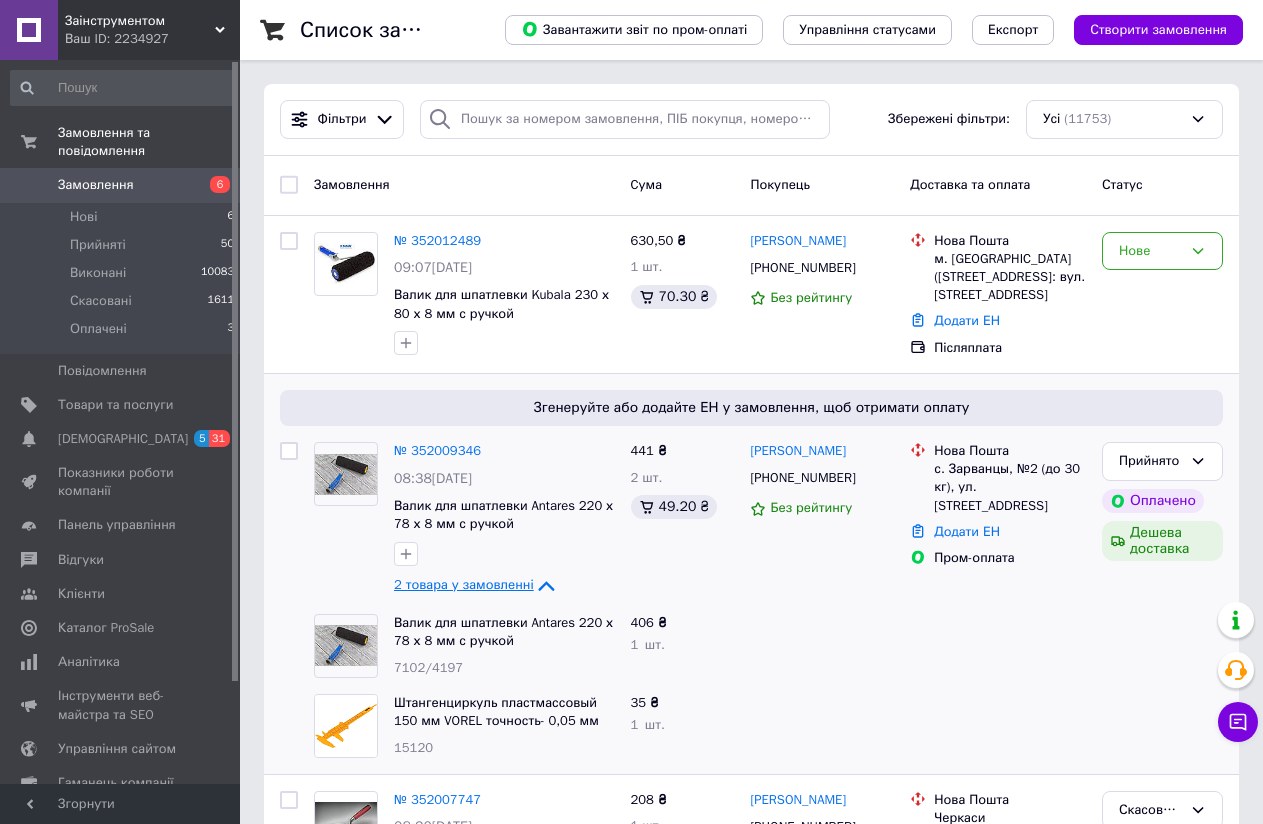 click on "Ваш ID: 2234927" at bounding box center (152, 39) 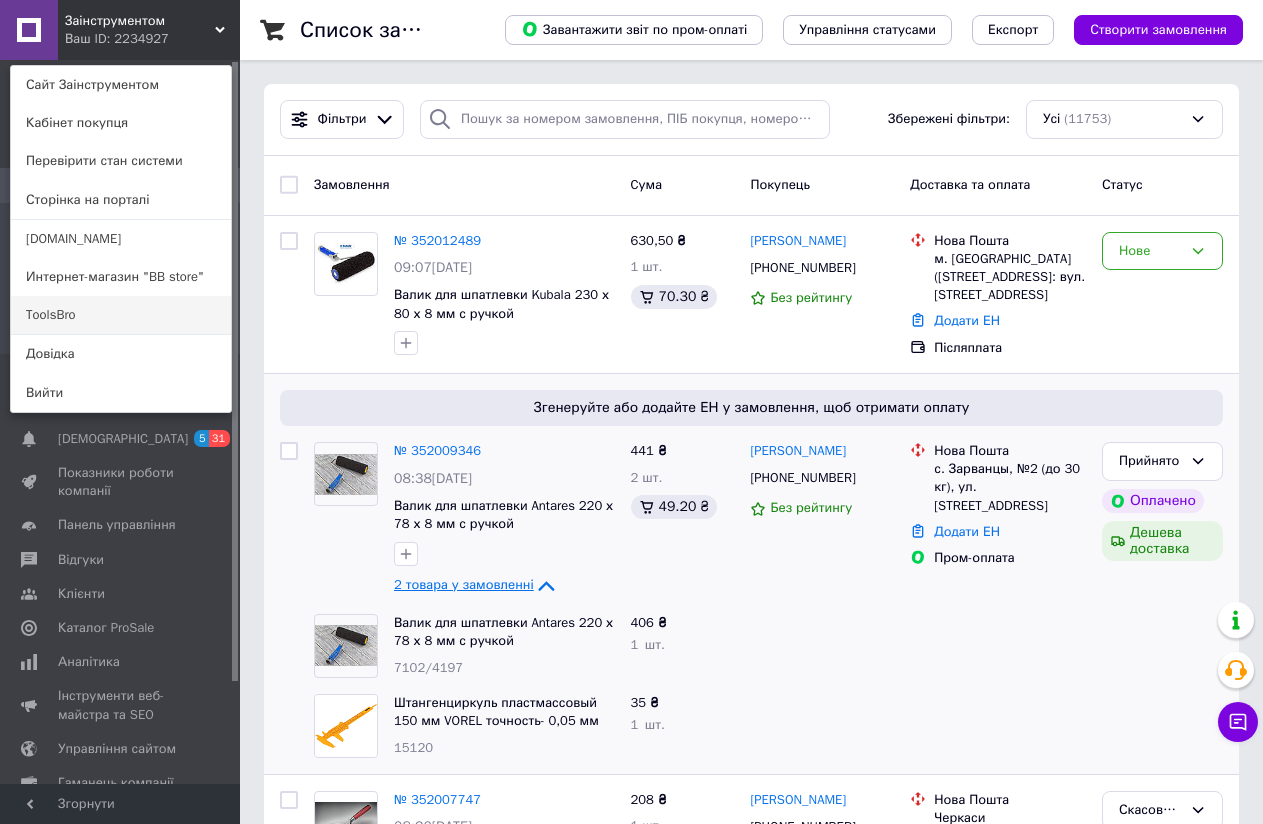 click on "ToolsBro" at bounding box center [121, 315] 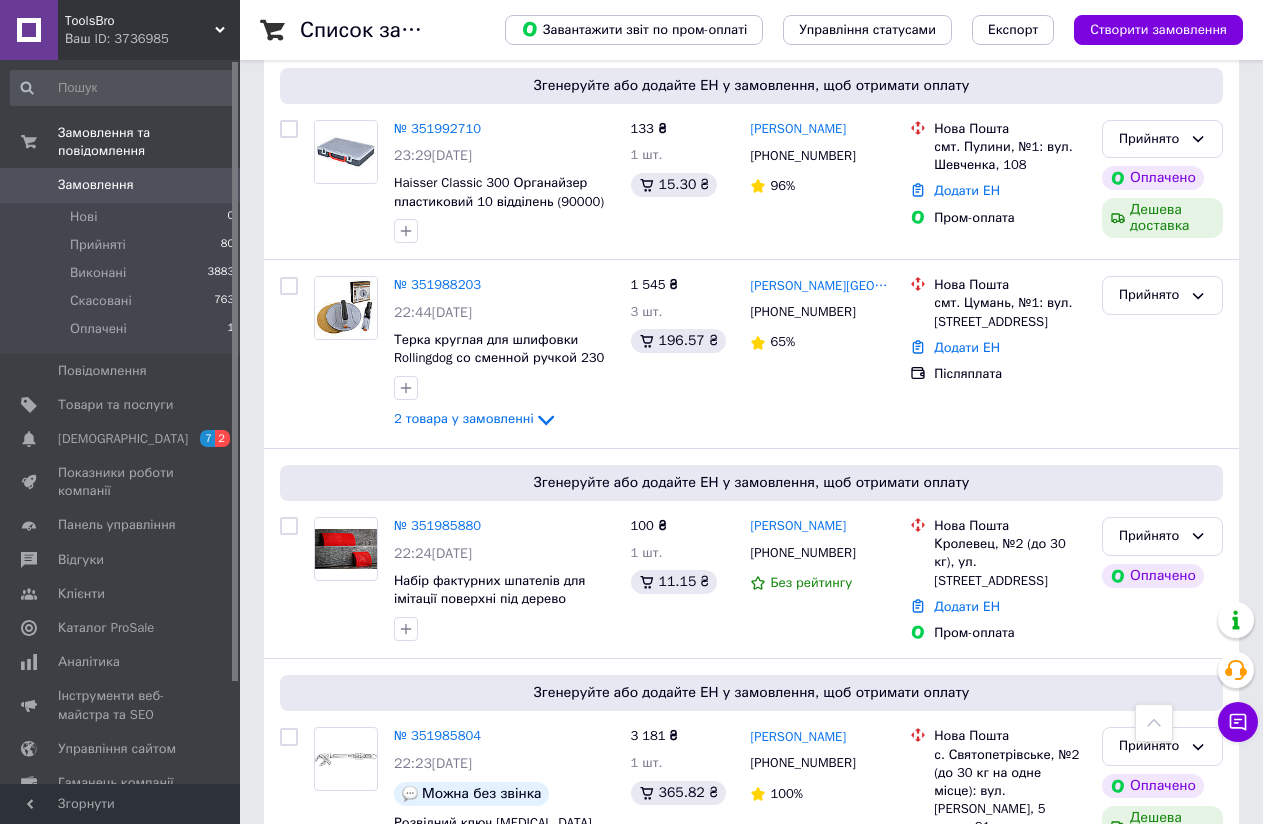 scroll, scrollTop: 1400, scrollLeft: 0, axis: vertical 